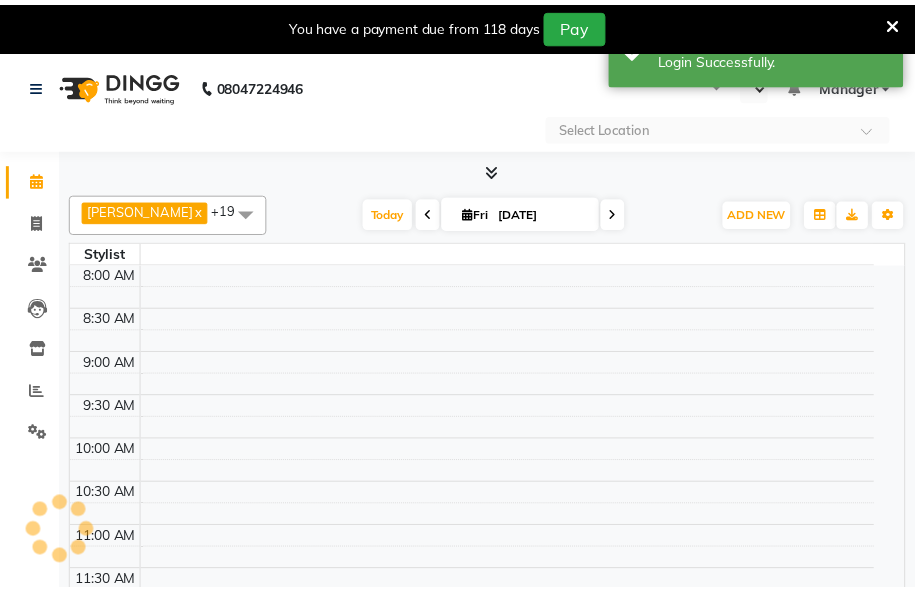 scroll, scrollTop: 0, scrollLeft: 0, axis: both 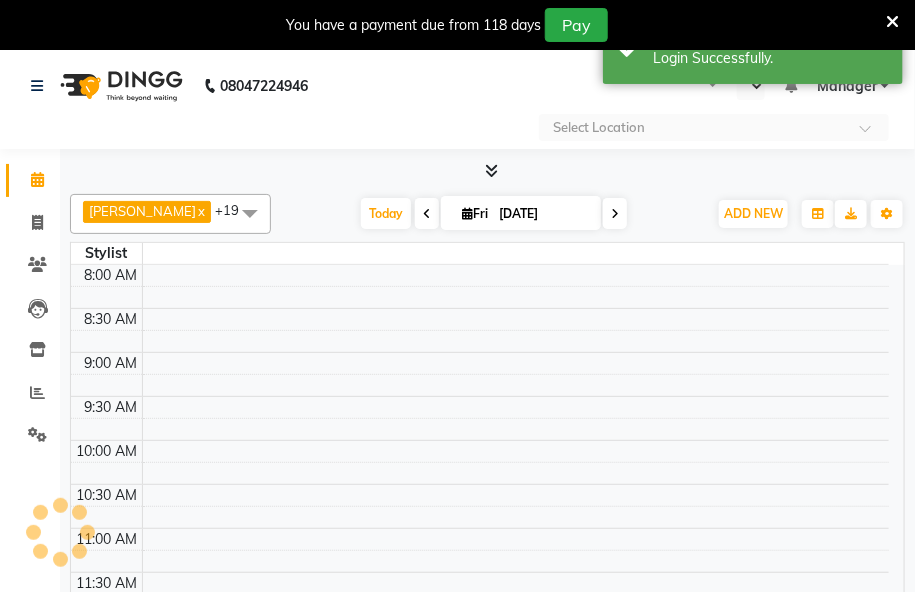 select on "en" 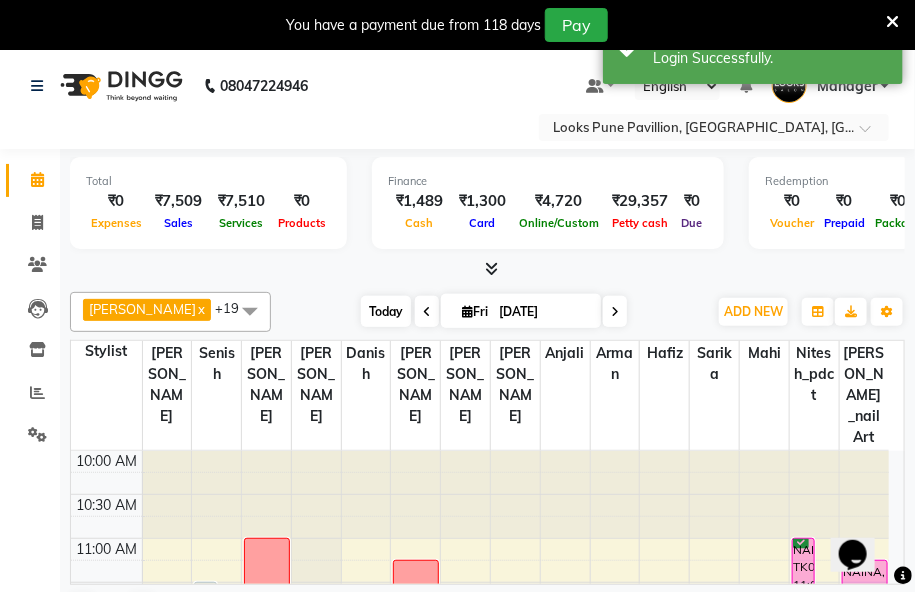 scroll, scrollTop: 0, scrollLeft: 0, axis: both 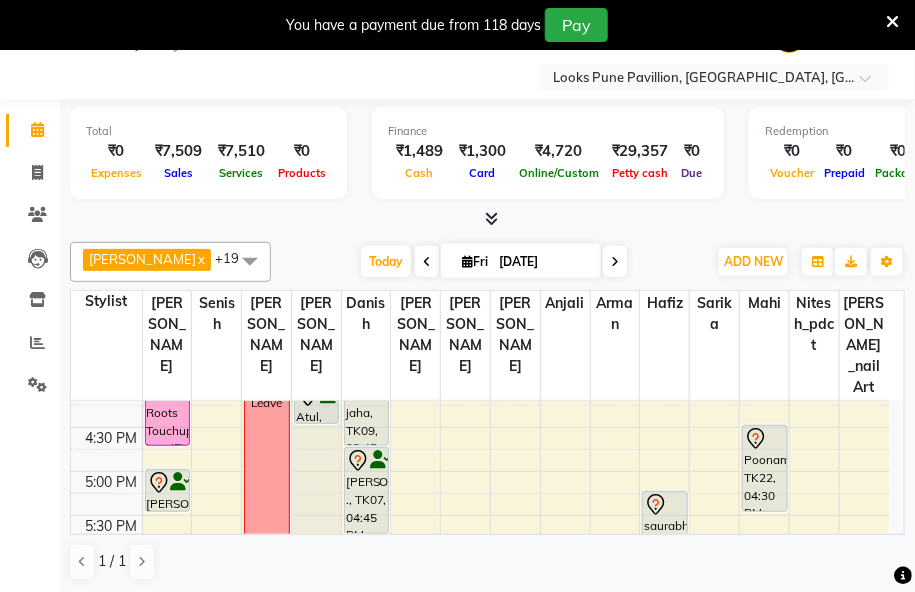 click at bounding box center [615, 261] 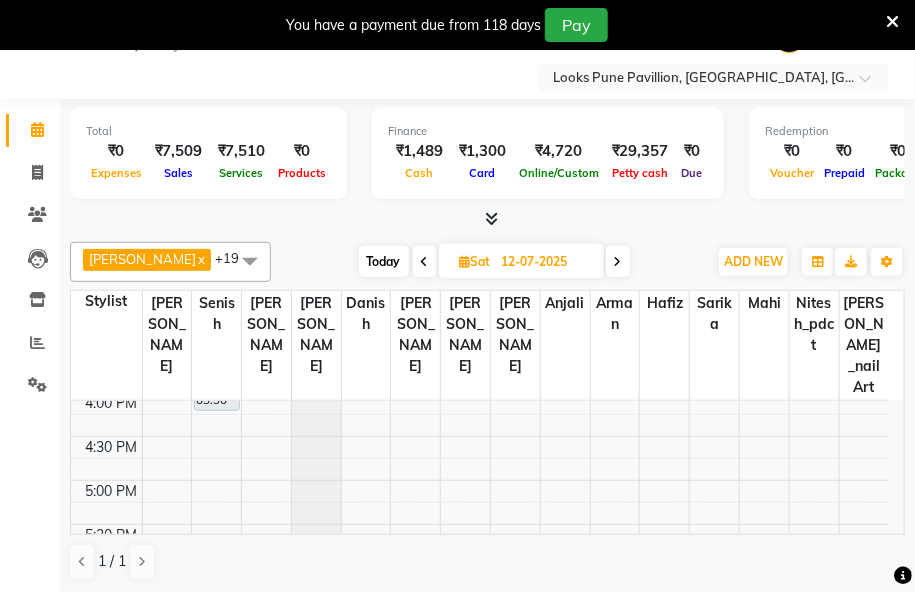 scroll, scrollTop: 445, scrollLeft: 0, axis: vertical 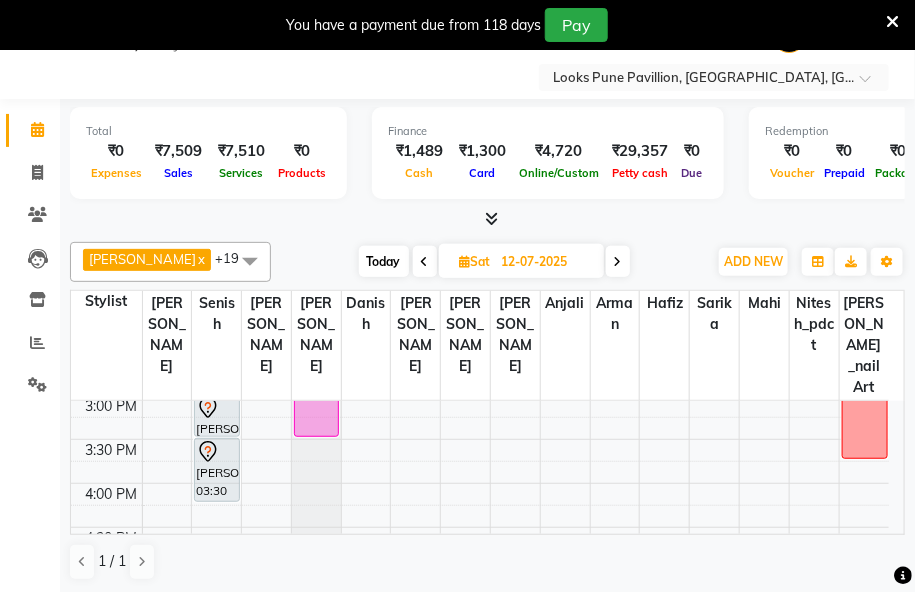 click on "10:00 AM 10:30 AM 11:00 AM 11:30 AM 12:00 PM 12:30 PM 1:00 PM 1:30 PM 2:00 PM 2:30 PM 3:00 PM 3:30 PM 4:00 PM 4:30 PM 5:00 PM 5:30 PM 6:00 PM 6:30 PM 7:00 PM 7:30 PM 8:00 PM 8:30 PM 9:00 PM 9:30 PM 10:00 PM 10:30 PM     Vaishnavinull, 11:15 AM-01:00 PM, Roots Touchup Majirel(F)  leaving early              ekta, 03:00 PM-03:30 PM, GK Wash Conditioning(F)*             ekta, 03:30 PM-04:15 PM, Blow Dry Stylist(F)*             LEENA P, 01:00 PM-01:30 PM, GK Wash Conditioning(F)*     JYOTI C, 12:00 PM-03:30 PM, Sinko Styling Protein Botox Treatment(F)*  Jyoti   Jyoti ( Refill)" at bounding box center [480, 527] 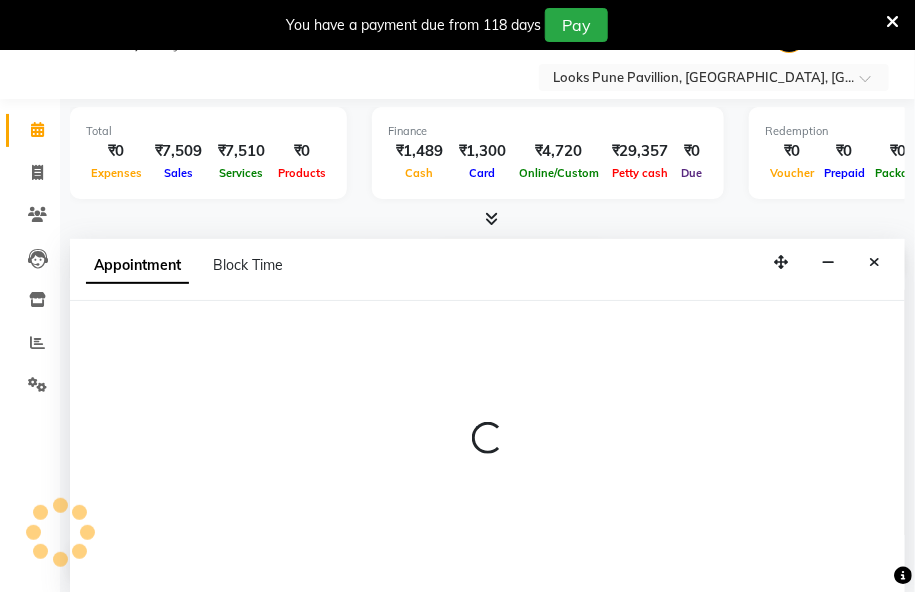 select on "43068" 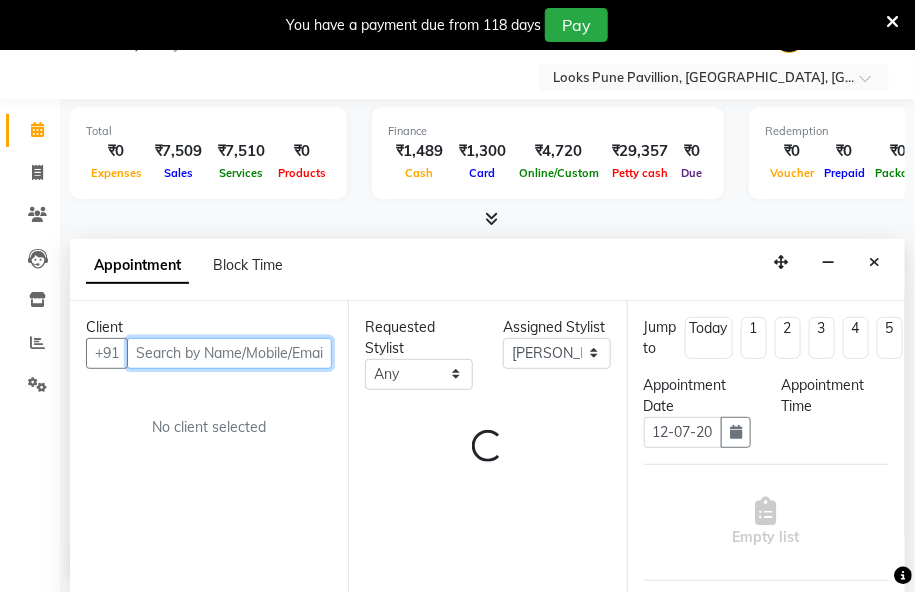 select on "960" 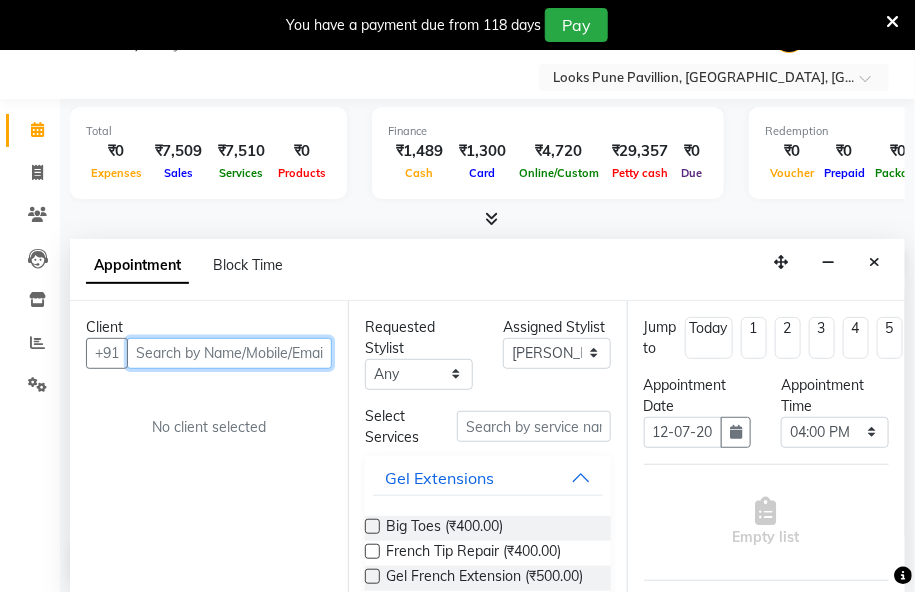 click at bounding box center [229, 353] 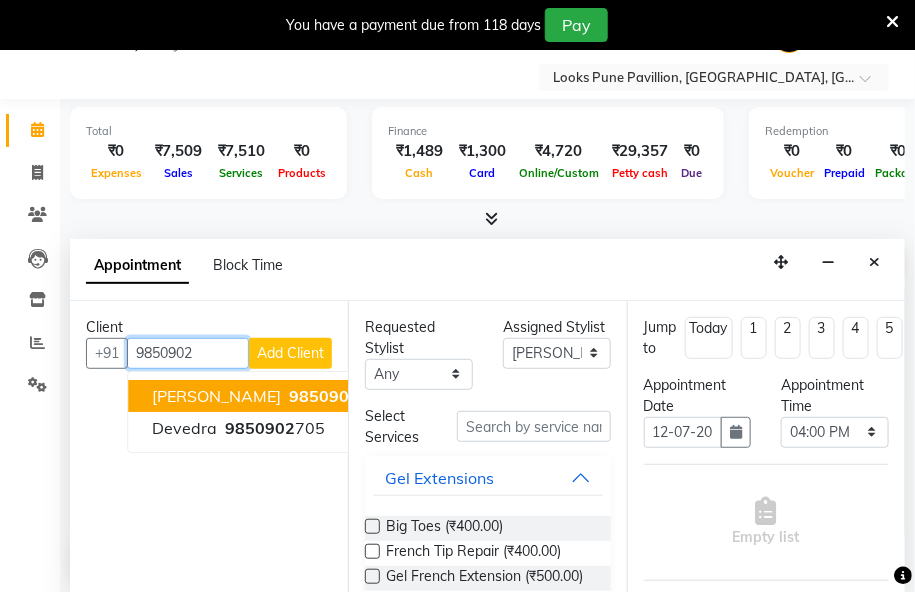 click on "Pallavi Patki" at bounding box center [216, 396] 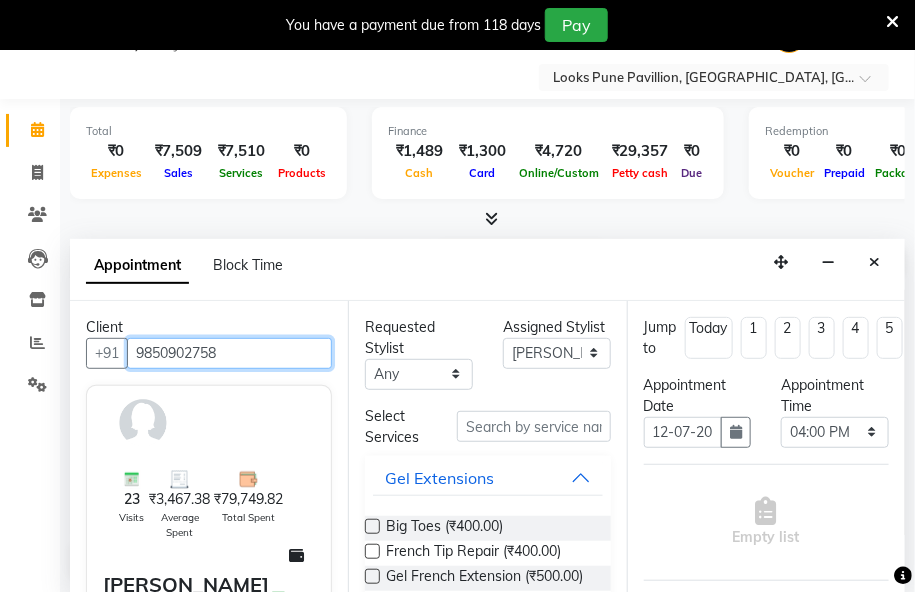type on "9850902758" 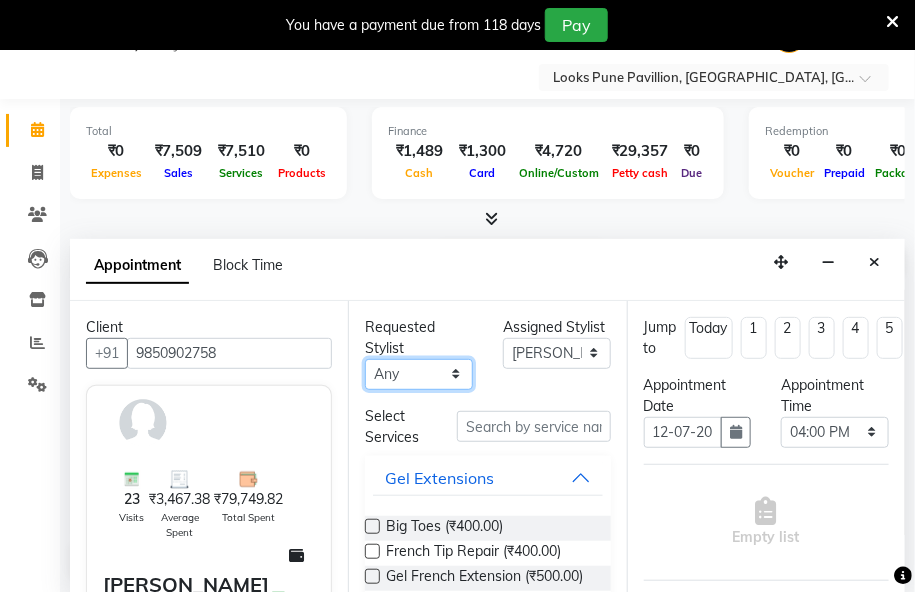 click on "Any Akshay [PERSON_NAME] [PERSON_NAME] [PERSON_NAME] [DEMOGRAPHIC_DATA] [PERSON_NAME] [PERSON_NAME] Hussain_pdct [PERSON_NAME] Mahi Mamta Mamta [PERSON_NAME] Nitesh_pdct [PERSON_NAME] _nail art [PERSON_NAME] [PERSON_NAME] [PERSON_NAME] Sentei SR  [PERSON_NAME]" at bounding box center (419, 374) 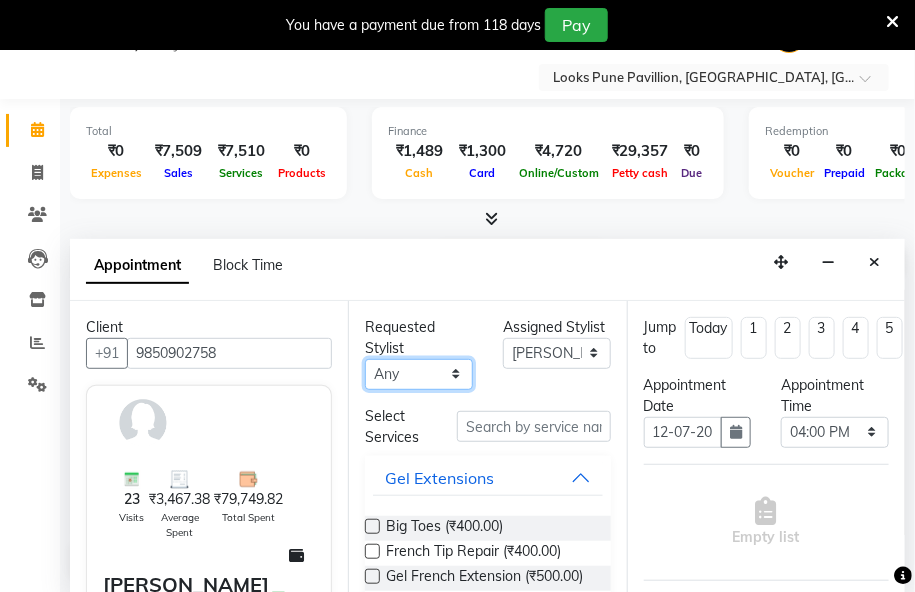 select on "43068" 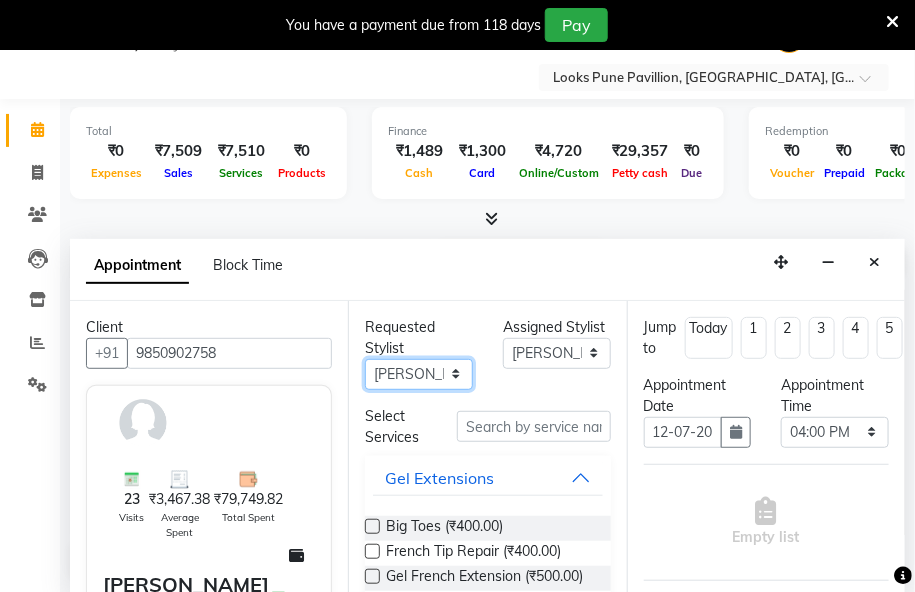click on "Any Akshay [PERSON_NAME] [PERSON_NAME] [PERSON_NAME] [DEMOGRAPHIC_DATA] [PERSON_NAME] [PERSON_NAME] Hussain_pdct [PERSON_NAME] Mahi Mamta Mamta [PERSON_NAME] Nitesh_pdct [PERSON_NAME] _nail art [PERSON_NAME] [PERSON_NAME] [PERSON_NAME] Sentei SR  [PERSON_NAME]" at bounding box center (419, 374) 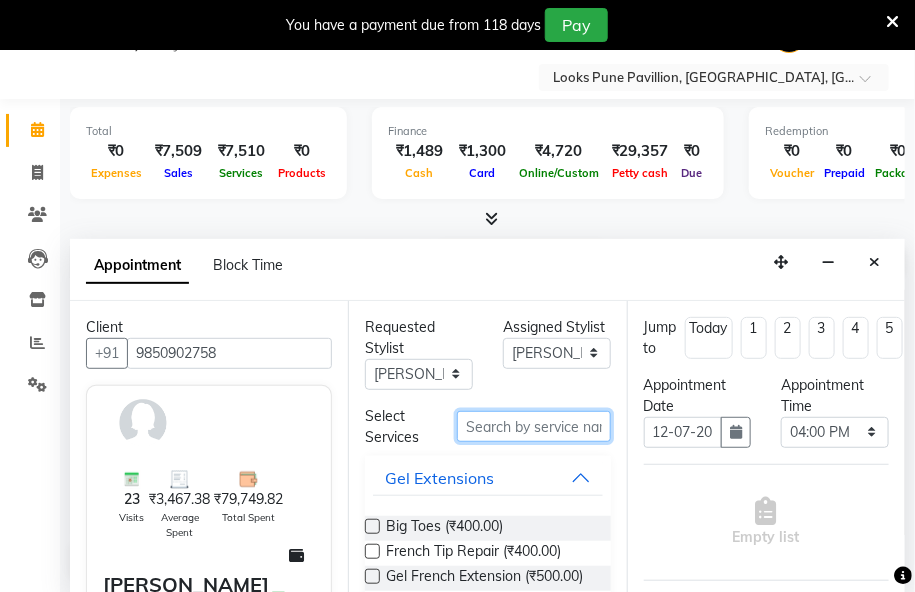 click at bounding box center [534, 426] 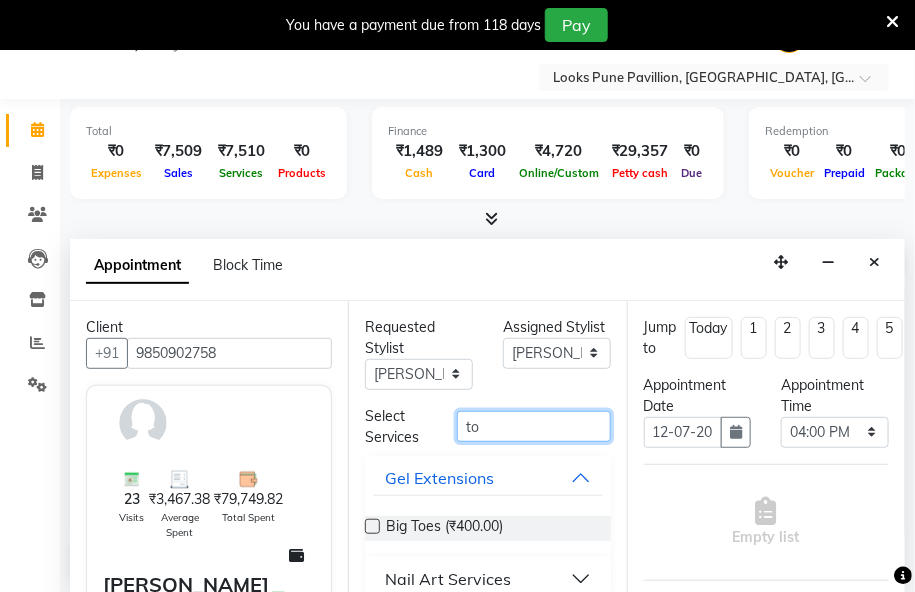 type on "t" 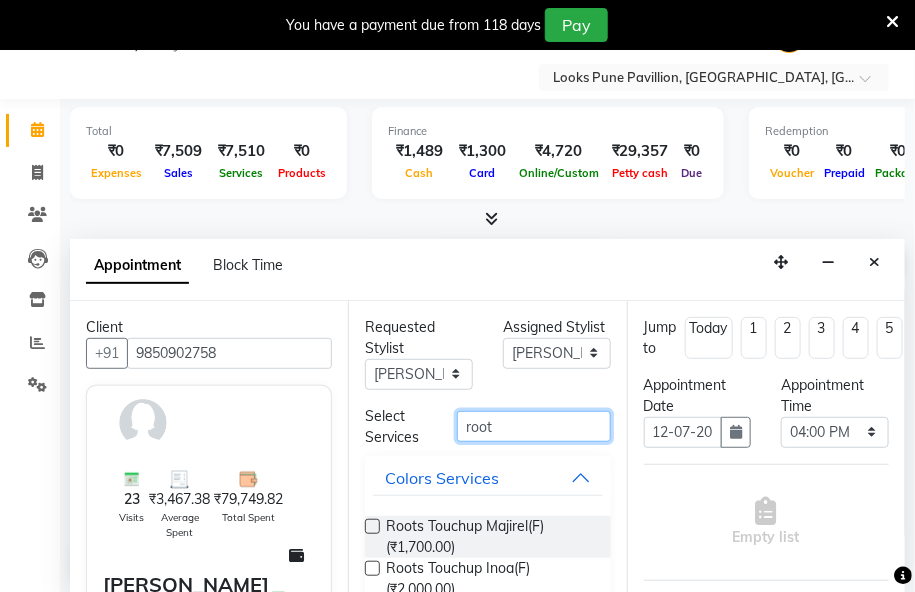type on "root" 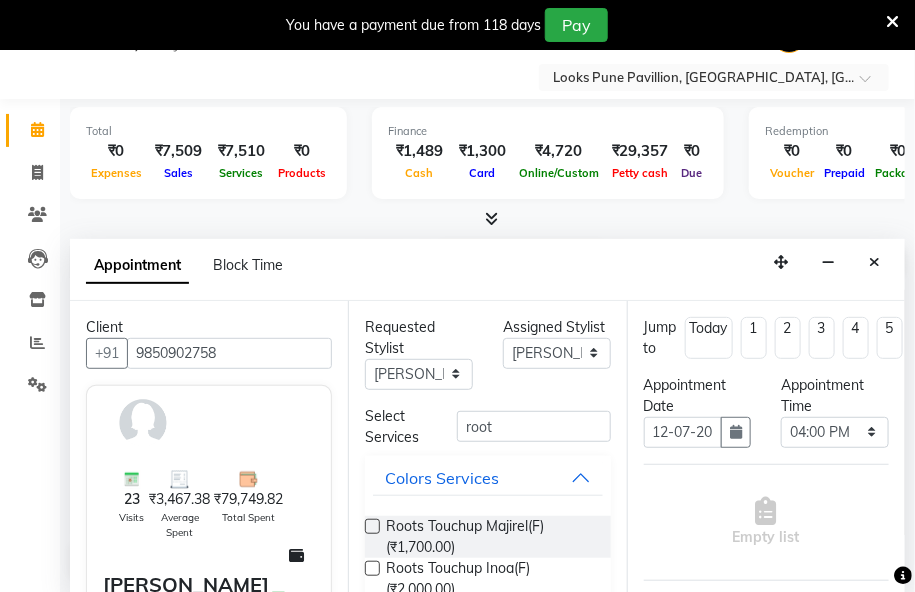 click at bounding box center (372, 568) 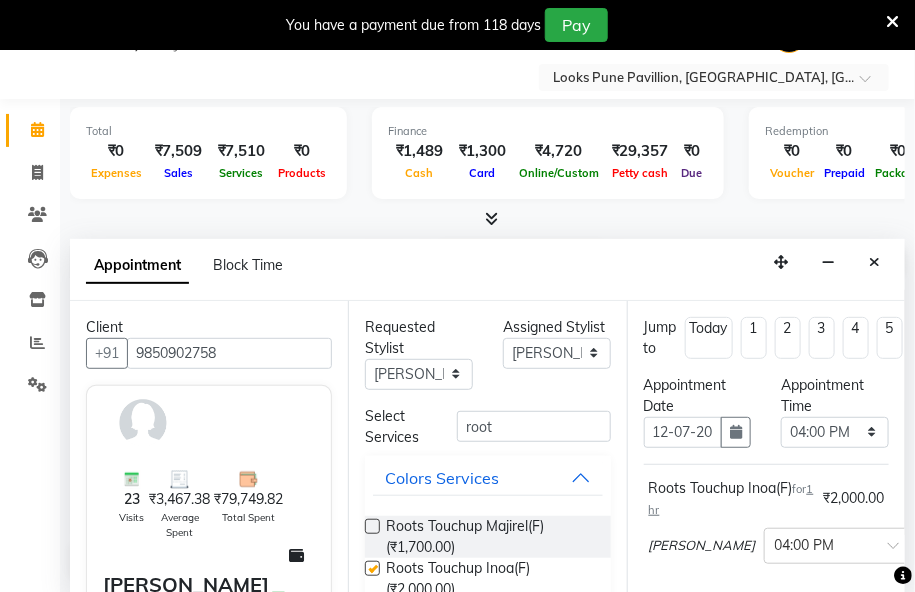 checkbox on "false" 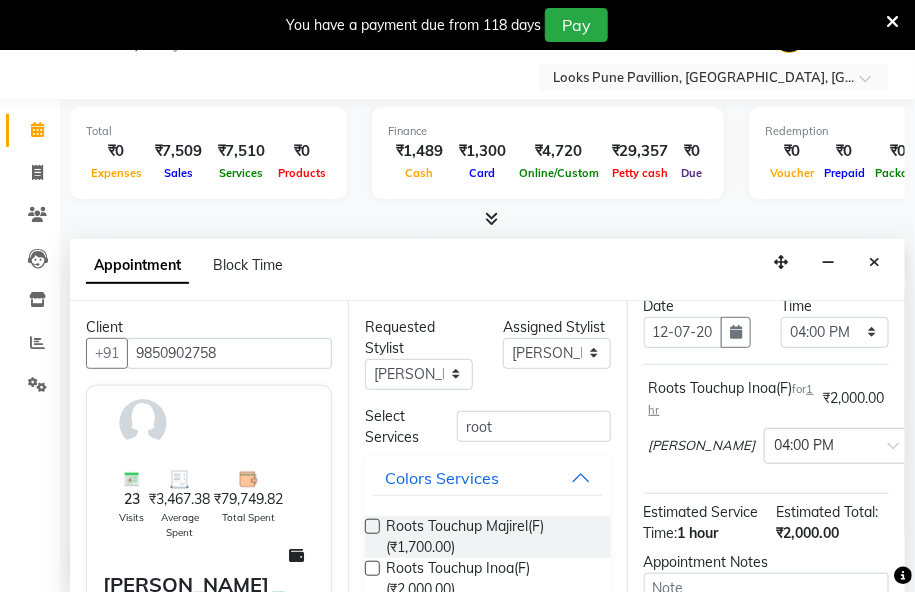 scroll, scrollTop: 349, scrollLeft: 0, axis: vertical 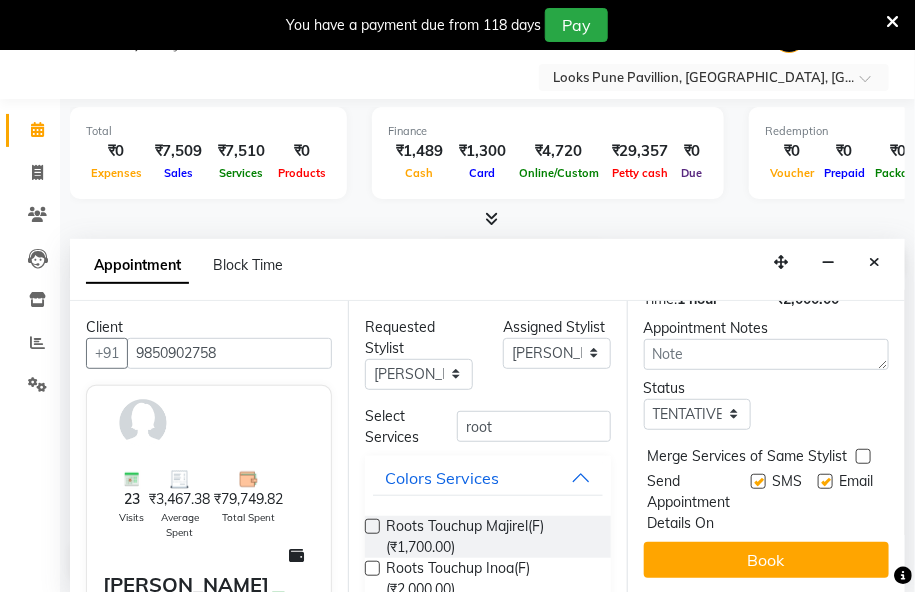 click on "Jump to Today 1 2 3 4 5 6 7 8 Weeks Appointment Date 12-07-2025 Appointment Time Select 11:00 AM 11:15 AM 11:30 AM 11:45 AM 12:00 PM 12:15 PM 12:30 PM 12:45 PM 01:00 PM 01:15 PM 01:30 PM 01:45 PM 02:00 PM 02:15 PM 02:30 PM 02:45 PM 03:00 PM 03:15 PM 03:30 PM 03:45 PM 04:00 PM 04:15 PM 04:30 PM 04:45 PM 05:00 PM 05:15 PM 05:30 PM 05:45 PM 06:00 PM 06:15 PM 06:30 PM 06:45 PM 07:00 PM 07:15 PM 07:30 PM 07:45 PM 08:00 PM 08:15 PM 08:30 PM 08:45 PM 09:00 PM 09:15 PM 09:30 PM 09:45 PM 10:00 PM Roots Touchup Inoa(F)   for  1 hr ₹2,000.00 Alisha × 04:00 PM Estimated Service Time:  1 hour Estimated Total:  ₹2,000.00 Appointment Notes Status Select TENTATIVE CONFIRM UPCOMING Merge Services of Same Stylist Send Appointment Details On SMS Email  Book" at bounding box center [766, 447] 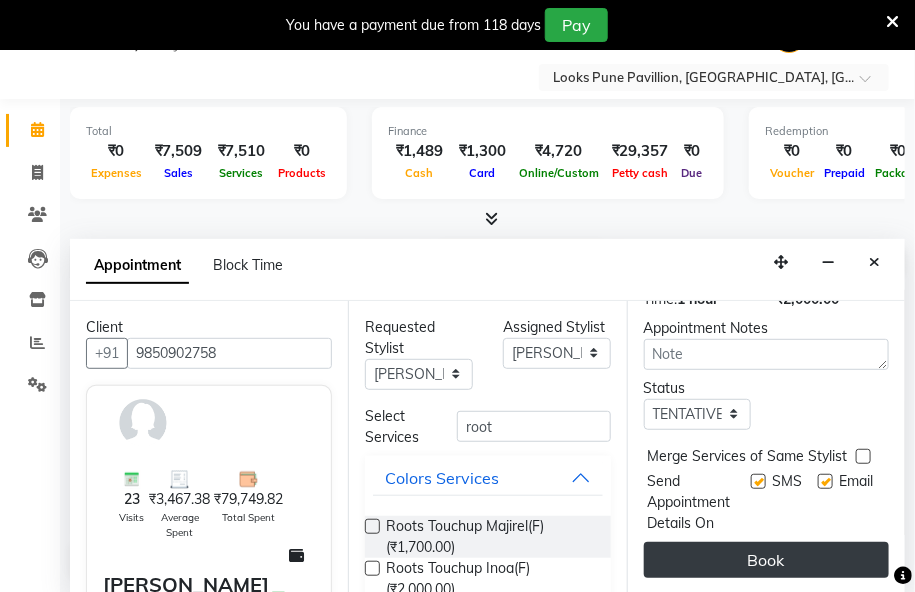 click on "Book" at bounding box center [766, 560] 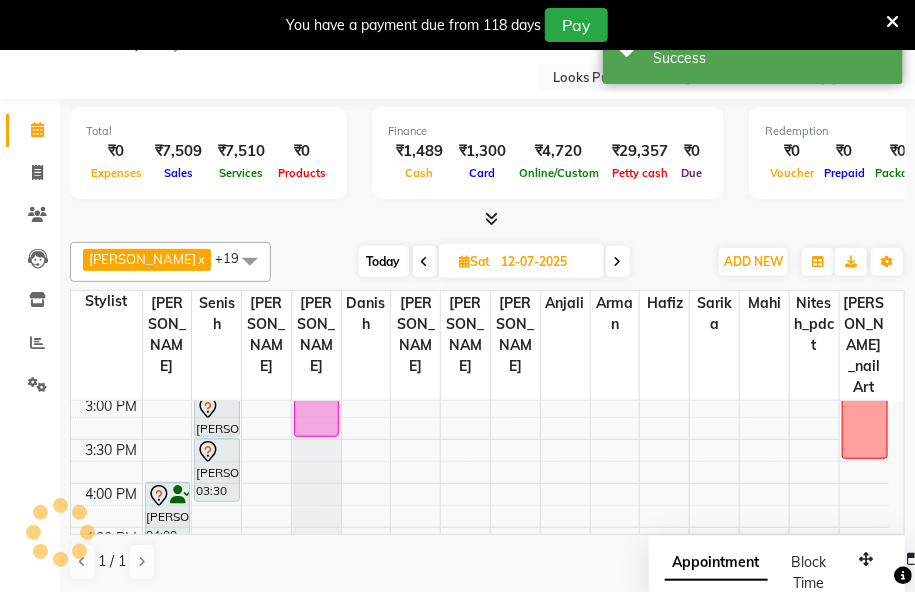 scroll, scrollTop: 0, scrollLeft: 0, axis: both 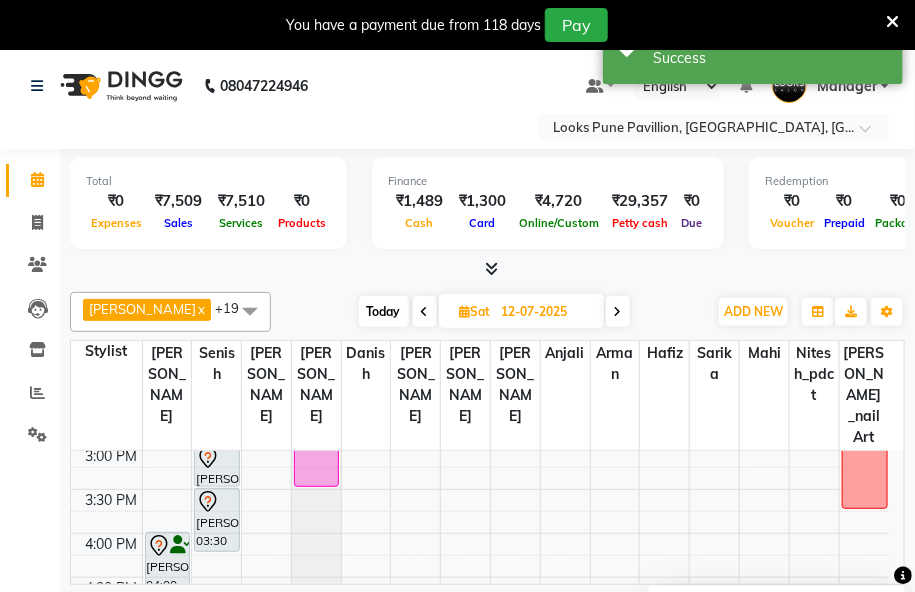 click on "Today" at bounding box center [384, 311] 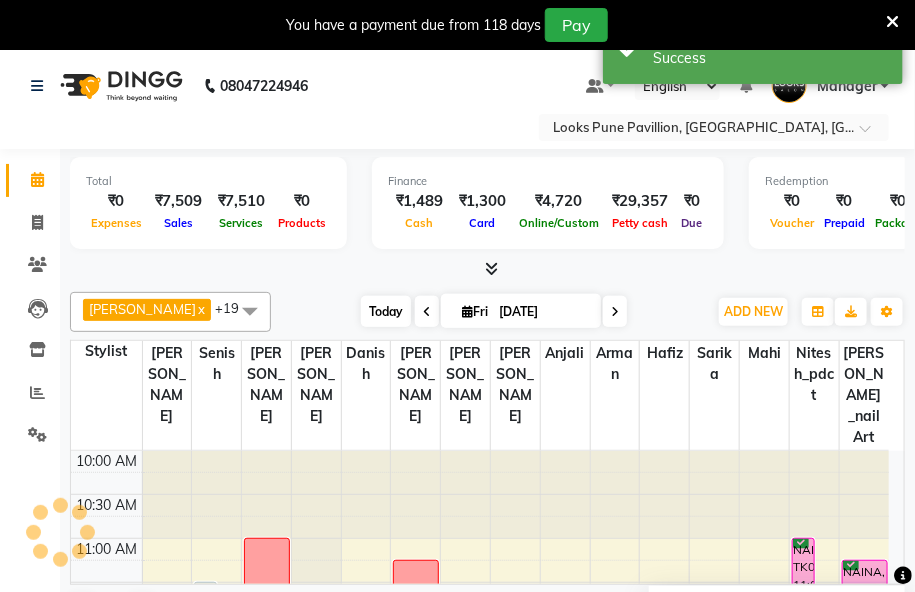 scroll, scrollTop: 263, scrollLeft: 0, axis: vertical 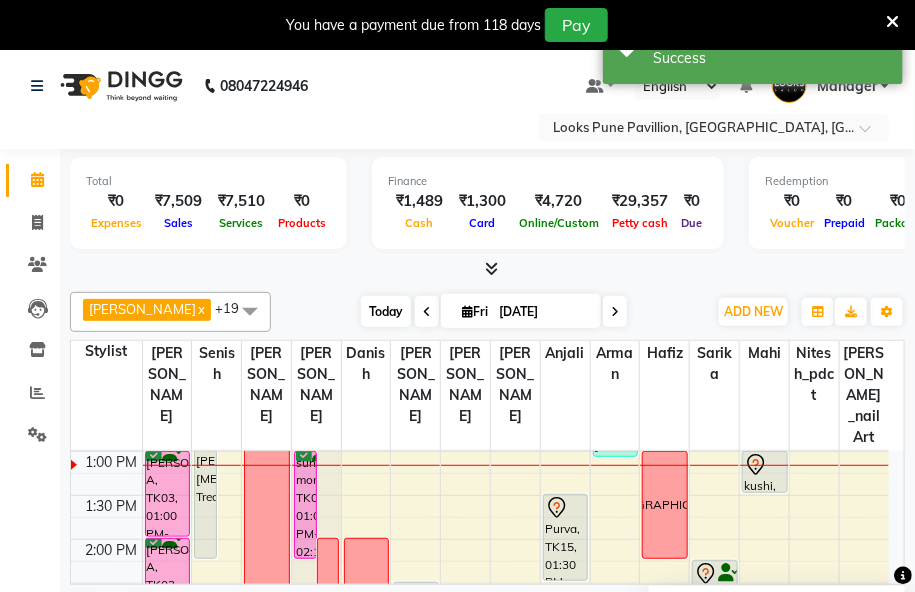 click on "Today" at bounding box center [386, 311] 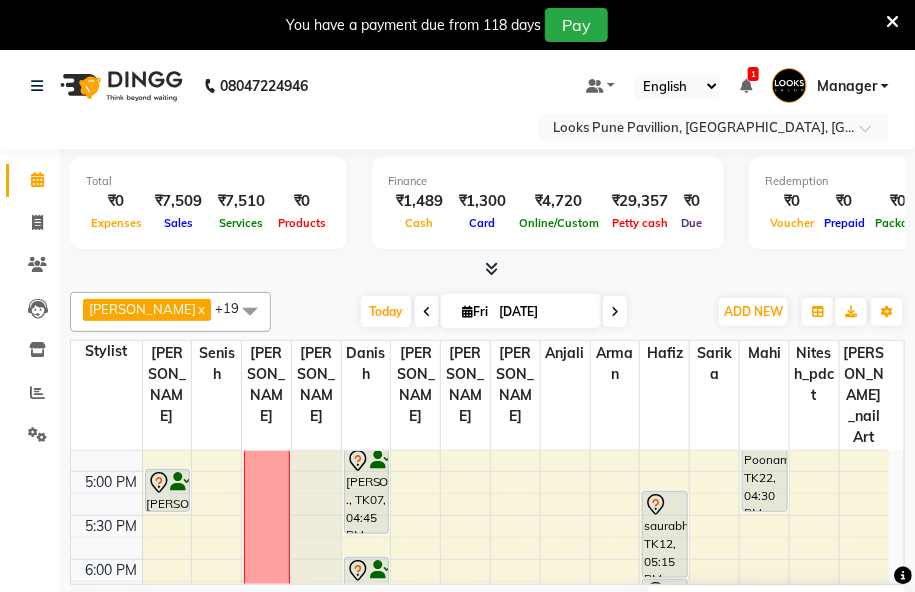 scroll, scrollTop: 627, scrollLeft: 0, axis: vertical 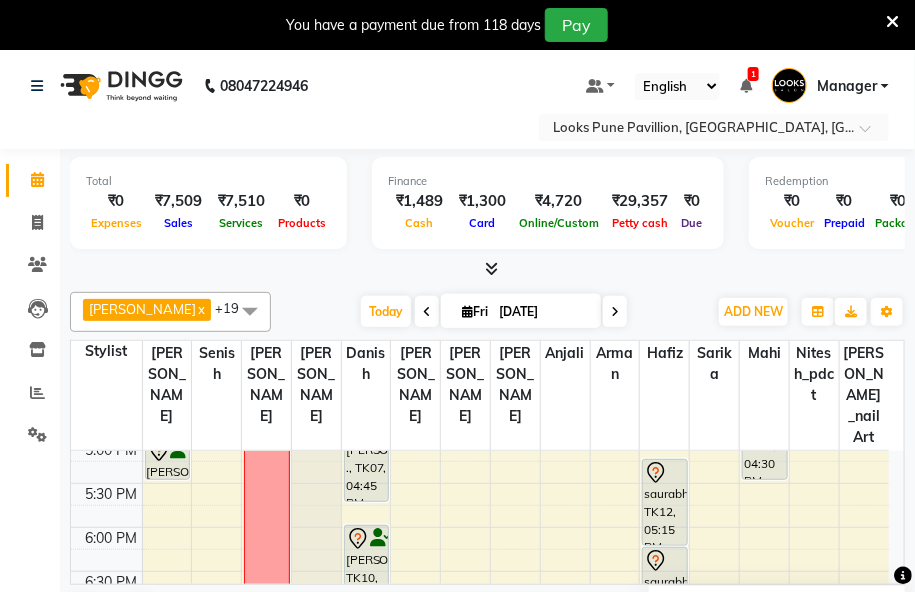 click on "10:00 AM 10:30 AM 11:00 AM 11:30 AM 12:00 PM 12:30 PM 1:00 PM 1:30 PM 2:00 PM 2:30 PM 3:00 PM 3:30 PM 4:00 PM 4:30 PM 5:00 PM 5:30 PM 6:00 PM 6:30 PM 7:00 PM 7:30 PM 8:00 PM 8:30 PM 9:00 PM 9:30 PM 10:00 PM 10:30 PM     Manisha A, TK03, 01:00 PM-02:00 PM, Roots Touchup Majirel(F)     Manisha A, TK03, 02:00 PM-03:00 PM, K Chronologiste Ritual     Tanvi, TK05, 03:00 PM-04:45 PM, Roots Touchup Inoa(F)             katha dhus, TK06, 05:00 PM-05:30 PM, GK Wash Conditioning(F)*             Monika, TK04, 11:30 AM-02:15 PM, Léa Levett Botox Treatment(F)*             Deepali, TK19, 12:00 PM-01:00 PM, Global Color Dia Richesse(F)*  Leave      sunita more, TK01, 01:00 PM-02:15 PM, Blow Dry Sr. Stylist(F)*  namaz              Atul, TK16, 03:30 PM-04:00 PM, Stylist Cut(M)             Atul, TK16, 04:00 PM-04:30 PM, Beard Trimming             Navneet, TK11, 07:15 PM-07:45 PM, Wash Conditioning L'oreal(F)             Navneet, TK11, 07:45 PM-08:15 PM, Blow Dry Stylist(F)*  namaz" at bounding box center [480, 395] 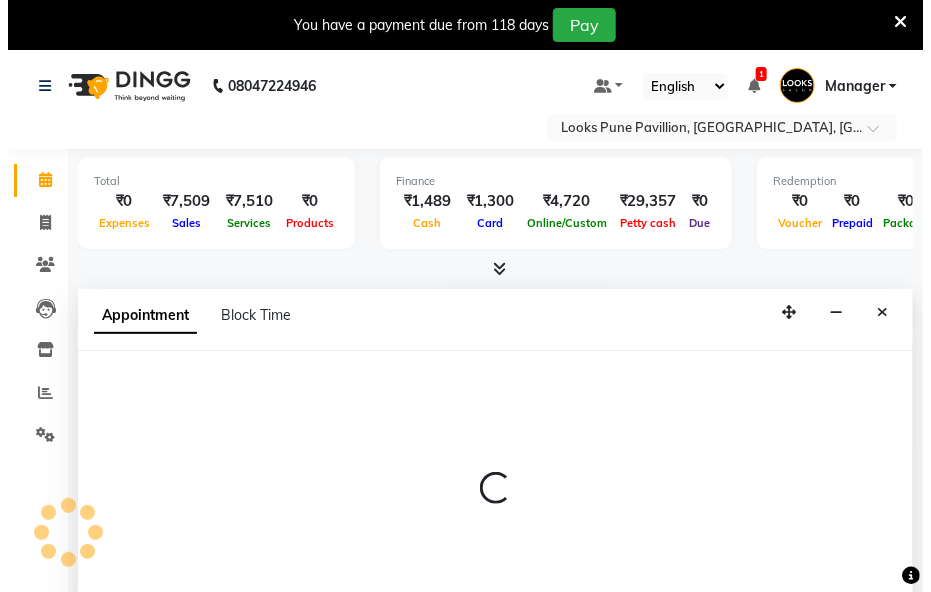 scroll, scrollTop: 50, scrollLeft: 0, axis: vertical 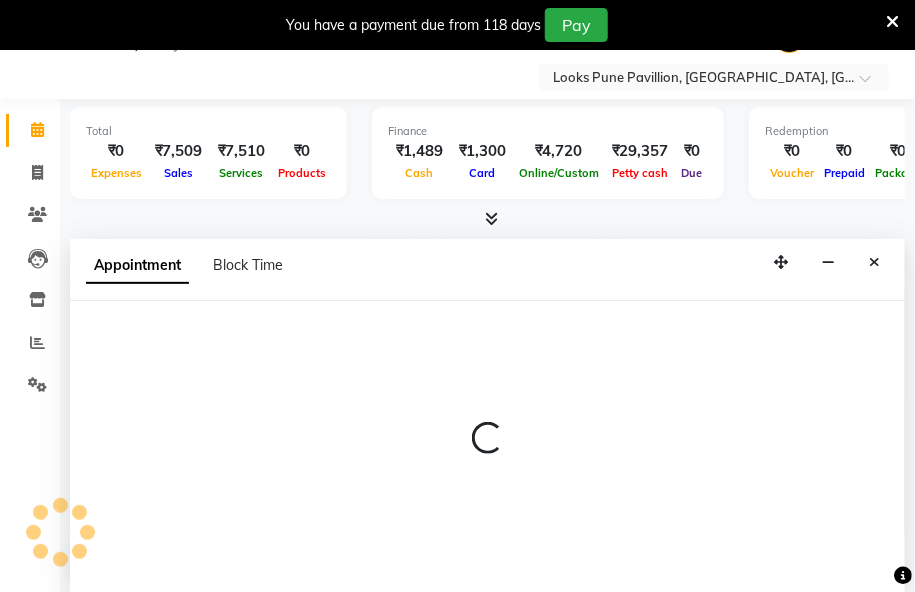 select on "43069" 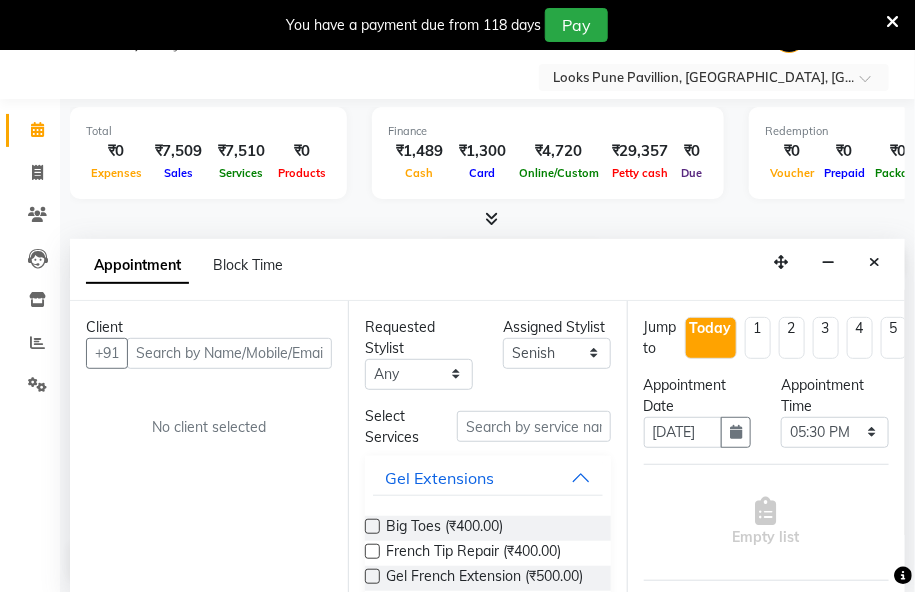 click at bounding box center [229, 353] 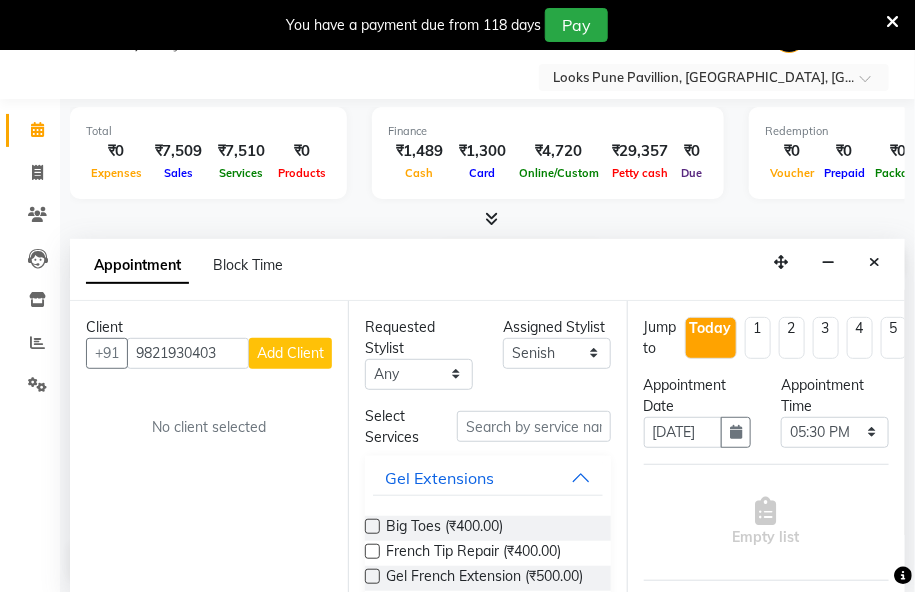 type on "9821930403" 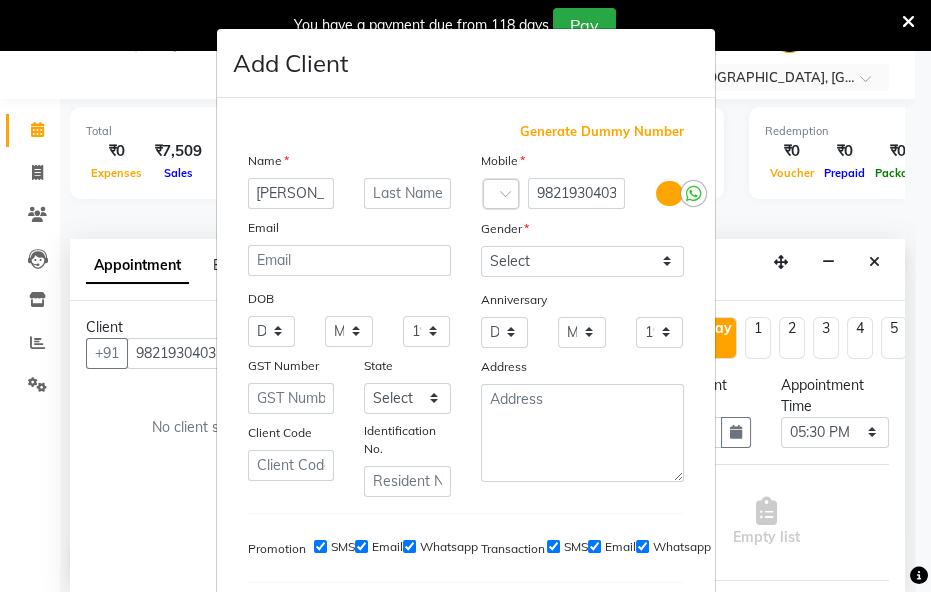 scroll, scrollTop: 0, scrollLeft: 5, axis: horizontal 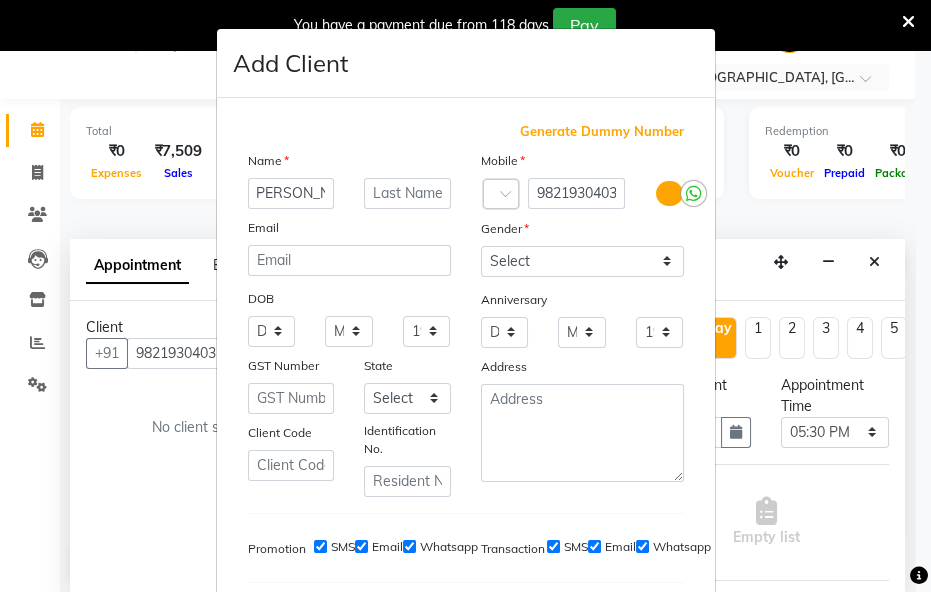 type on "Shambhavi" 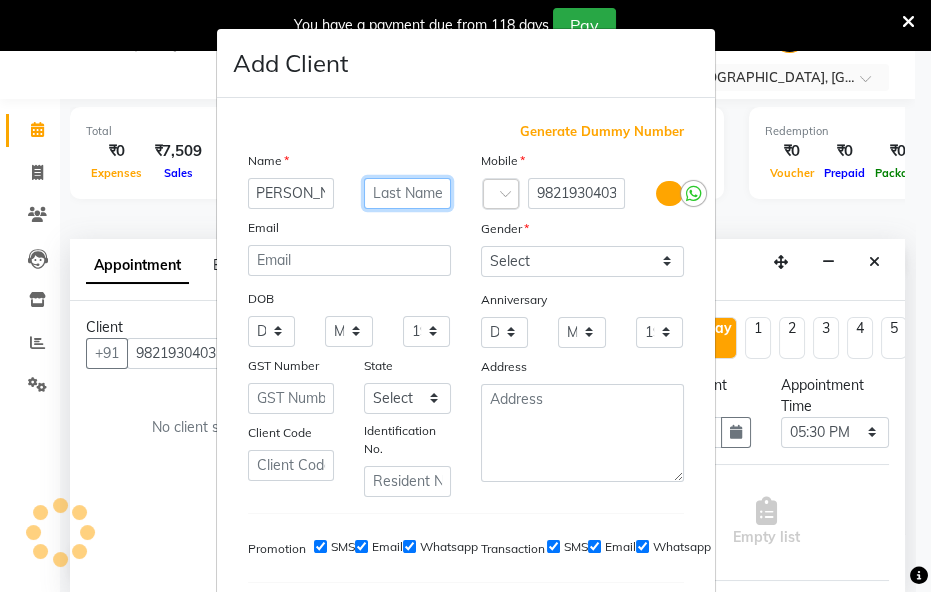 click at bounding box center (407, 193) 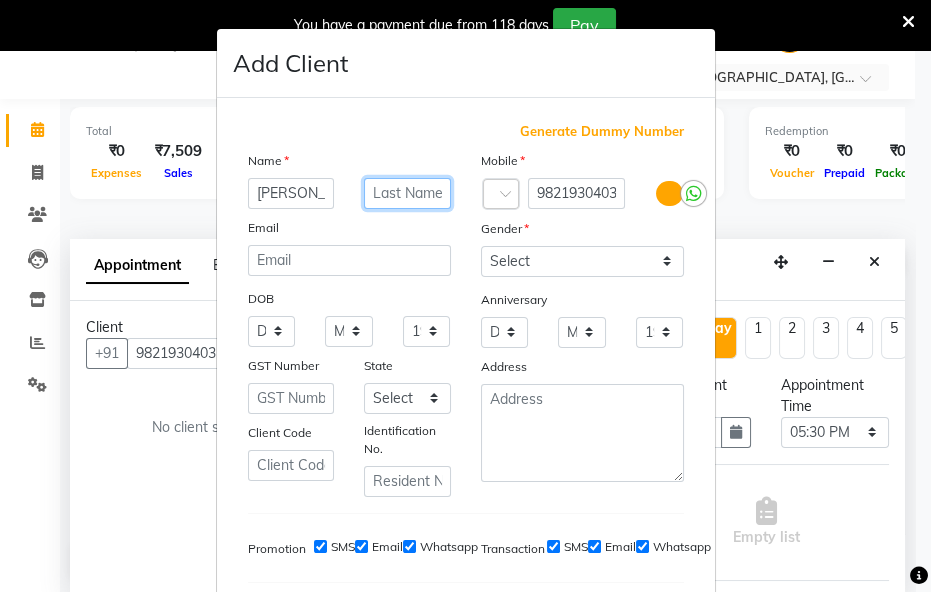 type on "m" 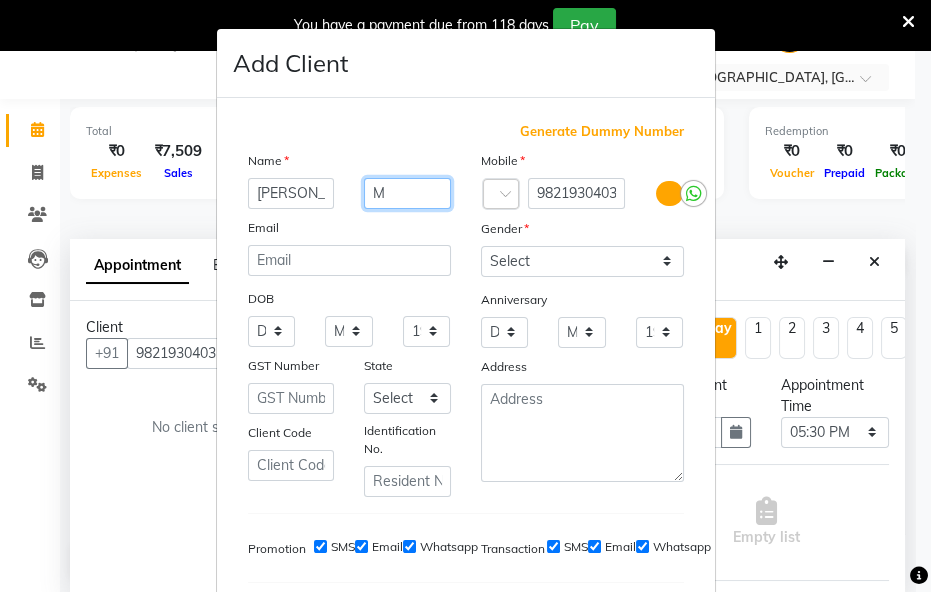 type on "M" 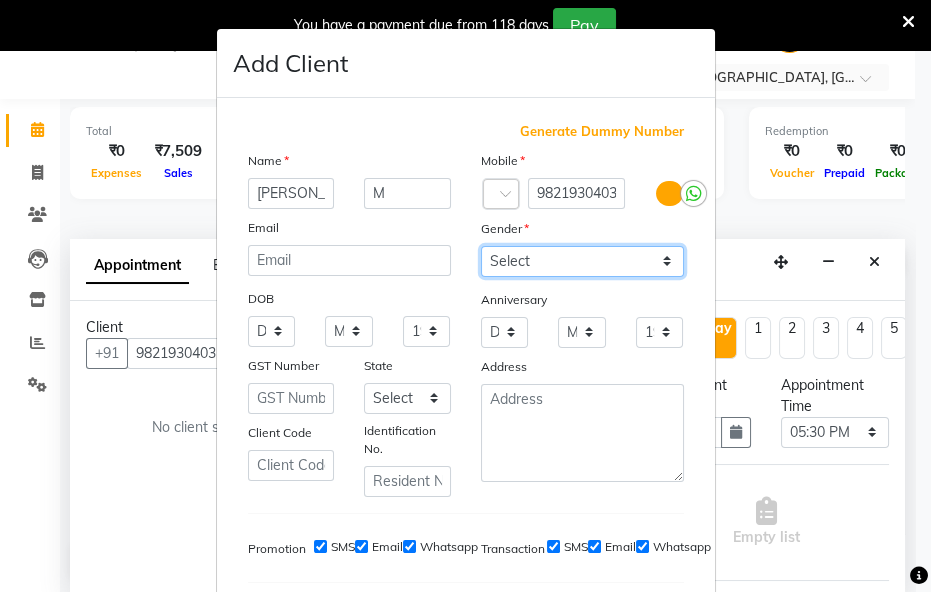 click on "Select [DEMOGRAPHIC_DATA] [DEMOGRAPHIC_DATA] Other Prefer Not To Say" at bounding box center (582, 261) 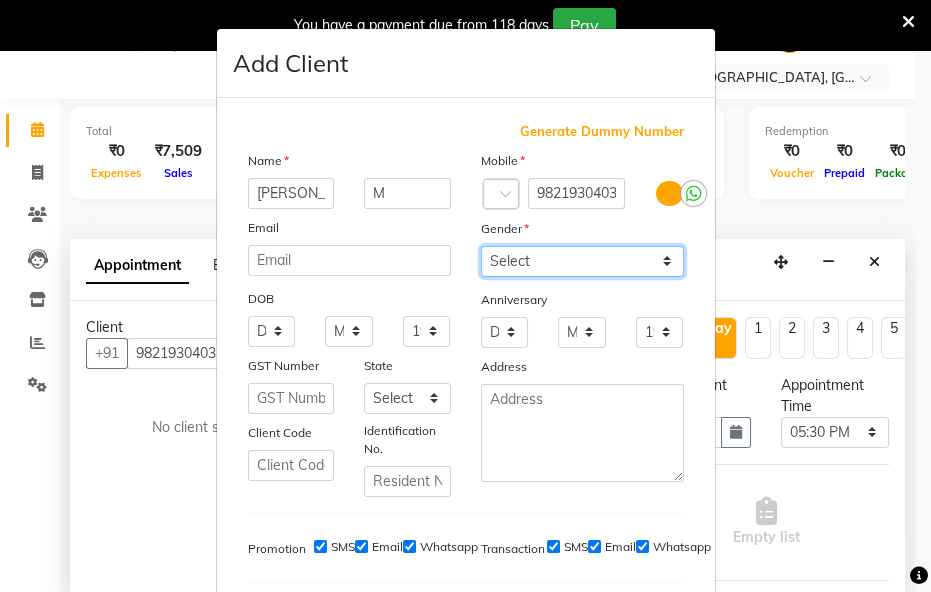 select on "[DEMOGRAPHIC_DATA]" 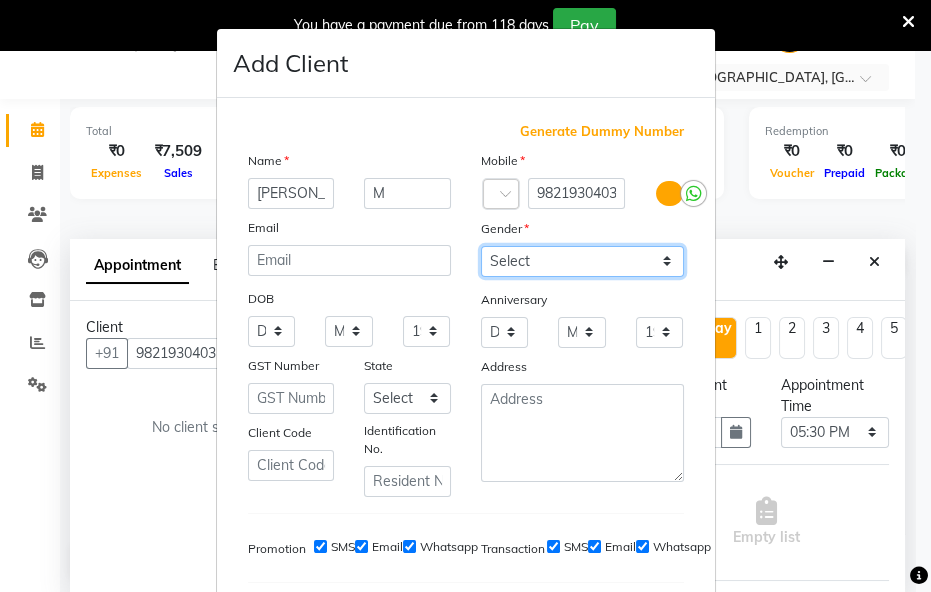 click on "Select [DEMOGRAPHIC_DATA] [DEMOGRAPHIC_DATA] Other Prefer Not To Say" at bounding box center (582, 261) 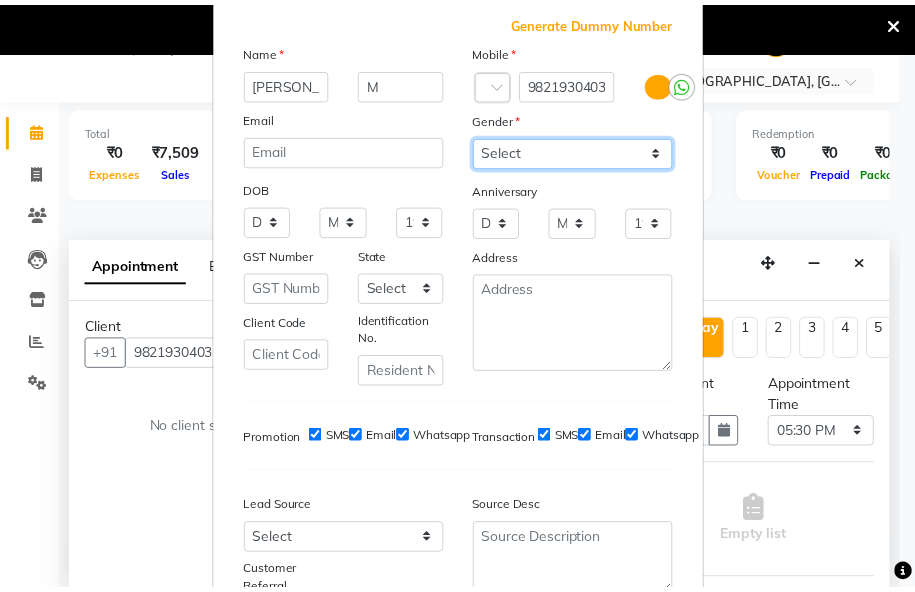 scroll, scrollTop: 272, scrollLeft: 0, axis: vertical 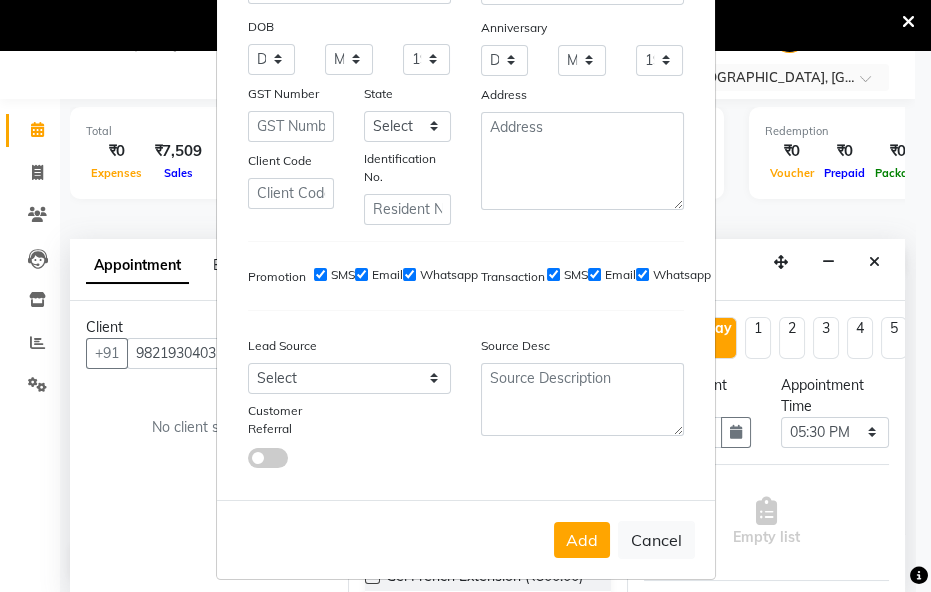 click on "Add" at bounding box center [582, 540] 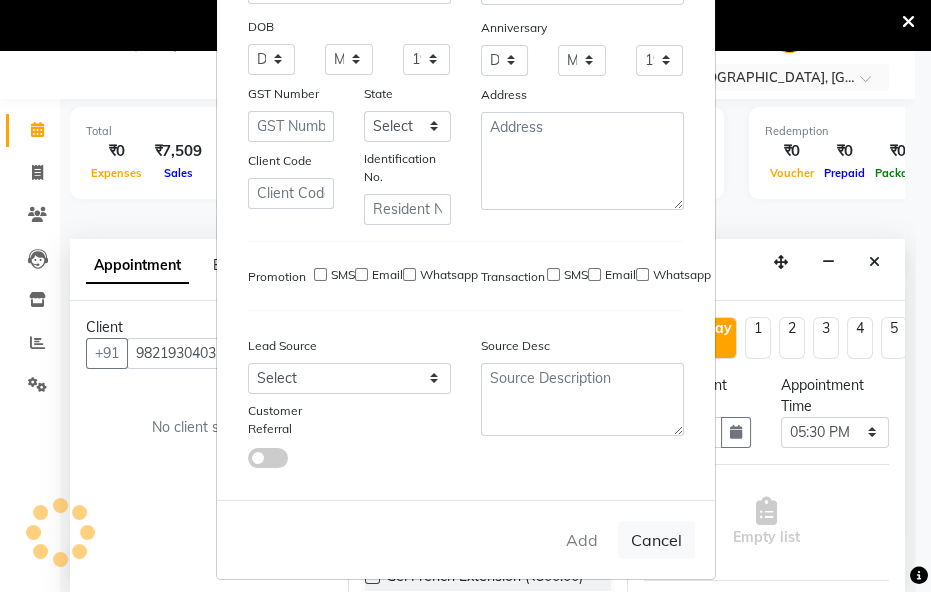 type 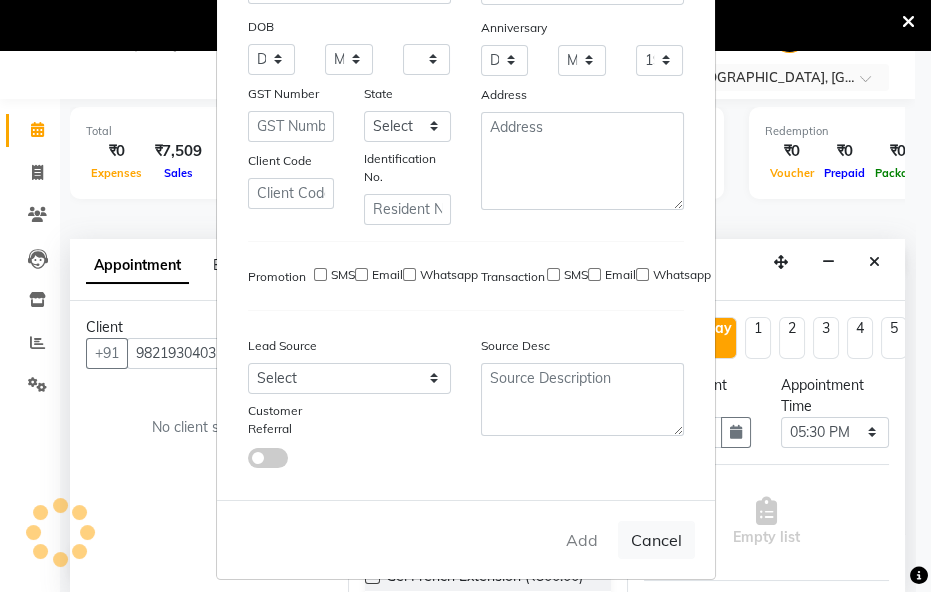 type 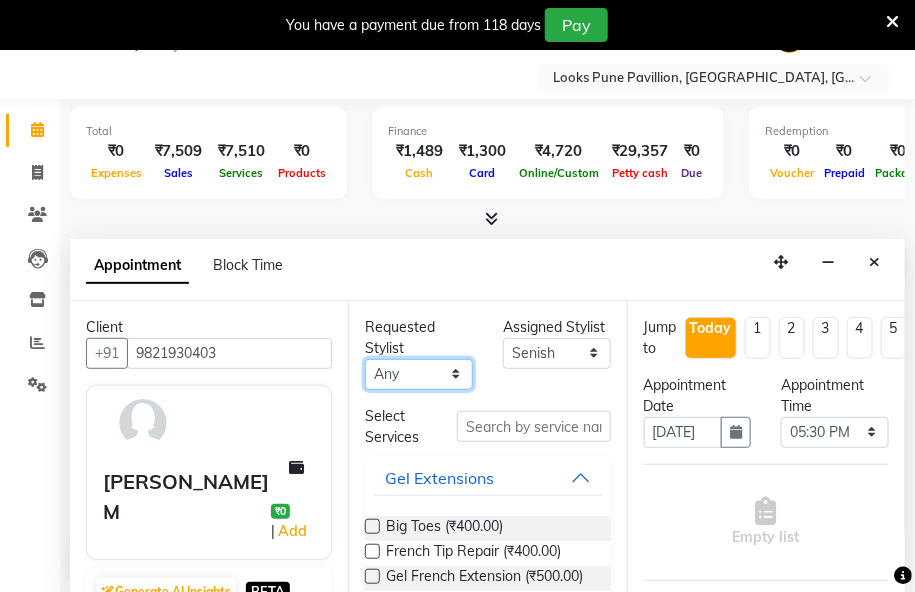 click on "Any Akshay [PERSON_NAME] [PERSON_NAME] [PERSON_NAME] [DEMOGRAPHIC_DATA] [PERSON_NAME] [PERSON_NAME] Hussain_pdct [PERSON_NAME] Mahi Mamta Mamta [PERSON_NAME] Nitesh_pdct [PERSON_NAME] _nail art [PERSON_NAME] [PERSON_NAME] [PERSON_NAME] Sentei SR  [PERSON_NAME]" at bounding box center (419, 374) 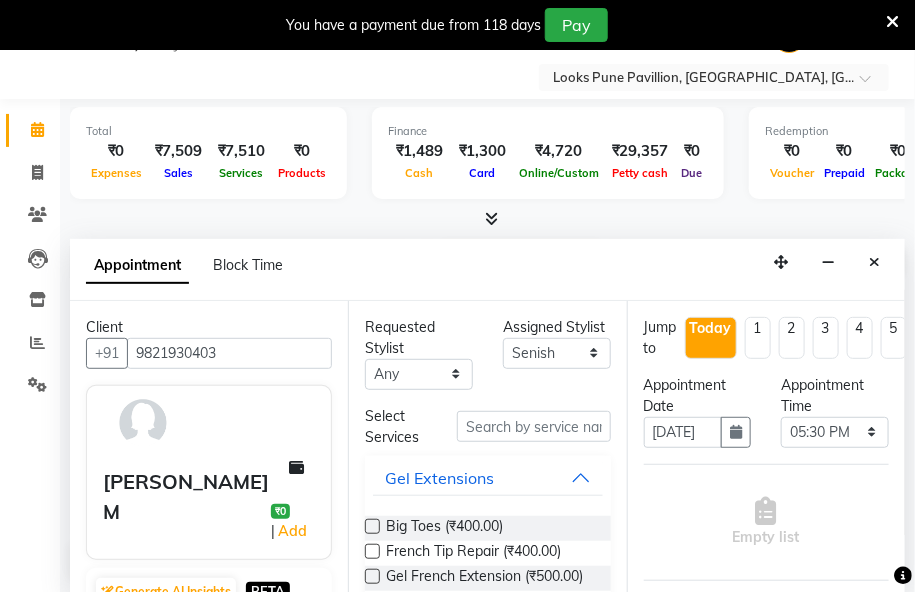 click on "Total  ₹0  Expenses ₹7,509  Sales ₹7,510  Services ₹0  Products Finance  ₹1,489  Cash ₹1,300  Card ₹4,720  Online/Custom ₹29,357 Petty cash ₹0 Due  Redemption  ₹0 Voucher ₹0 Prepaid ₹0 Package ₹0  Gift Cards ₹0  Wallet  Appointment  5 Completed 26 Upcoming 0 Ongoing 0 No show  Other sales  ₹0  Packages ₹0  Memberships ₹0  Vouchers ₹0  Prepaids ₹0  Gift Cards Ravi  x Sentei   x Eli  x Sandeep  x Christy  x Alisha  x Anjali  x Eli  x Danish  x Hafiz  x Rashid  x Senish  x Christy  x Mahi  x Pooja Jadhav _nail art  x Nitesh_pdct  x Pragati  x Sunaina  x Arman  x Sarika  x +19 Select All Akshay Alisha Anjali Arif Arman Christy Danish Eli Gloria Hafiz Hussain_pdct Inayat Mahi Mamta Mamta muskan Nitesh_pdct Pooja Jadhav _nail art Pragati Rashid Ravi Sarika Senish Sentei SR  Sunaina Today  Fri 11-07-2025 Toggle Dropdown Add Appointment Add Invoice Add Expense Add Attendance Add Client Add Transaction Toggle Dropdown Add Appointment Add Invoice Add Expense x x" 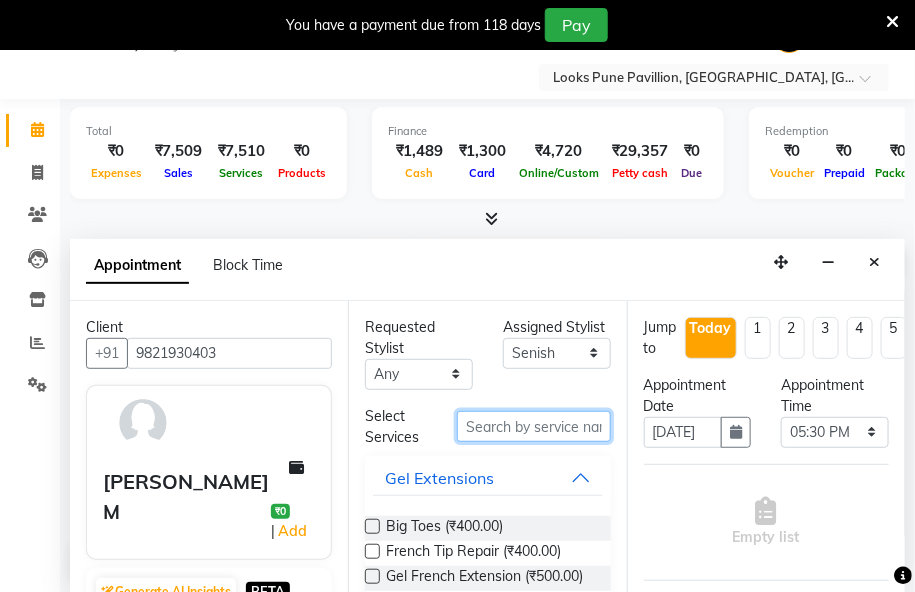 click at bounding box center [534, 426] 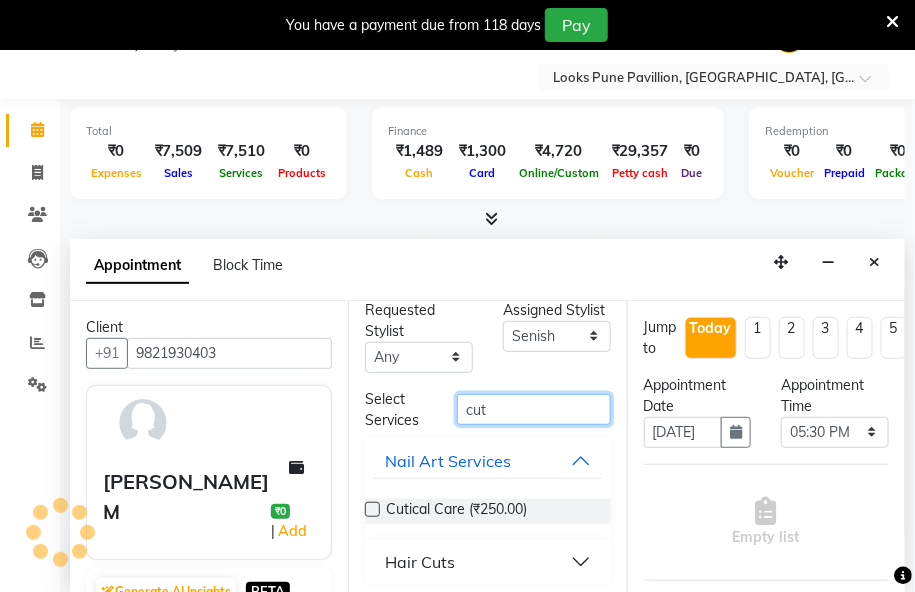 scroll, scrollTop: 22, scrollLeft: 0, axis: vertical 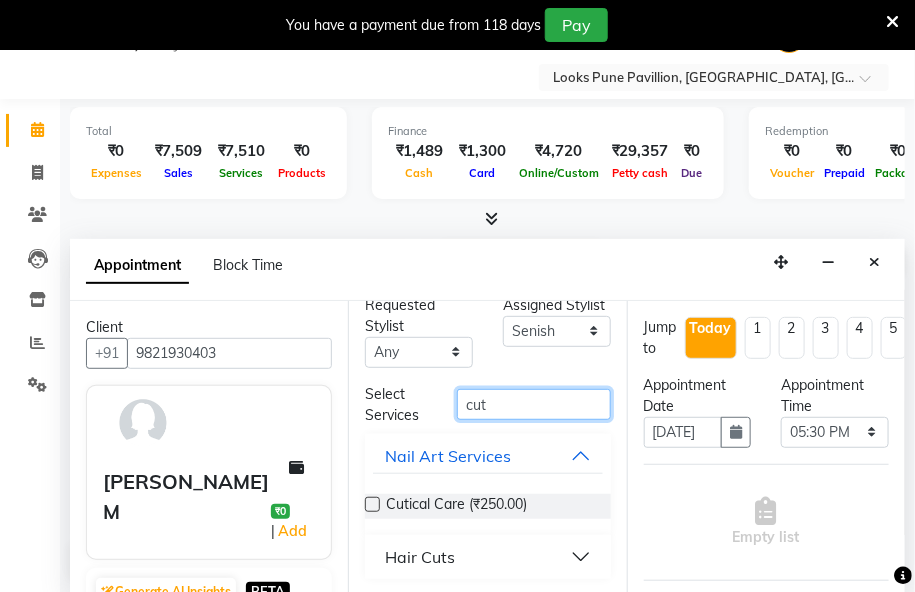 type on "cut" 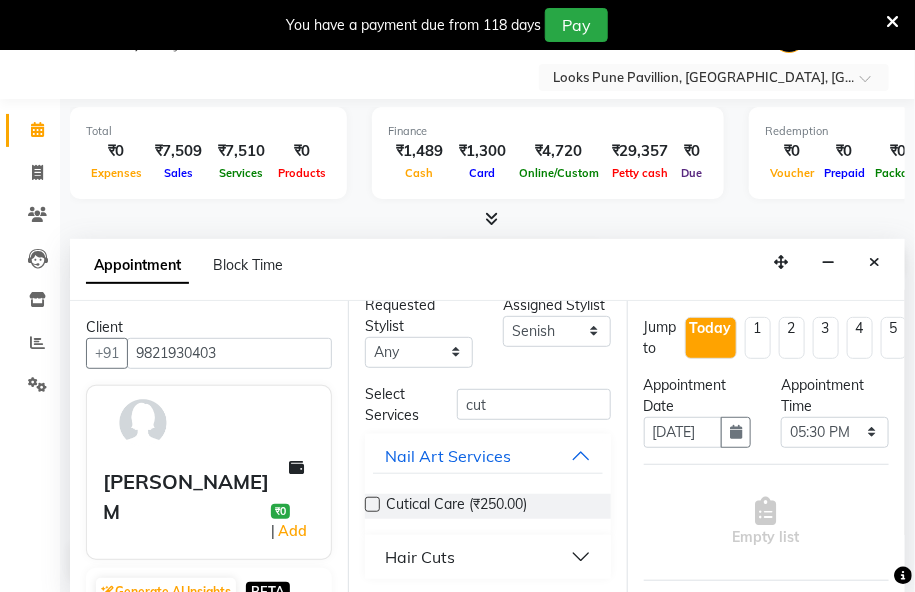 click on "Hair Cuts" at bounding box center [420, 557] 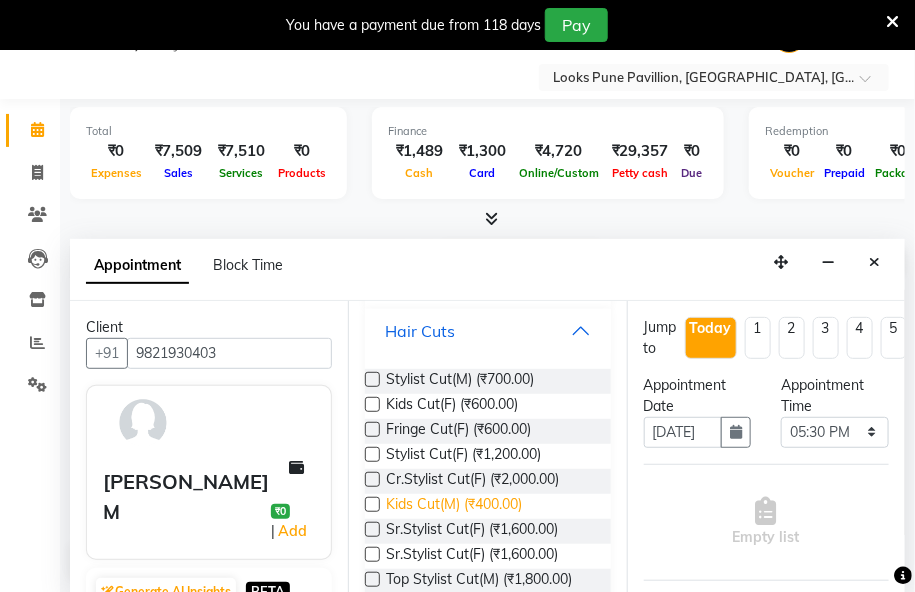 scroll, scrollTop: 295, scrollLeft: 0, axis: vertical 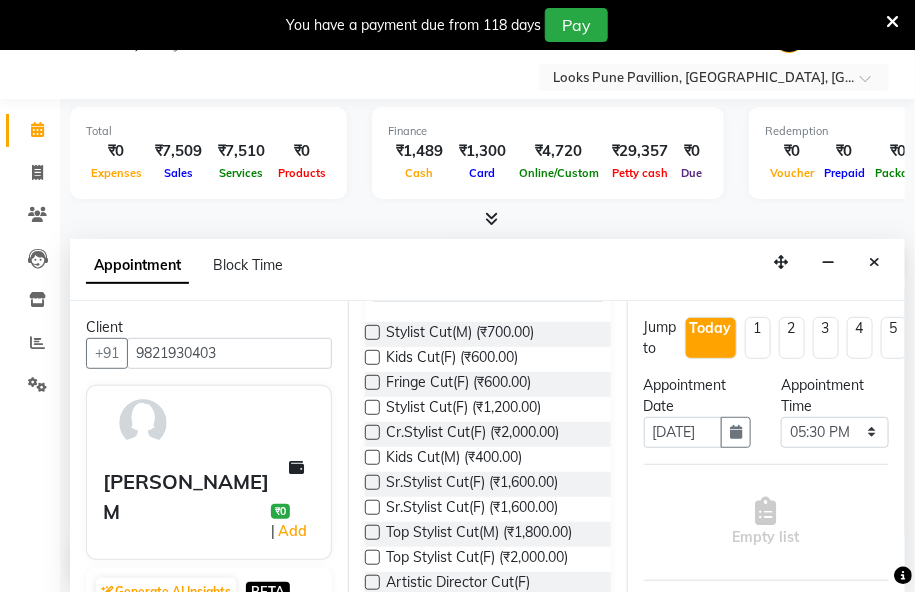 click at bounding box center [372, 407] 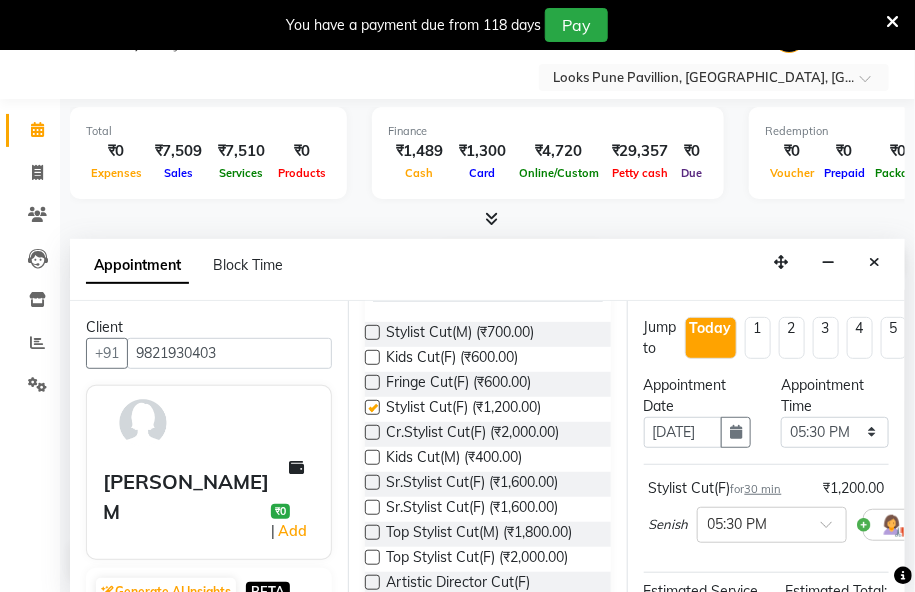 checkbox on "false" 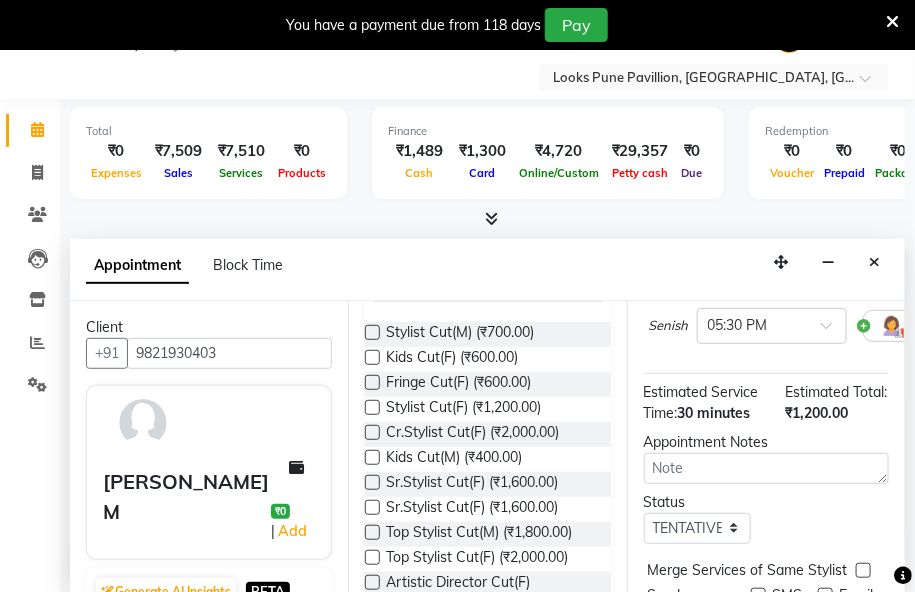 scroll, scrollTop: 349, scrollLeft: 0, axis: vertical 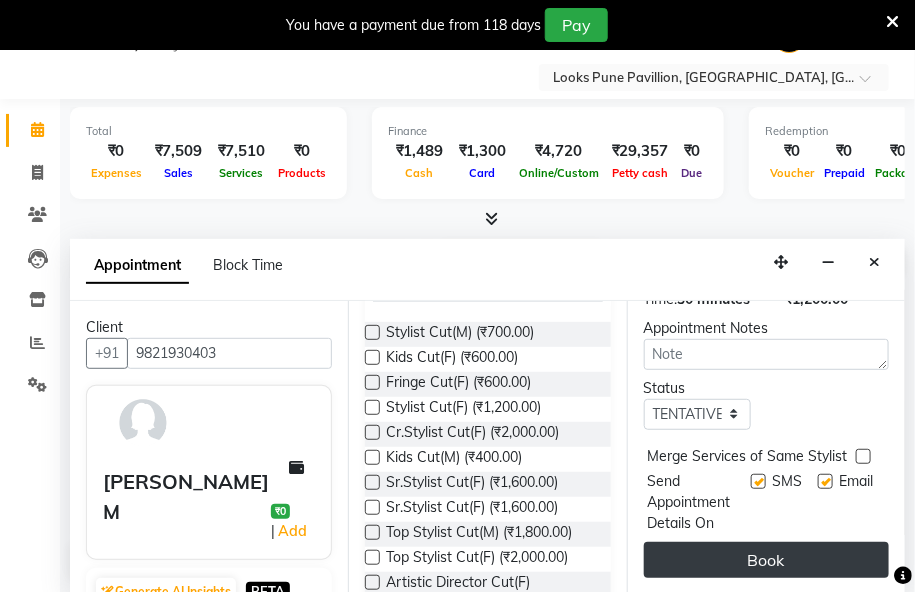 click on "Book" at bounding box center [766, 560] 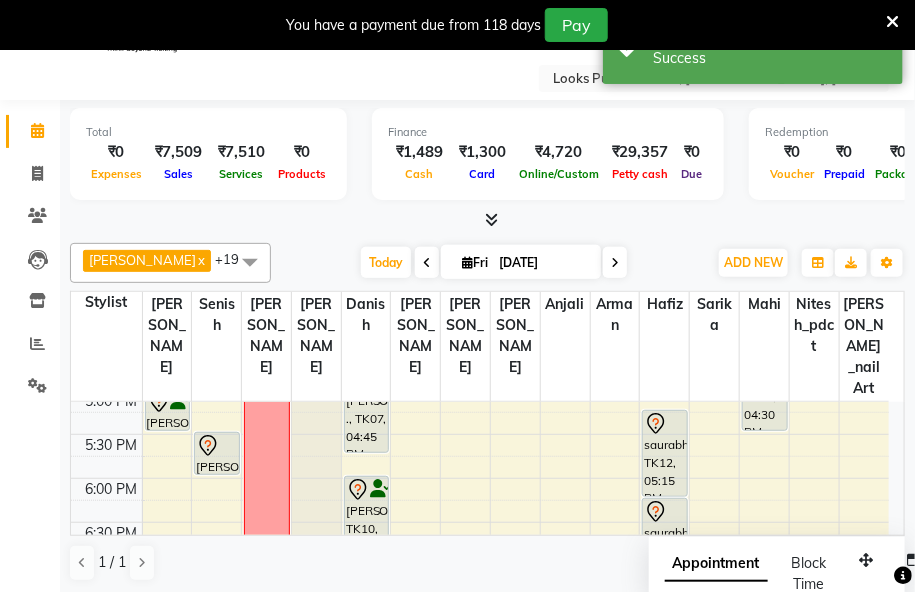 scroll, scrollTop: 0, scrollLeft: 0, axis: both 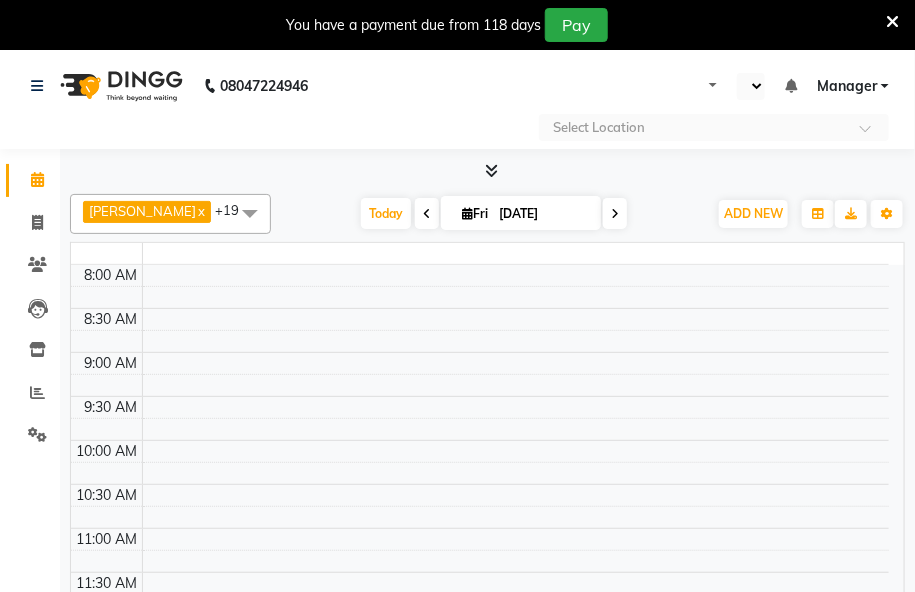 select on "en" 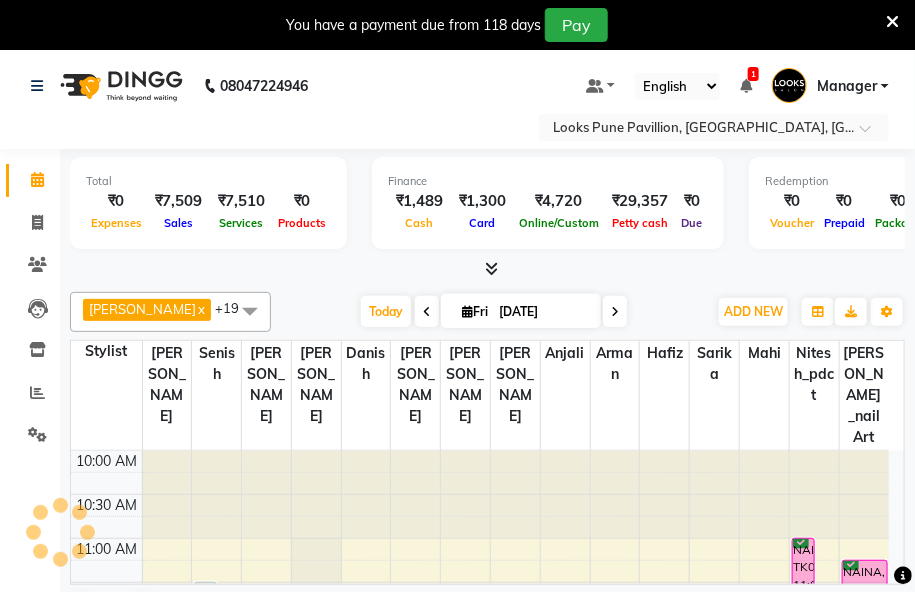 scroll, scrollTop: 0, scrollLeft: 0, axis: both 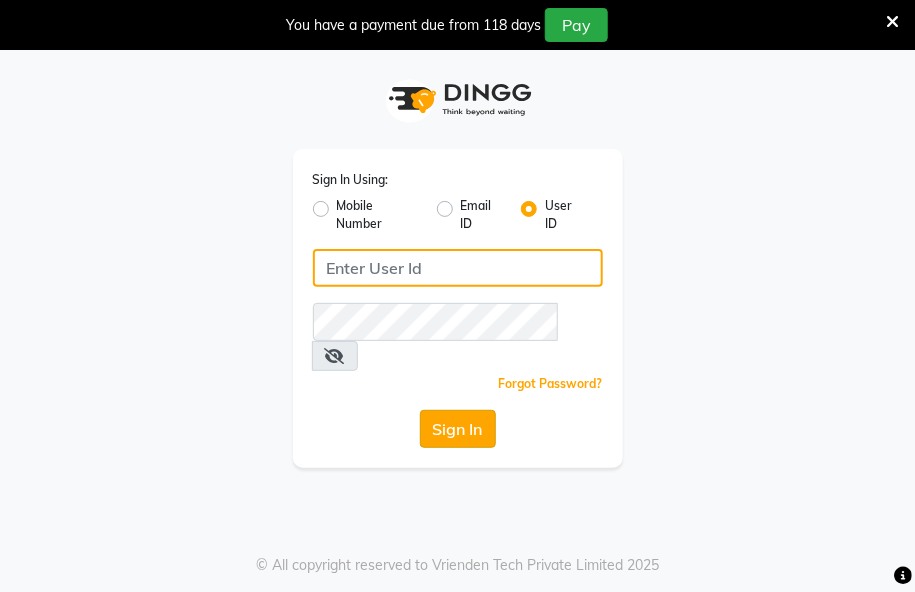type on "e2596-01" 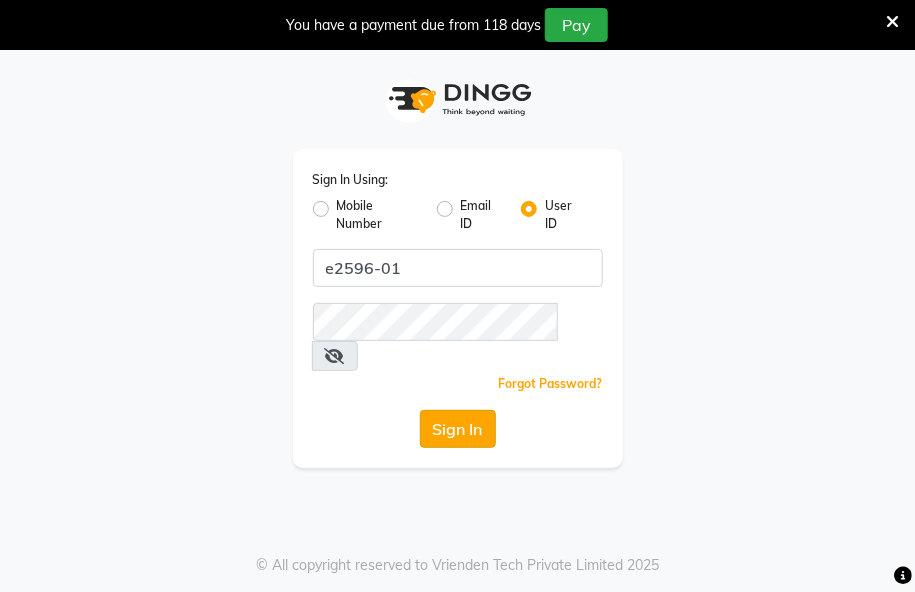 click on "Sign In" 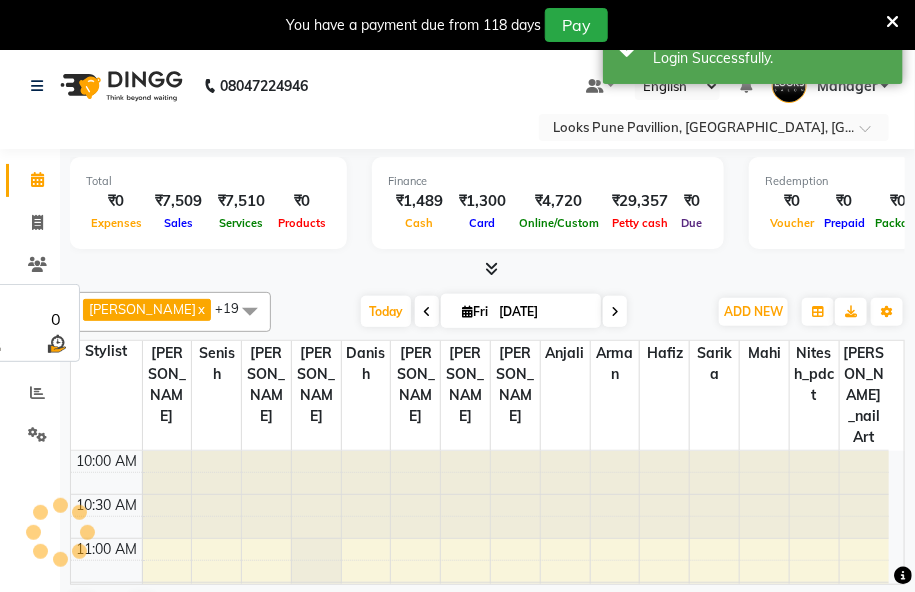 select on "en" 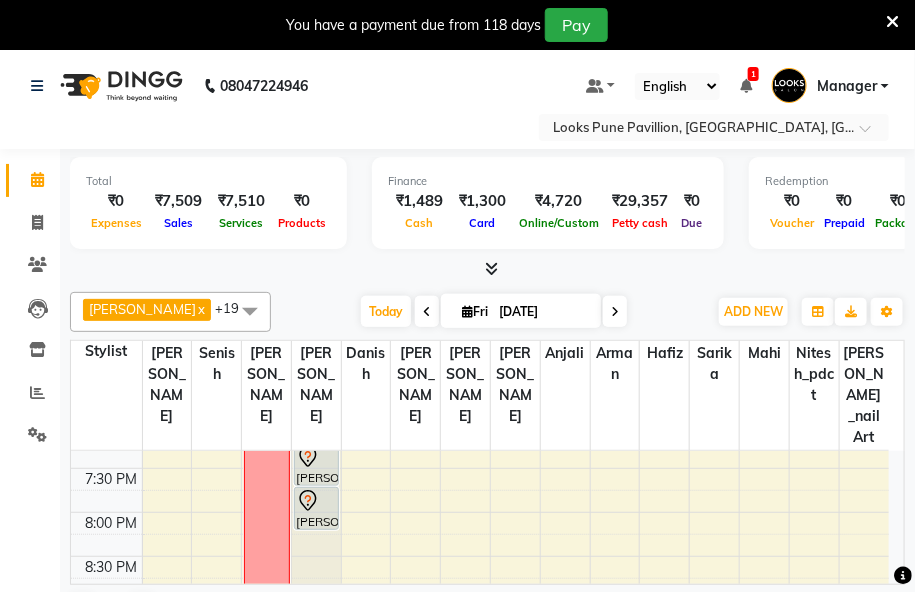 scroll, scrollTop: 727, scrollLeft: 0, axis: vertical 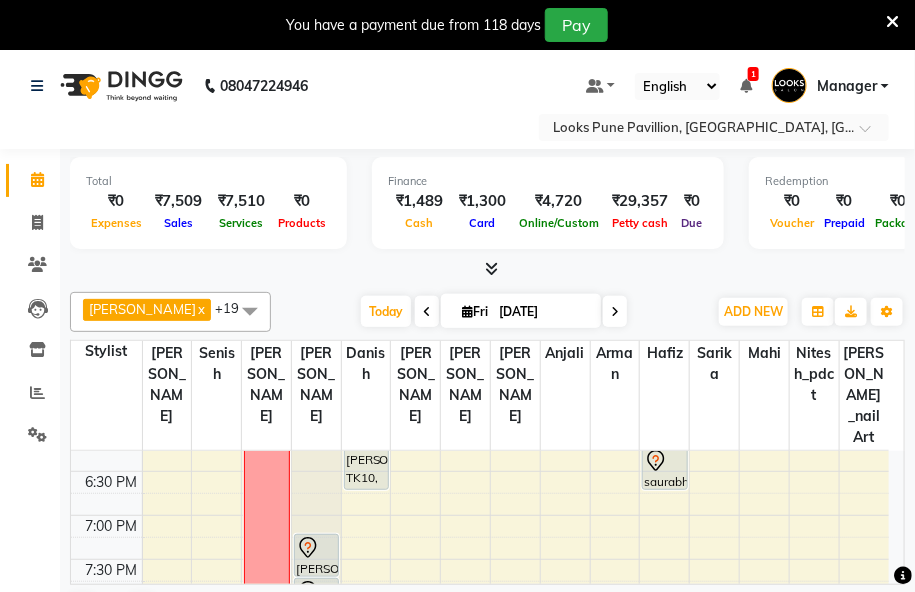 click on "10:00 AM 10:30 AM 11:00 AM 11:30 AM 12:00 PM 12:30 PM 1:00 PM 1:30 PM 2:00 PM 2:30 PM 3:00 PM 3:30 PM 4:00 PM 4:30 PM 5:00 PM 5:30 PM 6:00 PM 6:30 PM 7:00 PM 7:30 PM 8:00 PM 8:30 PM 9:00 PM 9:30 PM 10:00 PM 10:30 PM     [PERSON_NAME] A, TK03, 01:00 PM-02:00 PM, Roots Touchup Majirel(F)     [PERSON_NAME] A, TK03, 02:00 PM-03:00 PM, K Chronologiste Ritual     [PERSON_NAME], TK05, 03:00 PM-04:45 PM, Roots Touchup Inoa(F)             [PERSON_NAME], TK06, 05:00 PM-05:30 PM, GK Wash Conditioning(F)*             [PERSON_NAME], TK04, 11:30 AM-02:15 PM, [PERSON_NAME] [MEDICAL_DATA] Treatment(F)*             [PERSON_NAME], TK19, 12:00 PM-01:00 PM, Global Color Dia Richesse(F)*             [PERSON_NAME] M, TK23, 05:30 PM-06:00 PM, Stylist Cut(F)  Leave      sunita more, TK01, 01:00 PM-02:15 PM, Blow Dry Sr. Stylist(F)*  namaz              Atul, TK16, 03:30 PM-04:00 PM, Stylist Cut(M)             Atul, TK16, 04:00 PM-04:30 PM, [PERSON_NAME] Trimming             [PERSON_NAME], TK11, 07:15 PM-07:45 PM, Wash Conditioning L'oreal(F)              namaz" at bounding box center (480, 295) 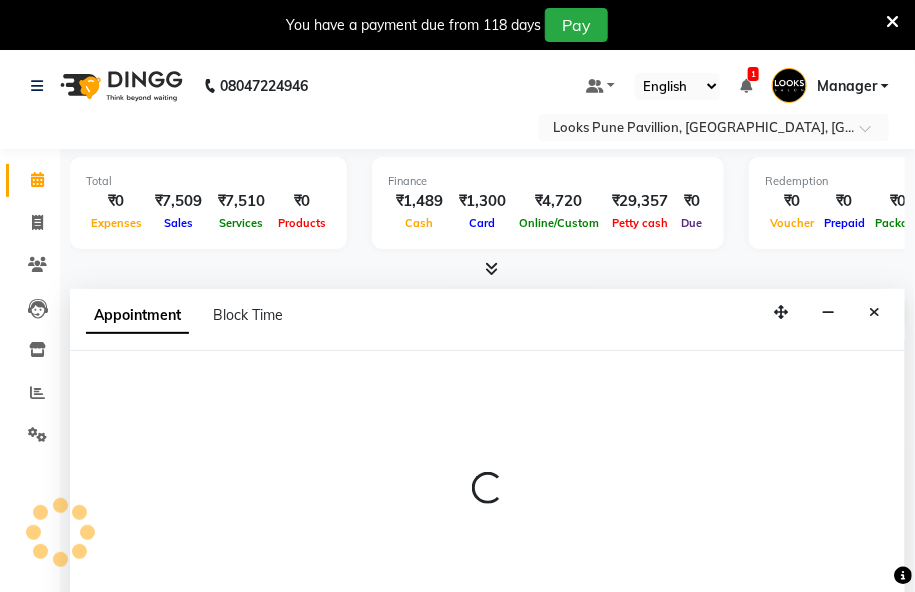 scroll, scrollTop: 50, scrollLeft: 0, axis: vertical 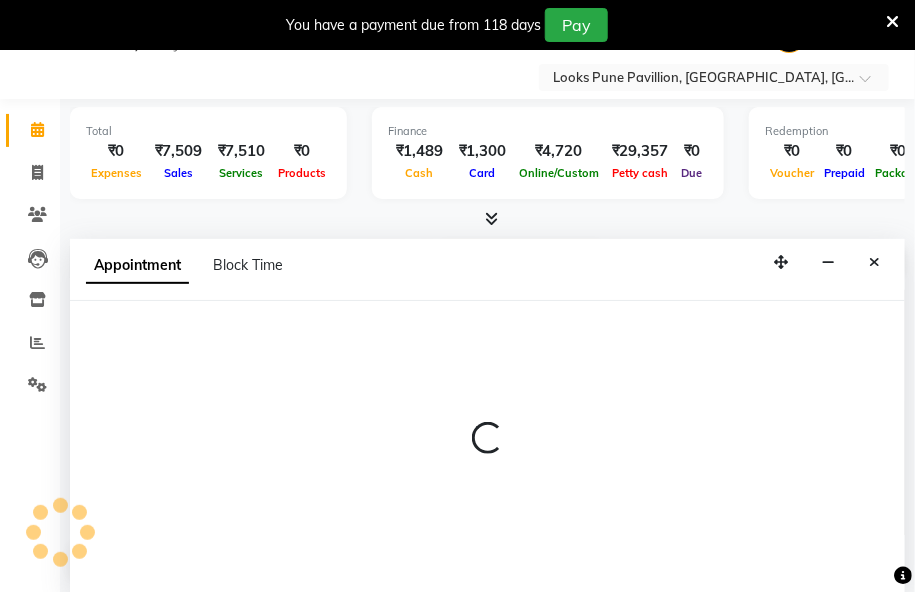 select on "43073" 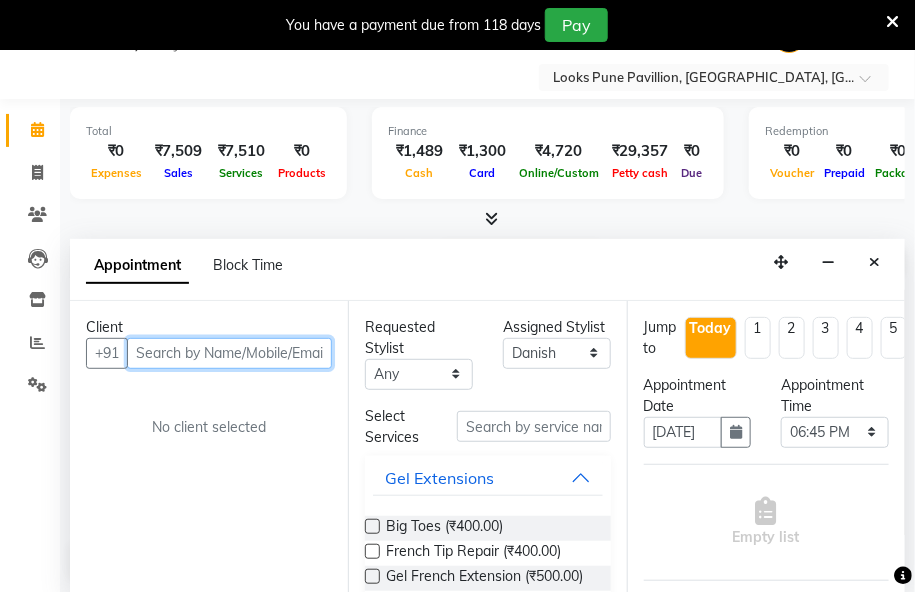 click at bounding box center (229, 353) 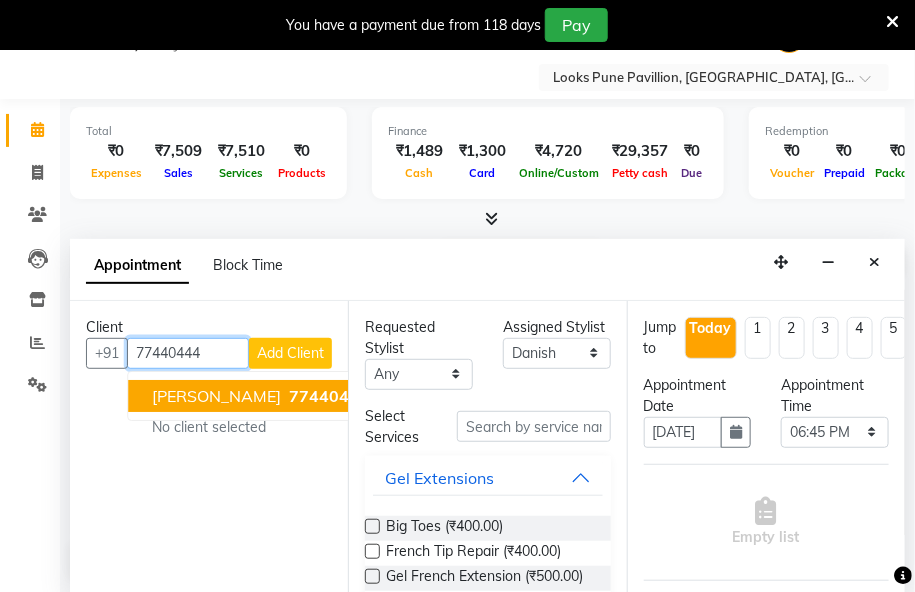 click on "77440444" at bounding box center (329, 396) 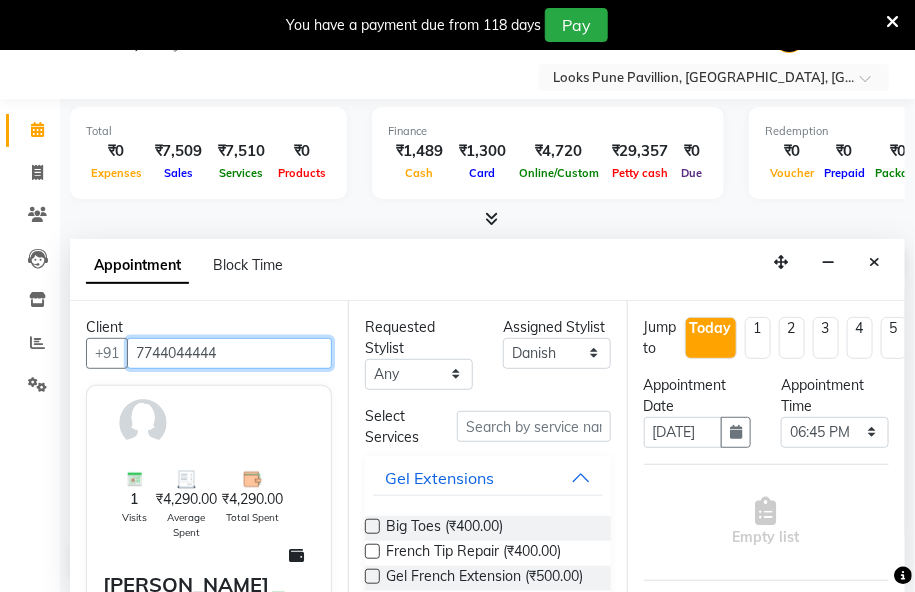 type on "7744044444" 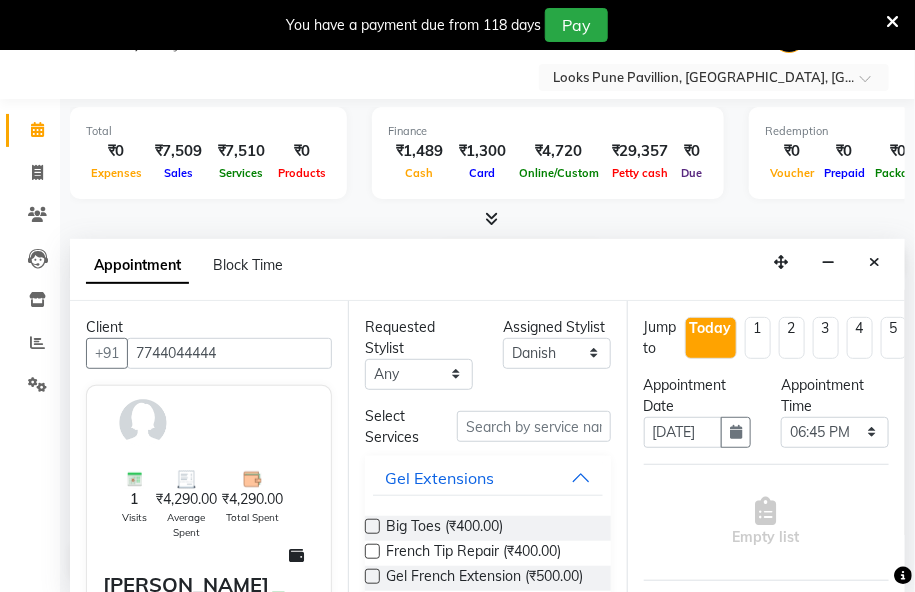 click on "Requested Stylist Any Akshay [PERSON_NAME] [PERSON_NAME] [PERSON_NAME] Danish [PERSON_NAME] [PERSON_NAME] Hussain_pdct [PERSON_NAME] Mahi Mamta Mamta [PERSON_NAME] Nitesh_pdct [PERSON_NAME] _nail art [PERSON_NAME] [PERSON_NAME] [PERSON_NAME] Sentei SR  [PERSON_NAME] Assigned Stylist Select Akshay [PERSON_NAME] [PERSON_NAME] [PERSON_NAME] Danish [PERSON_NAME] [PERSON_NAME] Hussain_pdct Inayat Mahi [PERSON_NAME] [PERSON_NAME] Nitesh_pdct Pooja Jadhav _nail art [PERSON_NAME] [PERSON_NAME] [PERSON_NAME] Sentei SR  [PERSON_NAME] Select Services    Gel Extensions Big Toes (₹400.00) French Tip Repair (₹400.00) Gel French Extension (₹500.00) Gel Tip Repair (₹350.00) Gel Infills (₹1,350.00) Gel Overlays (₹1,800.00) Gel Extension (₹500.00) Gel [MEDICAL_DATA] (₹150.00) Natural Nail Extensions (₹3,300.00) French Nail Extensions (₹3,500.00) Gel Polish Removal (₹600.00) Extension Removal (₹1,000.00)    Nail Art Services    Acrylic Nails    Bleach Services    Bridal & Groom Services    Body Services    Facial Services    Hair Cuts    Hair Care Women    Hair Care Men    Colors Services" at bounding box center (487, 447) 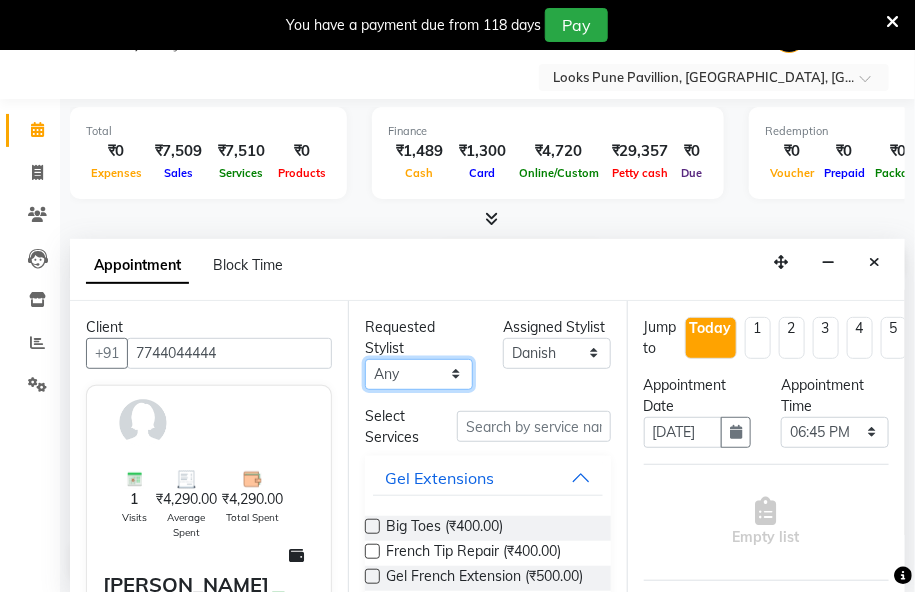 click on "Any Akshay [PERSON_NAME] [PERSON_NAME] [PERSON_NAME] [DEMOGRAPHIC_DATA] [PERSON_NAME] [PERSON_NAME] Hussain_pdct [PERSON_NAME] Mahi Mamta Mamta [PERSON_NAME] Nitesh_pdct [PERSON_NAME] _nail art [PERSON_NAME] [PERSON_NAME] [PERSON_NAME] Sentei SR  [PERSON_NAME]" at bounding box center (419, 374) 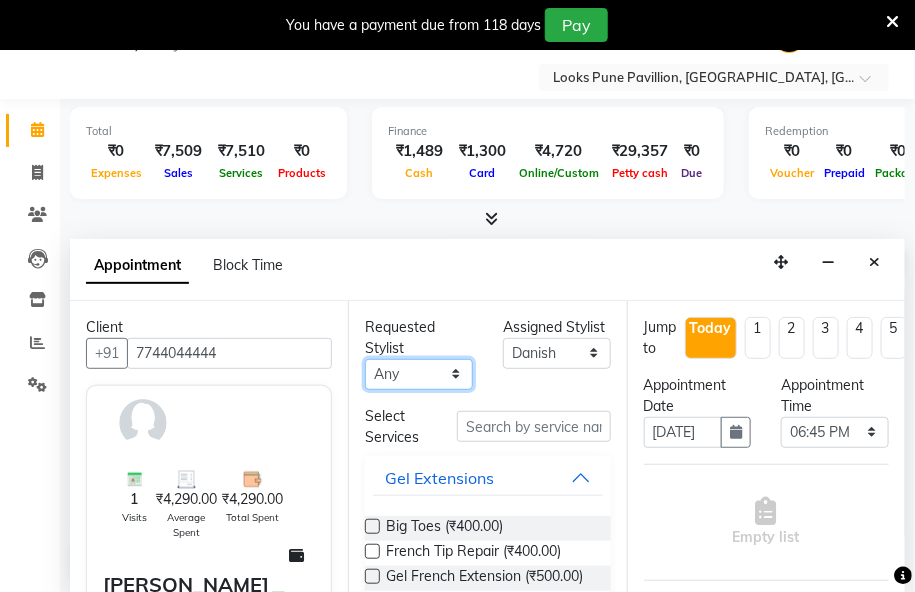 select on "43073" 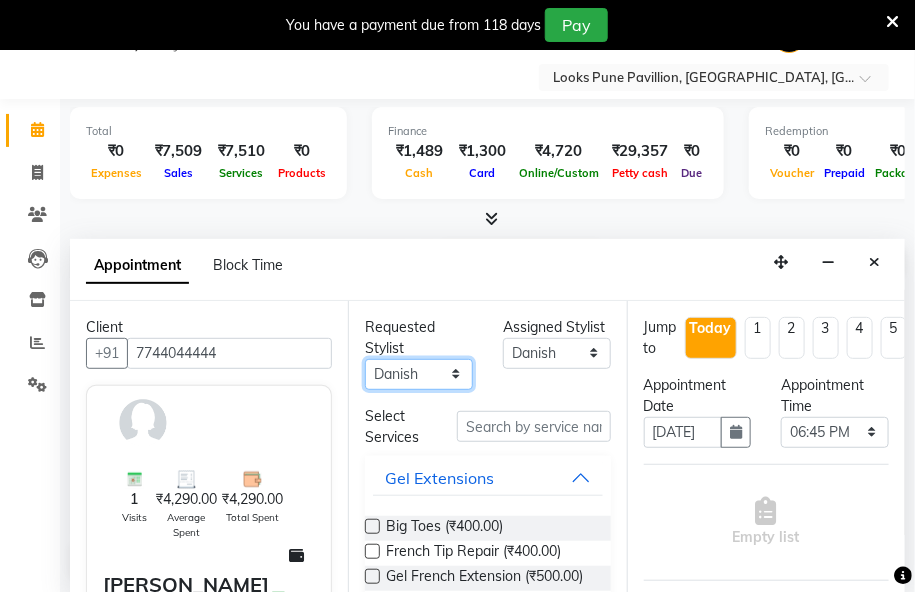 click on "Any Akshay [PERSON_NAME] [PERSON_NAME] [PERSON_NAME] [DEMOGRAPHIC_DATA] [PERSON_NAME] [PERSON_NAME] Hussain_pdct [PERSON_NAME] Mahi Mamta Mamta [PERSON_NAME] Nitesh_pdct [PERSON_NAME] _nail art [PERSON_NAME] [PERSON_NAME] [PERSON_NAME] Sentei SR  [PERSON_NAME]" at bounding box center [419, 374] 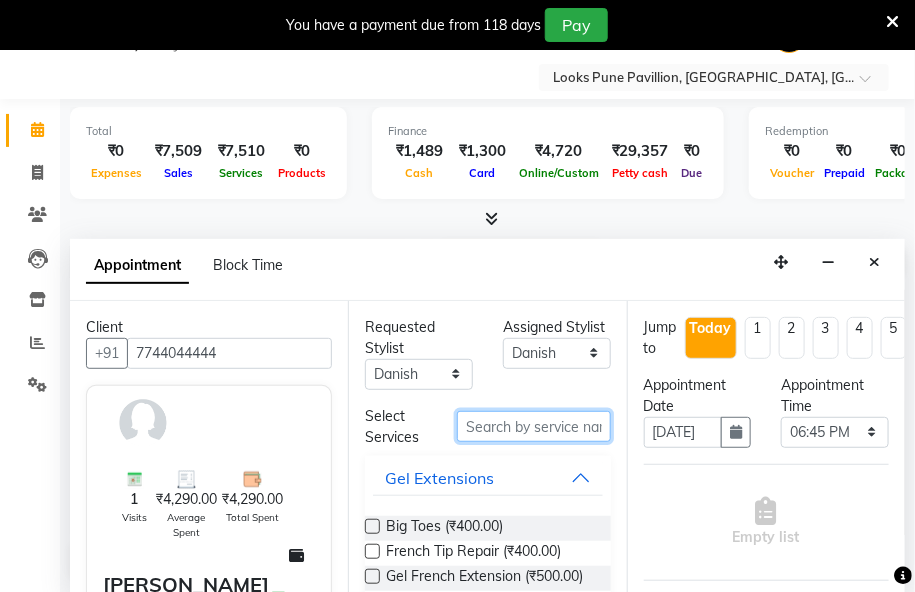 click at bounding box center (534, 426) 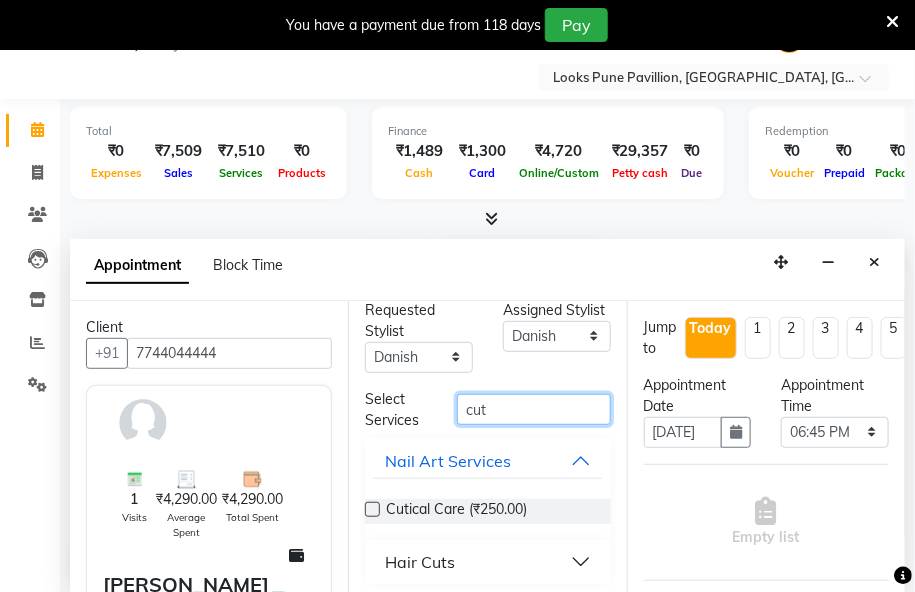 scroll, scrollTop: 22, scrollLeft: 0, axis: vertical 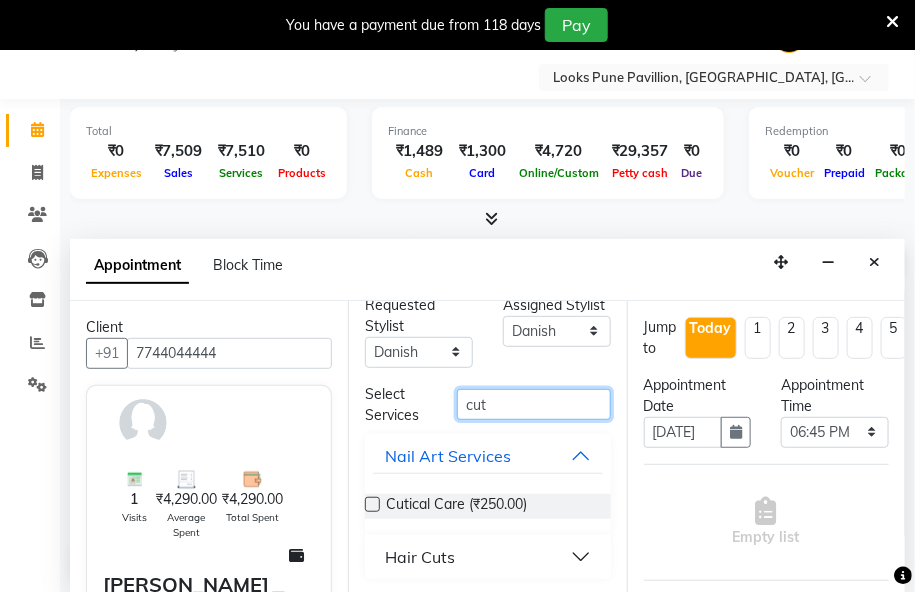 type on "cut" 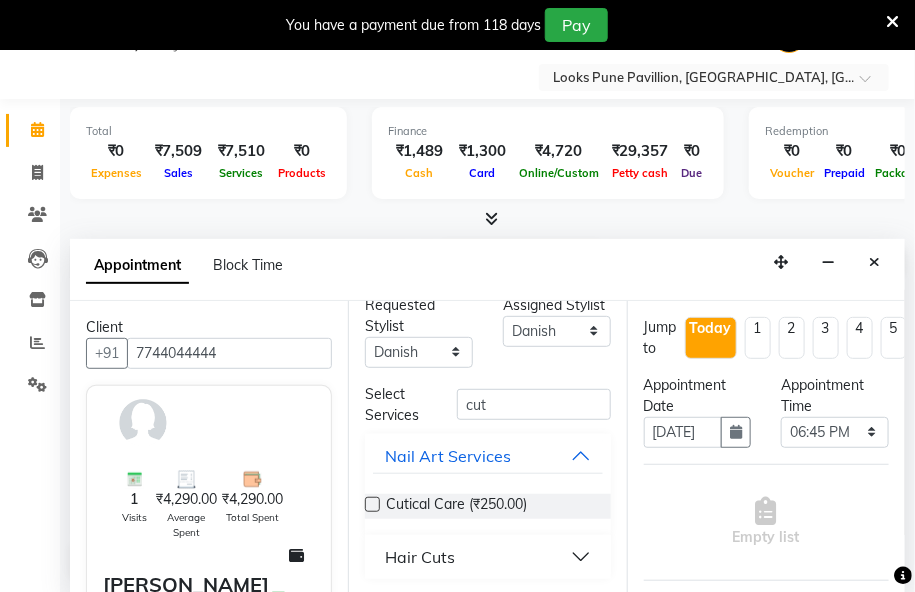 click on "Hair Cuts" at bounding box center [420, 557] 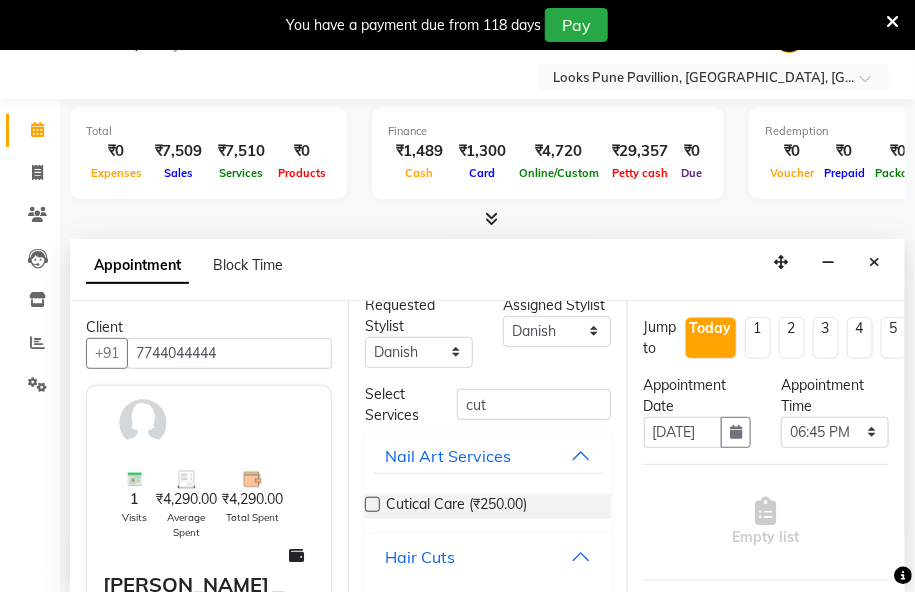 scroll, scrollTop: 204, scrollLeft: 0, axis: vertical 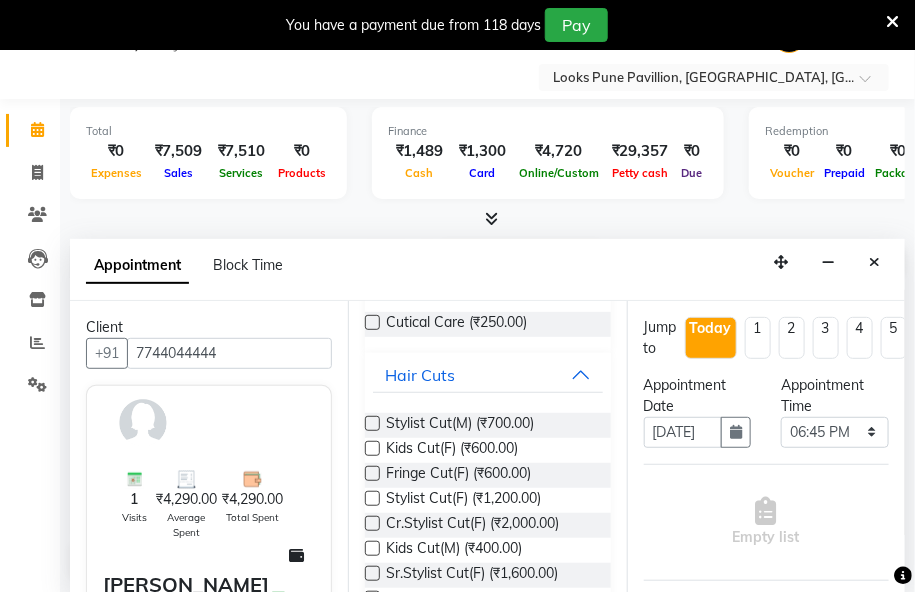click at bounding box center (372, 423) 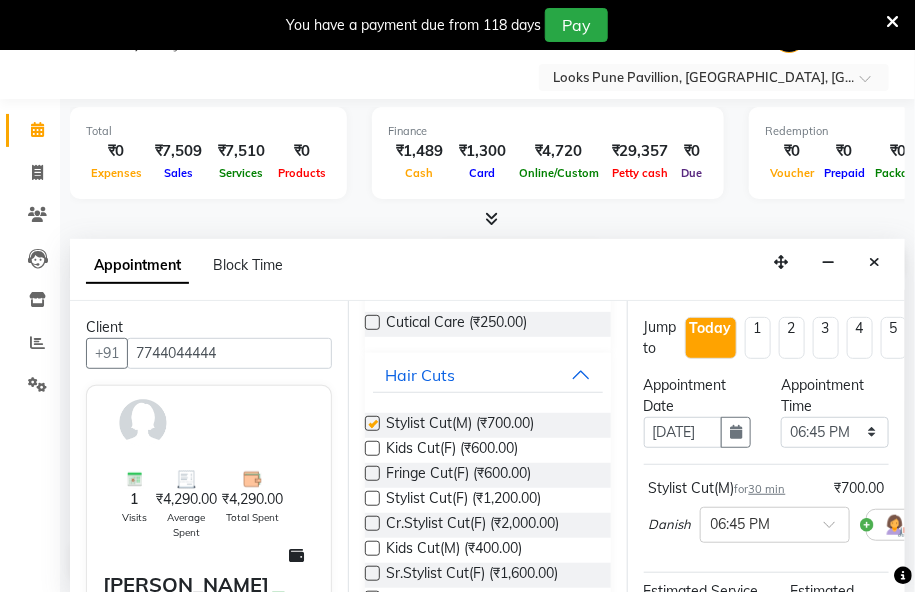 checkbox on "false" 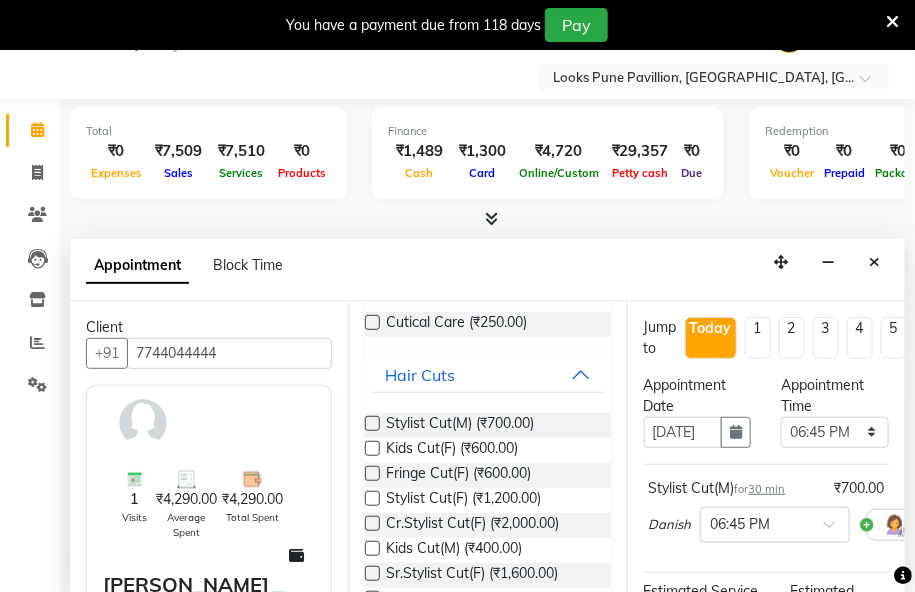 scroll, scrollTop: 327, scrollLeft: 0, axis: vertical 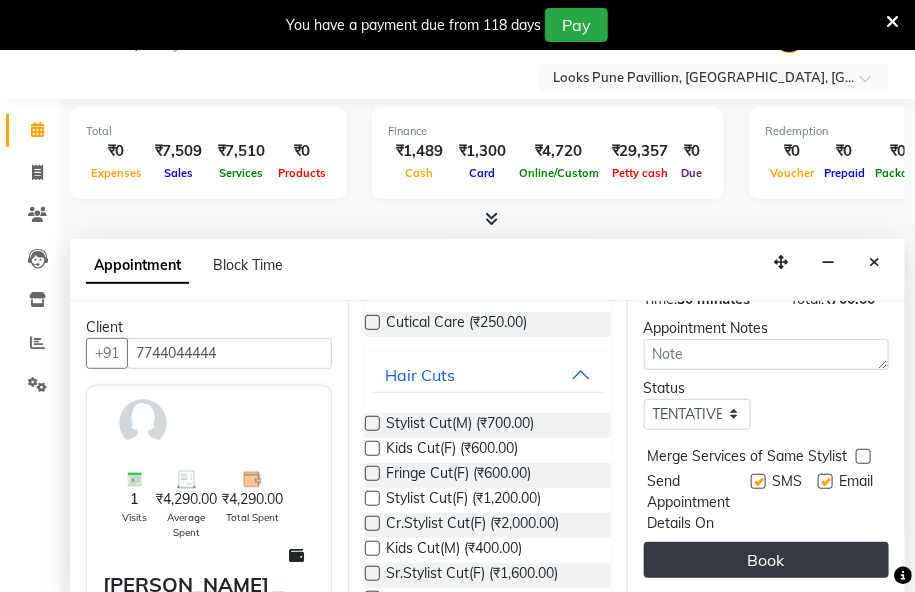 click on "Book" at bounding box center (766, 560) 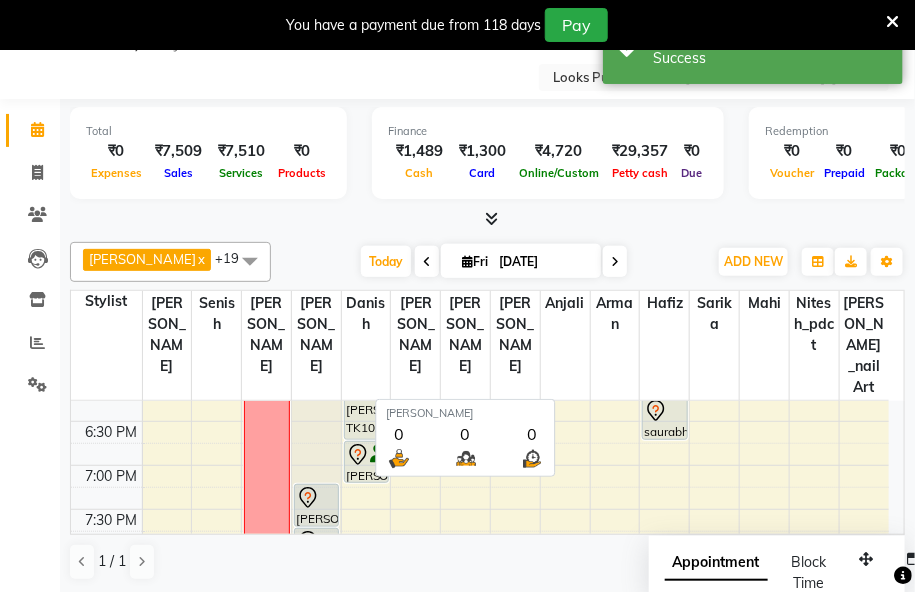 scroll, scrollTop: 0, scrollLeft: 0, axis: both 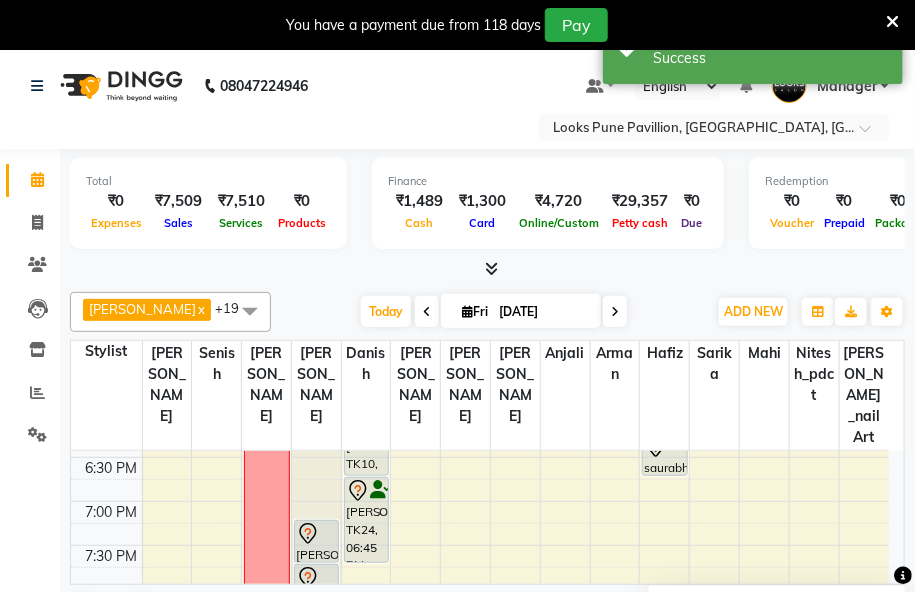 drag, startPoint x: 370, startPoint y: 528, endPoint x: 370, endPoint y: 539, distance: 11 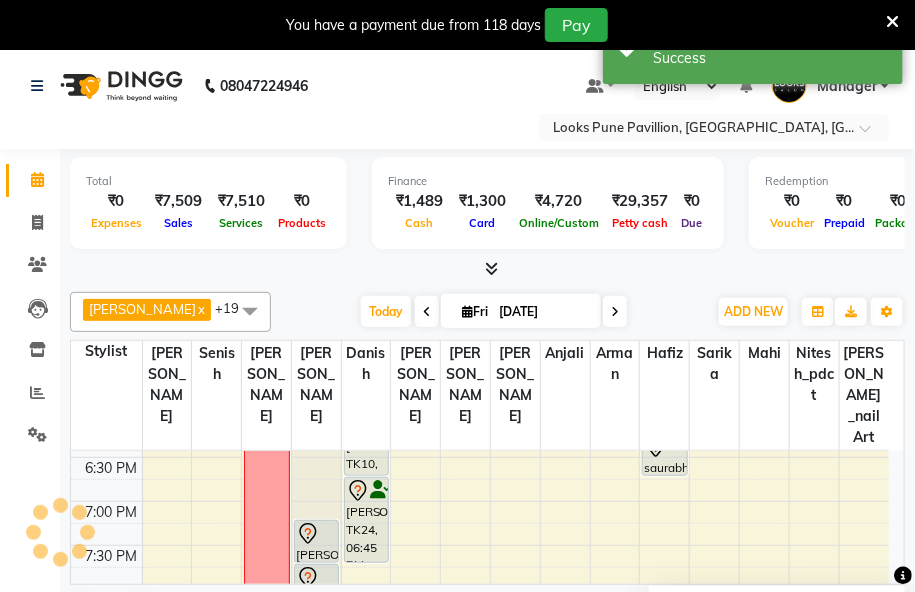 scroll, scrollTop: 742, scrollLeft: 0, axis: vertical 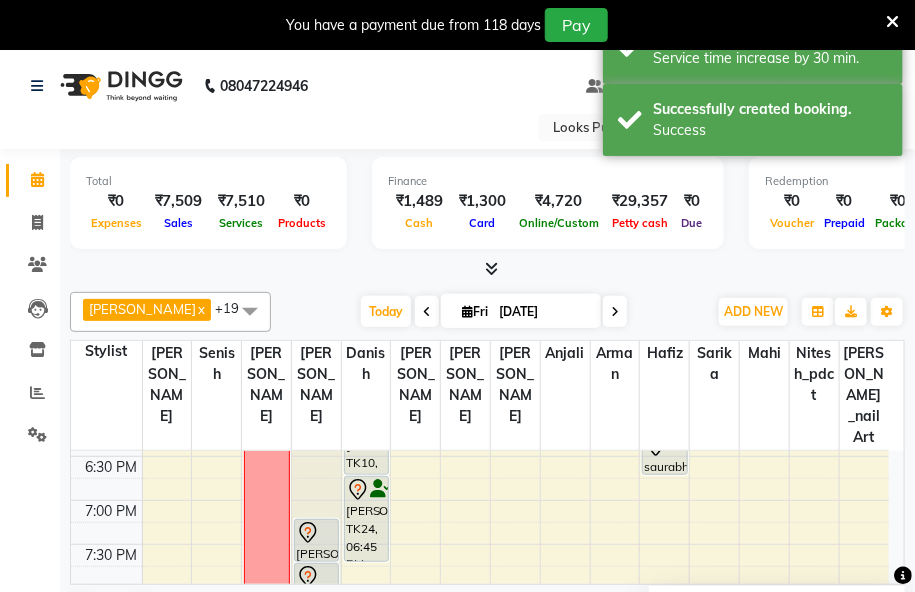 click on "Default Panel My Panel English ENGLISH Español العربية मराठी हिंदी ગુજરાતી தமிழ் 中文 1 Notifications nothing to show Manager Manage Profile Change Password Sign out  Version:3.15.4" at bounding box center [674, 86] 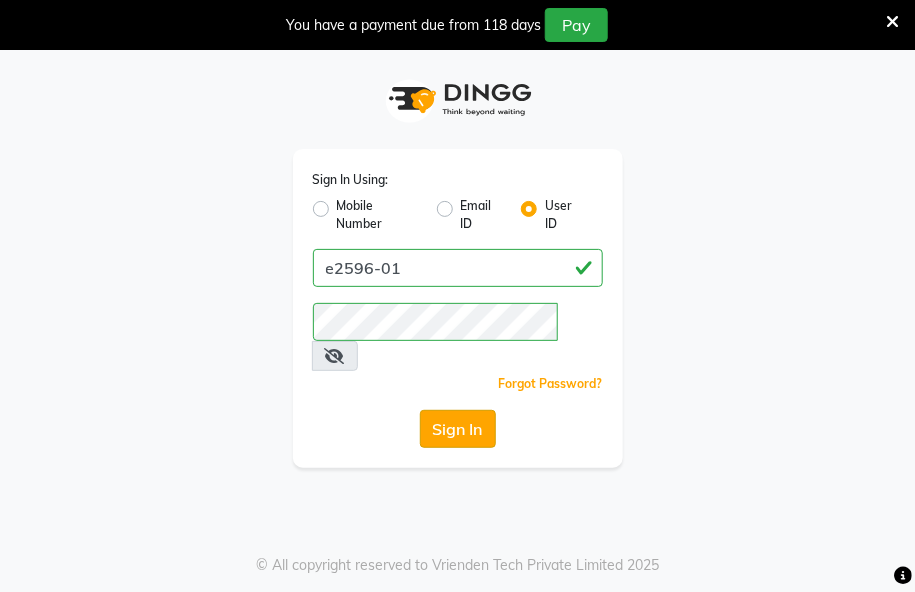 click on "Sign In" 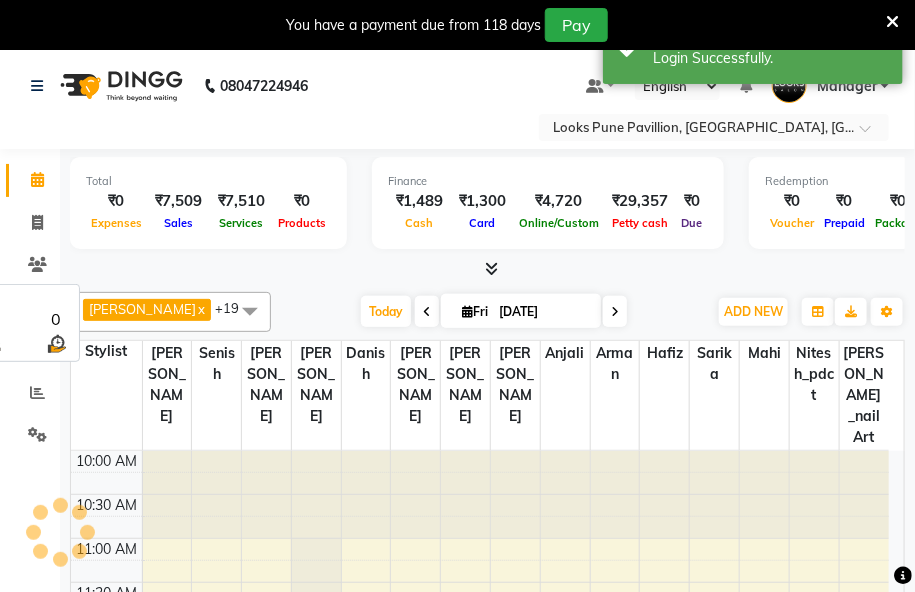 select on "en" 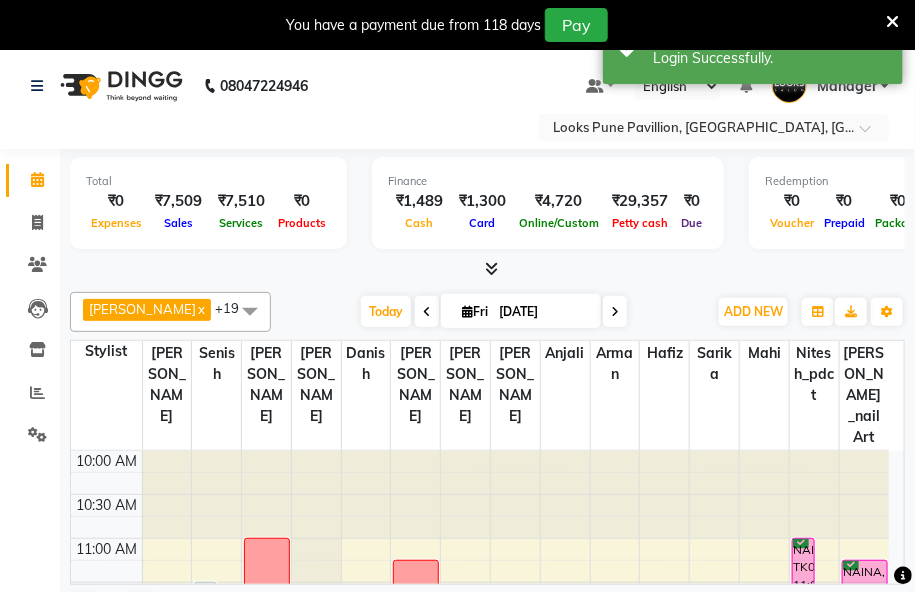 click at bounding box center [615, 311] 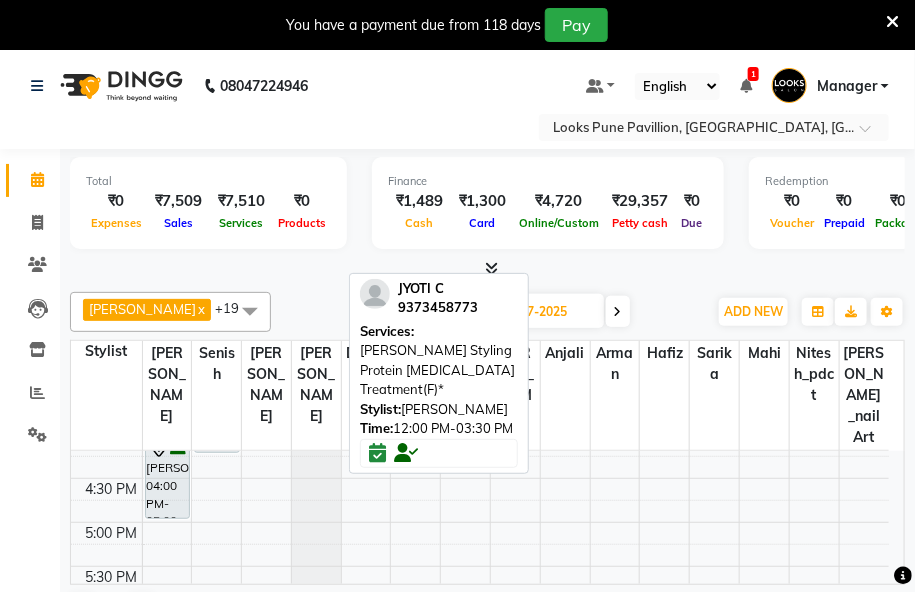 scroll, scrollTop: 545, scrollLeft: 0, axis: vertical 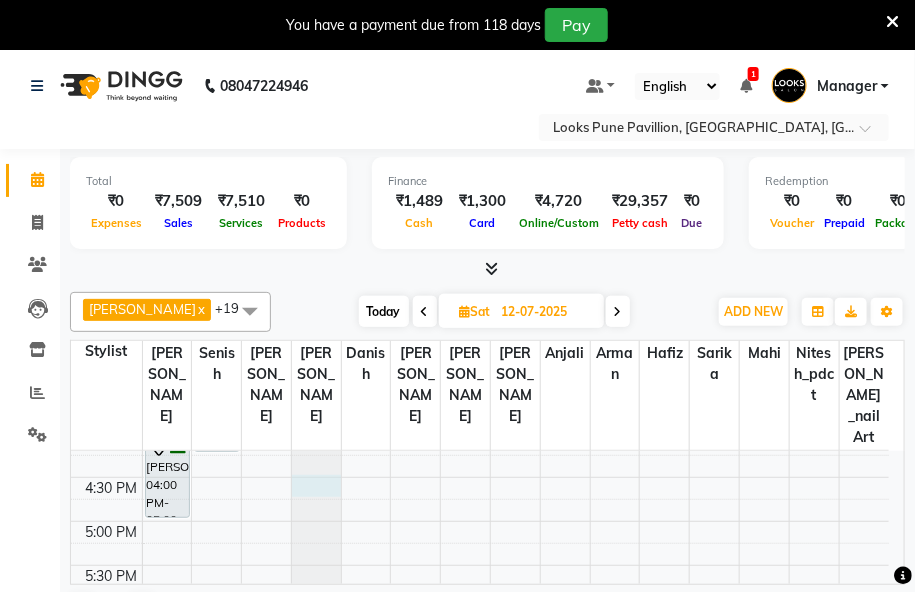 click at bounding box center (316, -94) 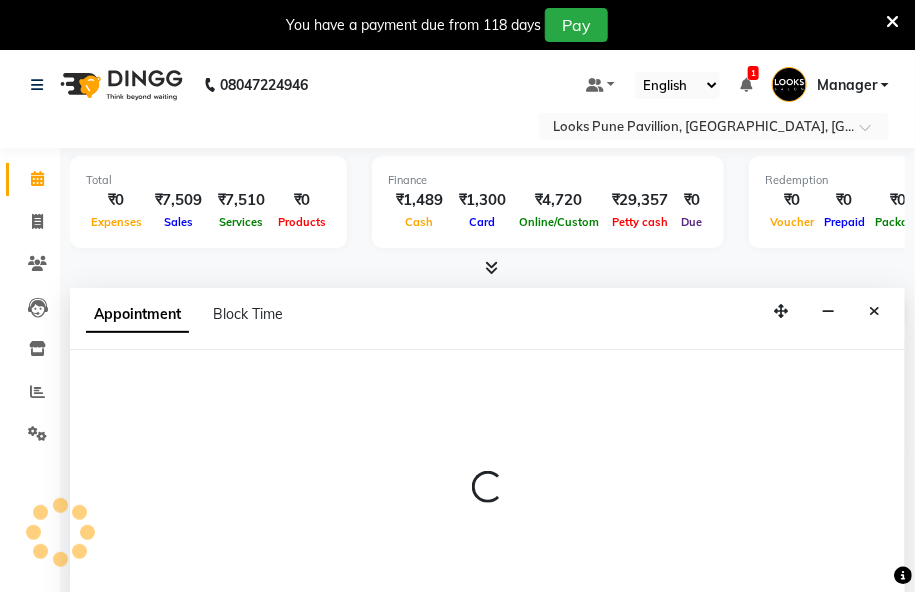 scroll, scrollTop: 50, scrollLeft: 0, axis: vertical 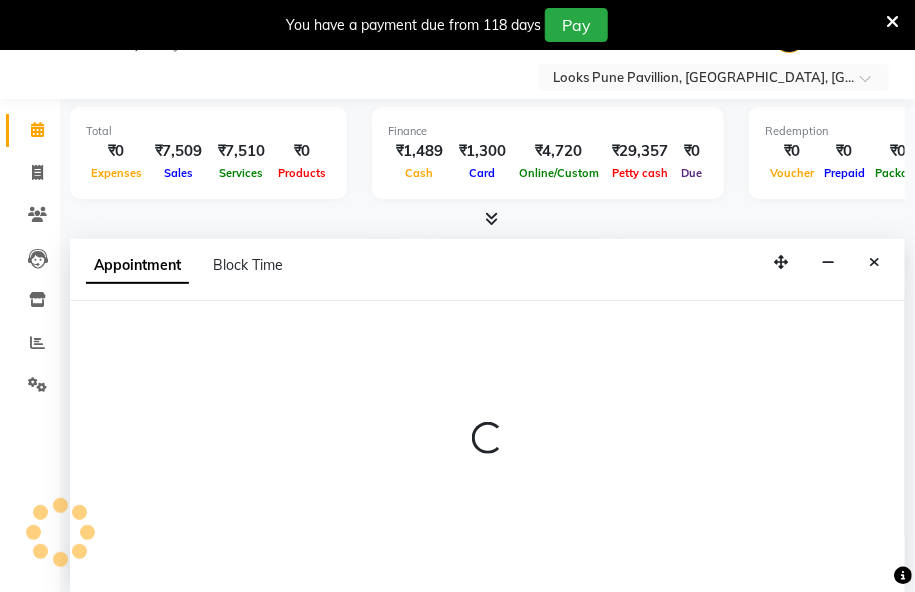 select on "43072" 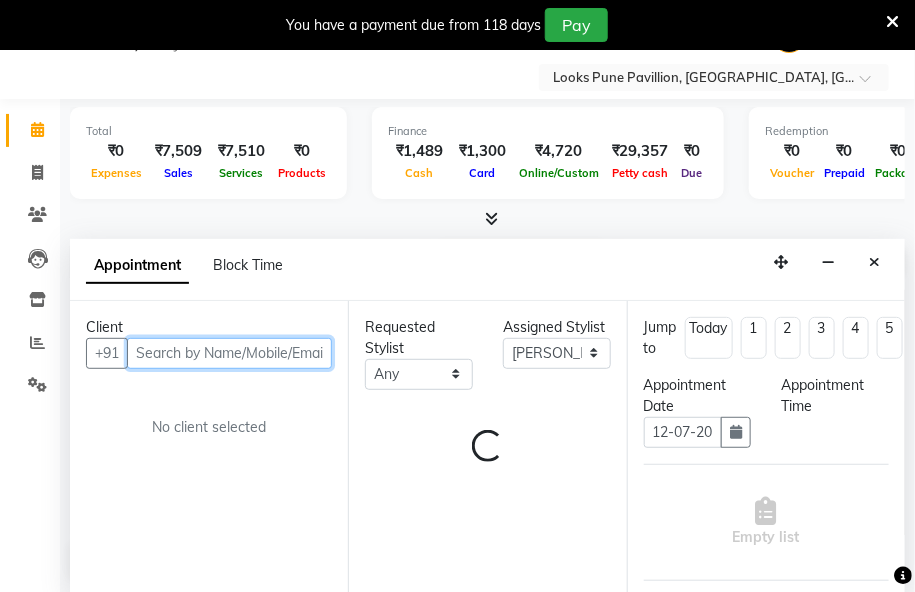 select on "990" 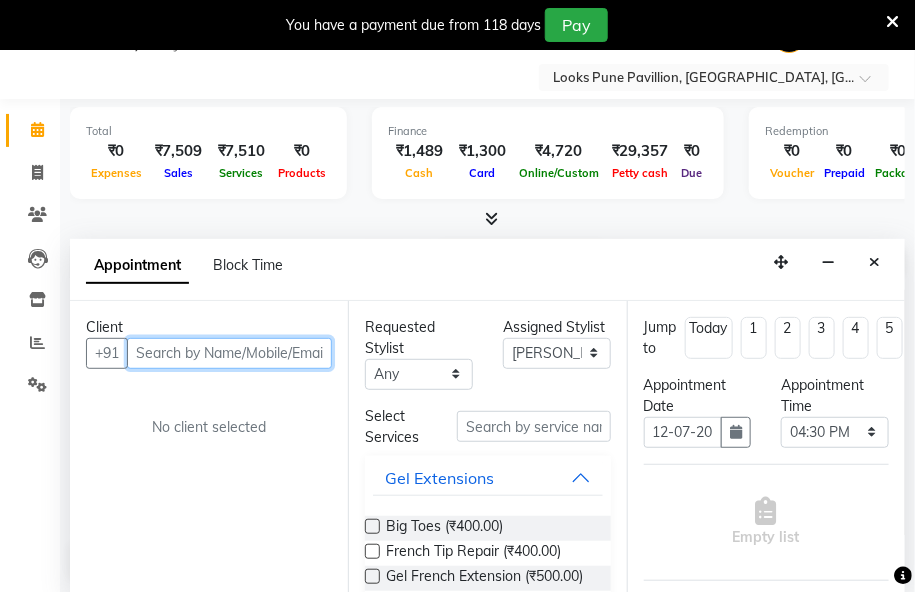 click at bounding box center (229, 353) 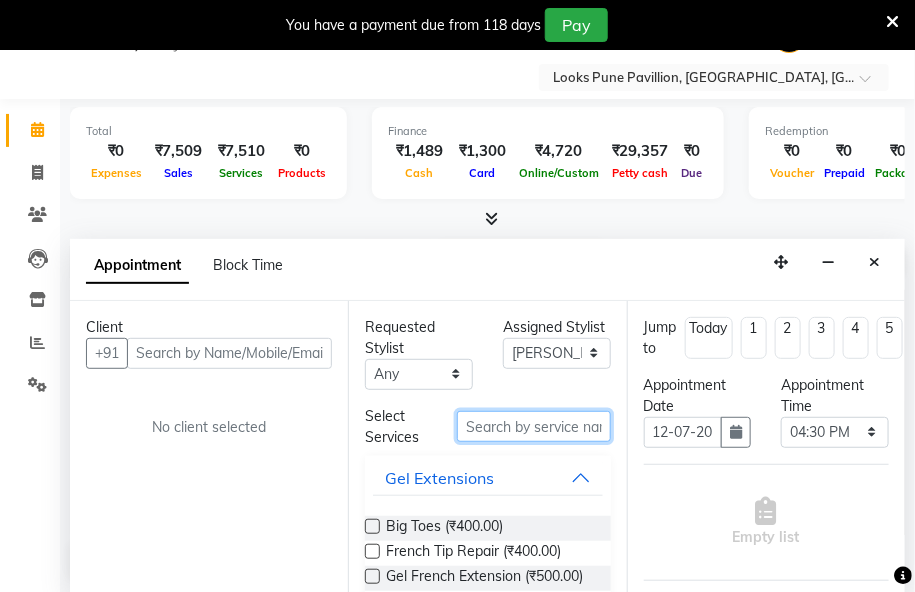 click at bounding box center [534, 426] 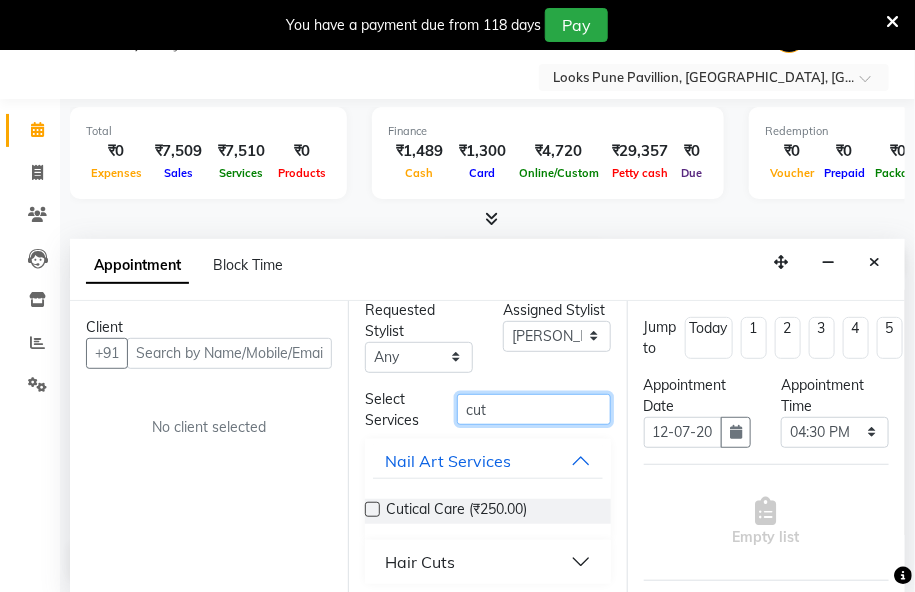 scroll, scrollTop: 22, scrollLeft: 0, axis: vertical 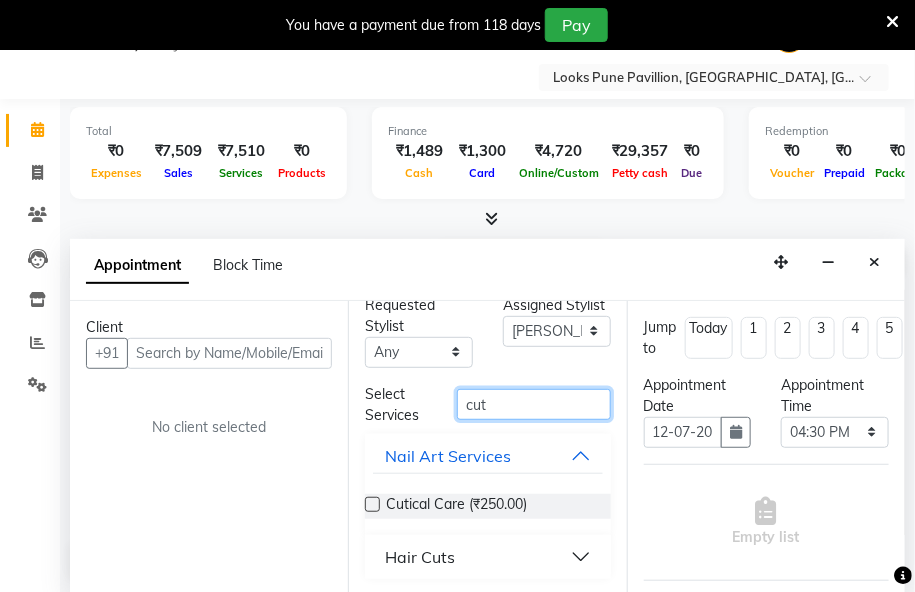 type on "cut" 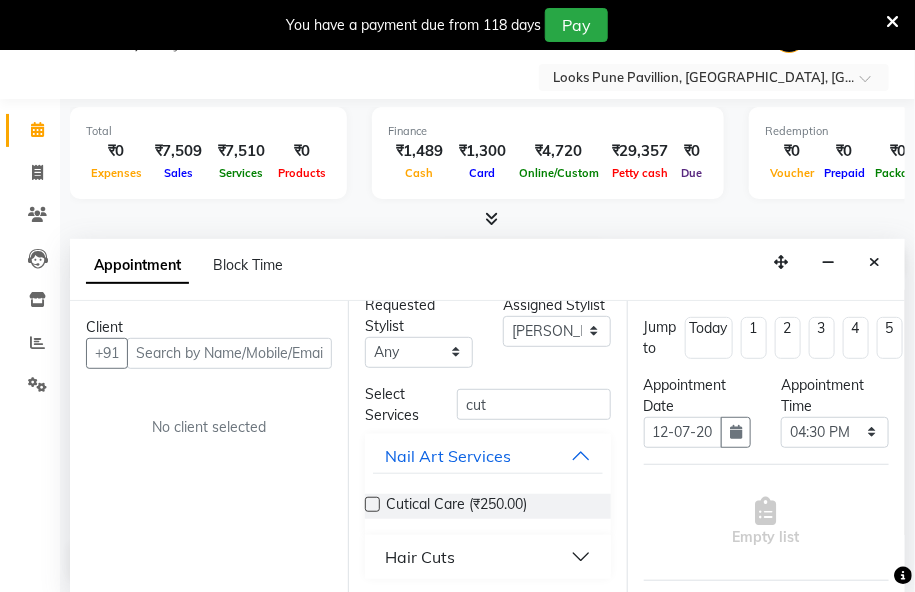 click on "Hair Cuts" at bounding box center [487, 557] 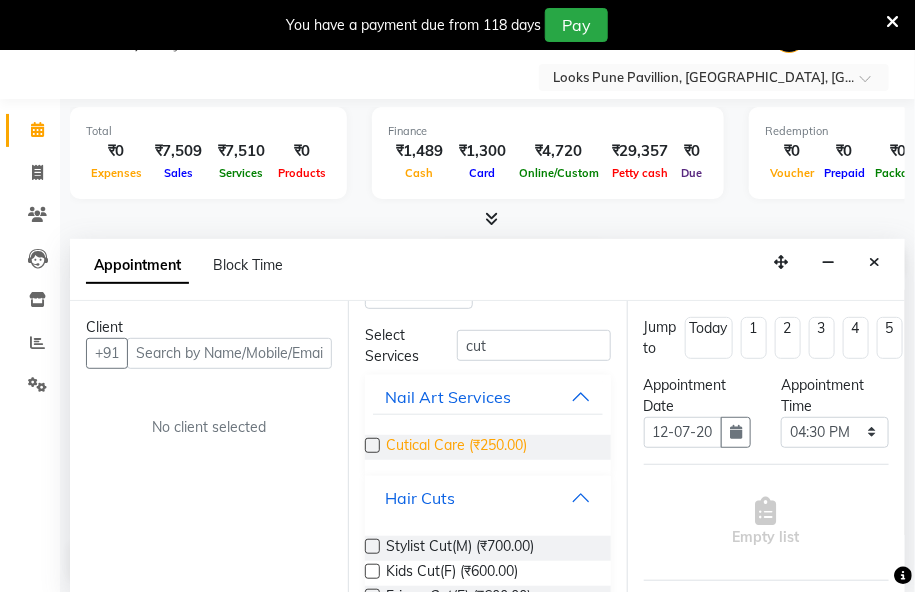 scroll, scrollTop: 113, scrollLeft: 0, axis: vertical 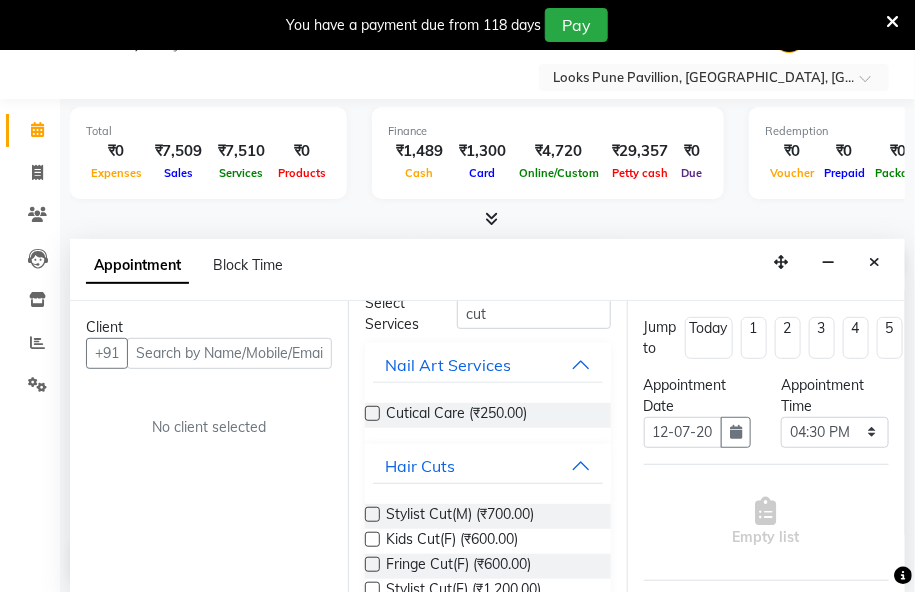 click at bounding box center [372, 514] 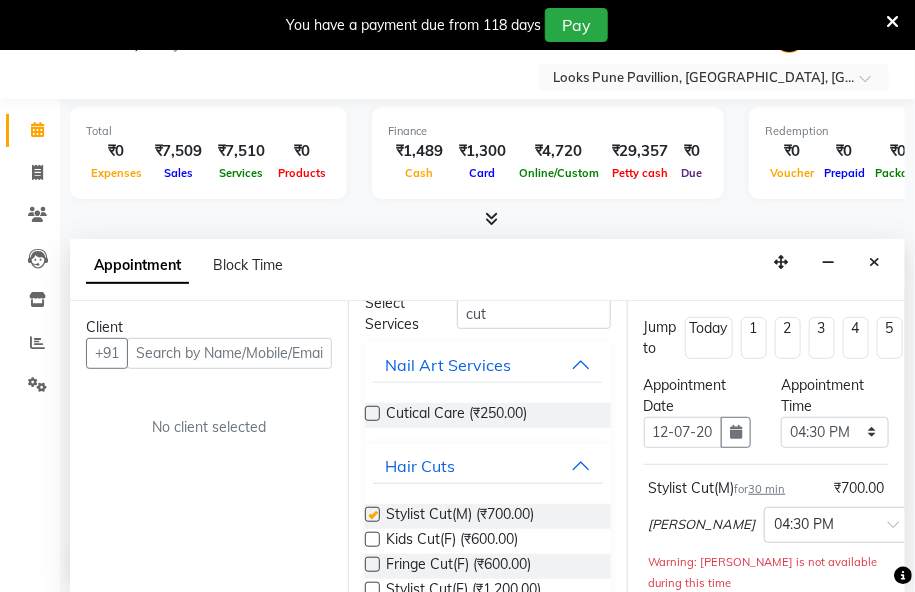 checkbox on "false" 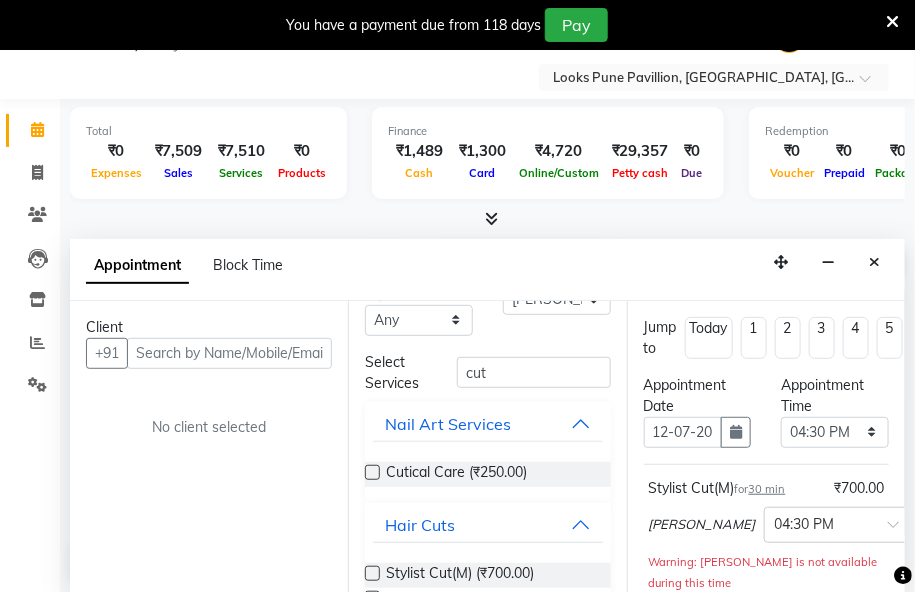 scroll, scrollTop: 22, scrollLeft: 0, axis: vertical 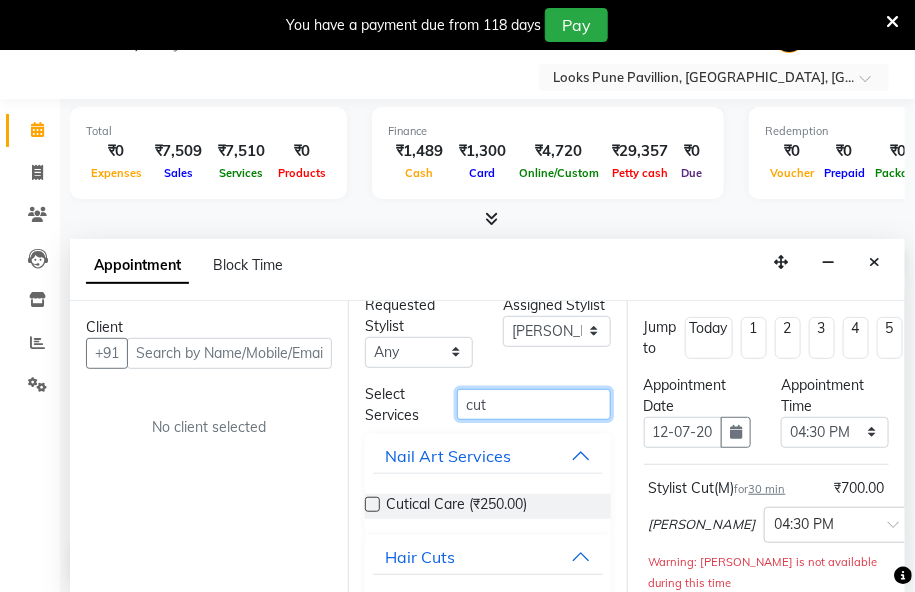 drag, startPoint x: 485, startPoint y: 408, endPoint x: 452, endPoint y: 390, distance: 37.589893 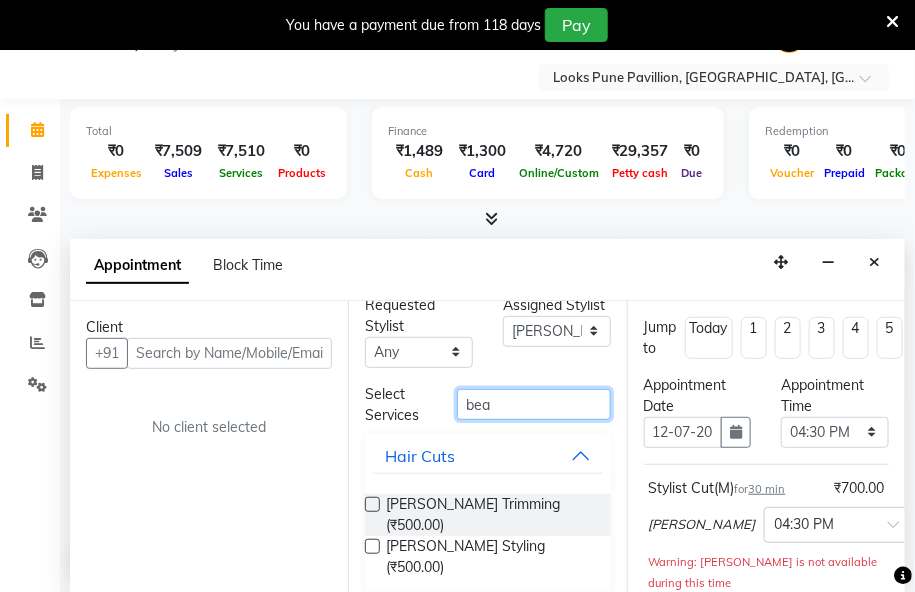type on "bea" 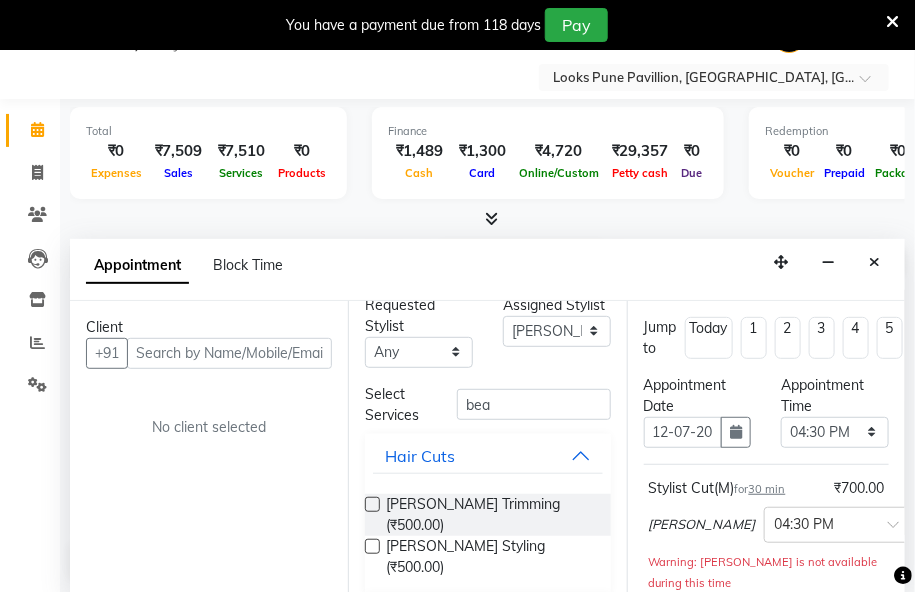click at bounding box center [372, 504] 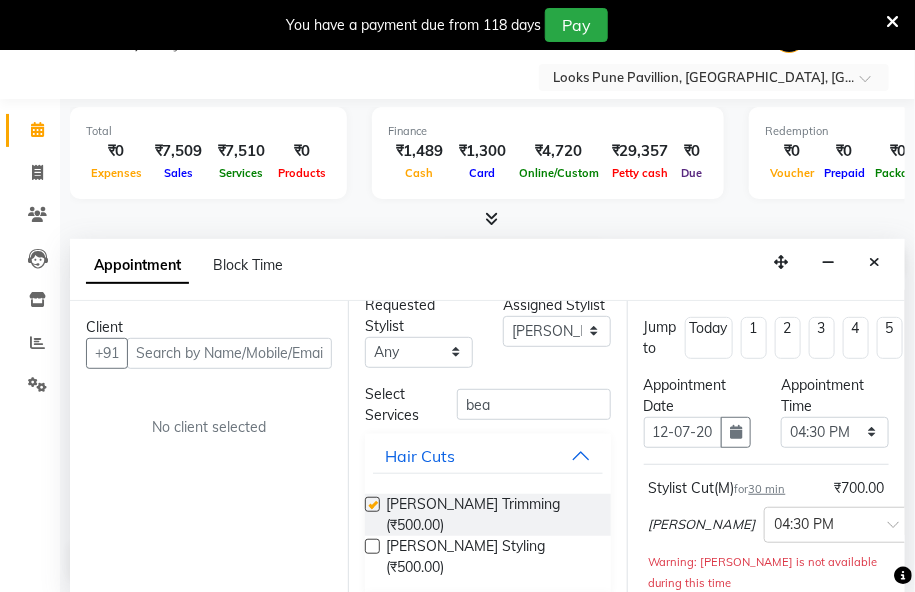 checkbox on "false" 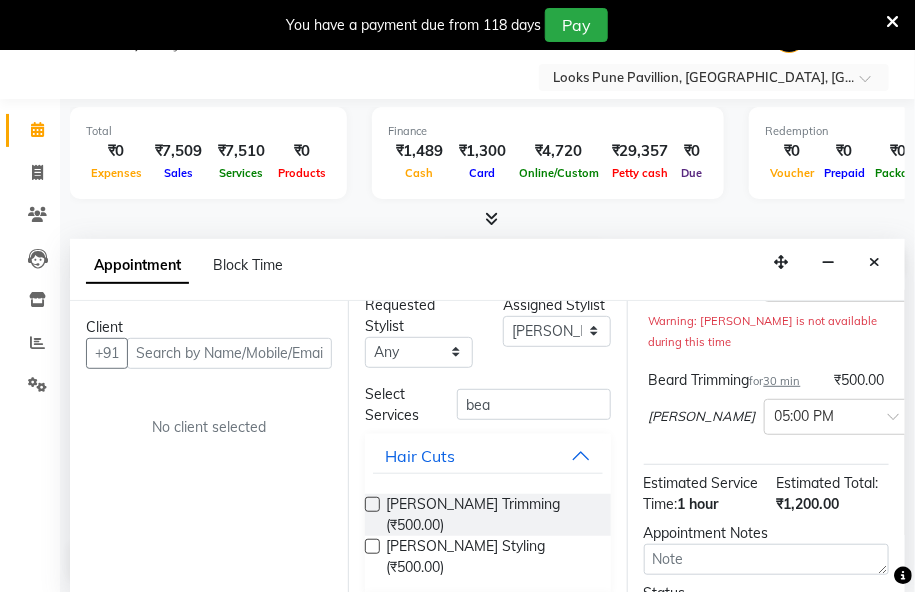 scroll, scrollTop: 363, scrollLeft: 0, axis: vertical 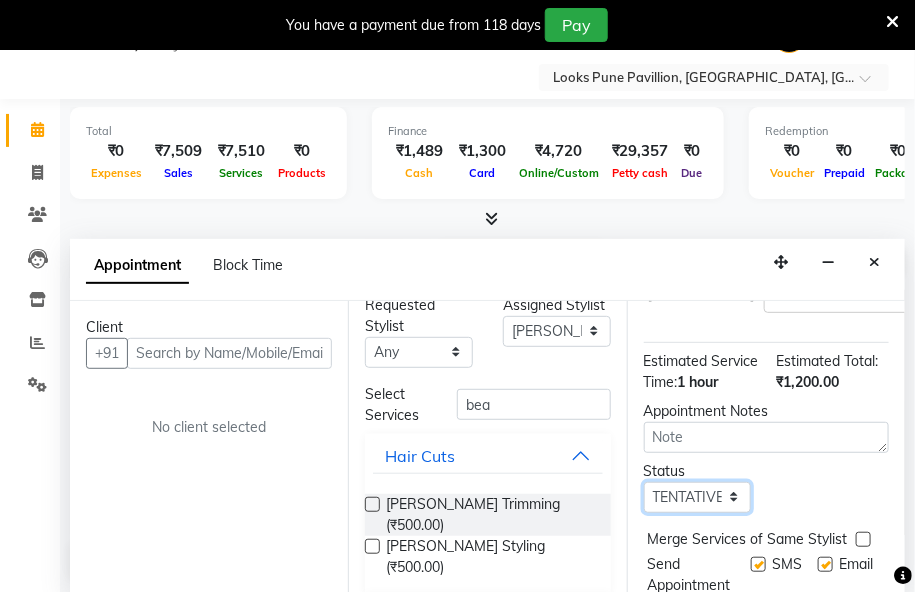 drag, startPoint x: 705, startPoint y: 508, endPoint x: 705, endPoint y: 488, distance: 20 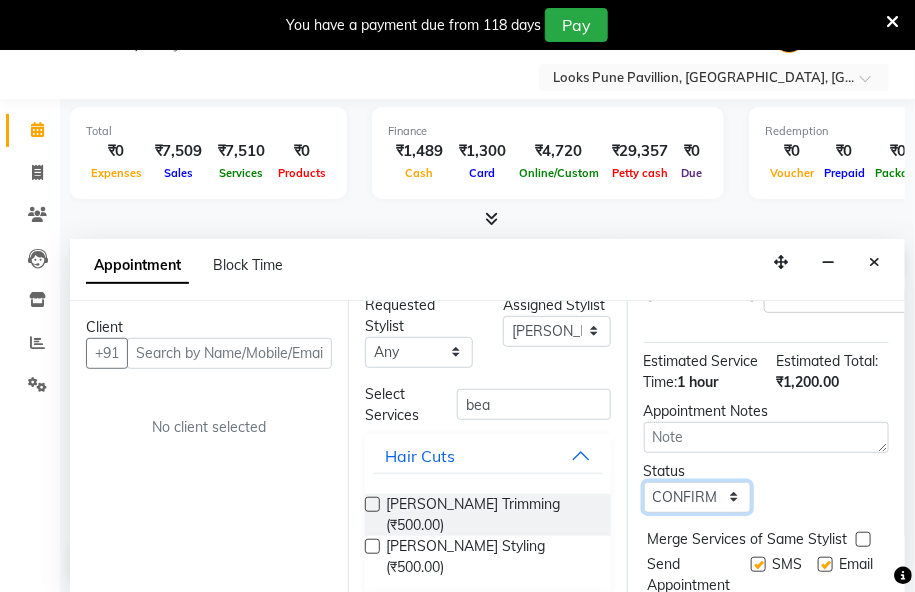 click on "Select TENTATIVE CONFIRM UPCOMING" at bounding box center (698, 497) 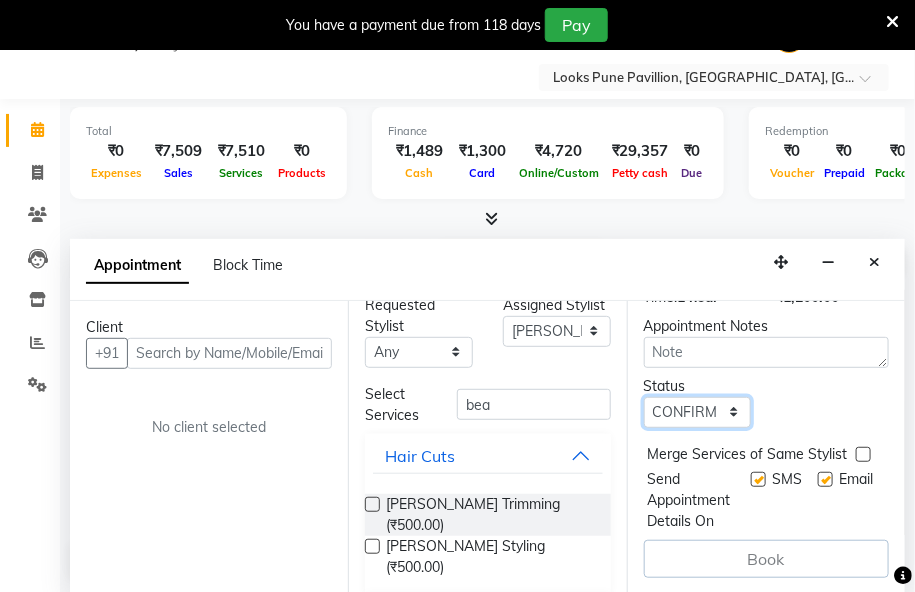 scroll, scrollTop: 462, scrollLeft: 0, axis: vertical 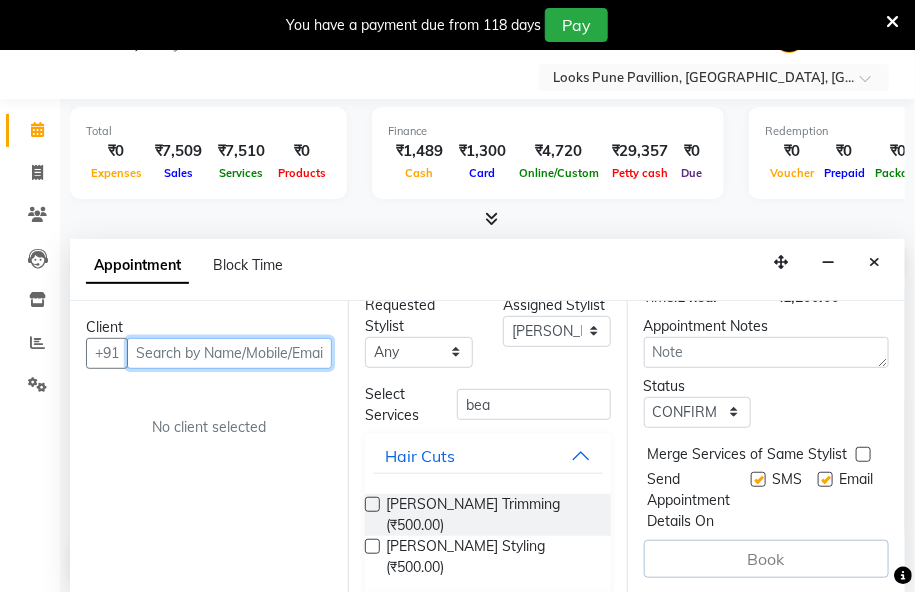 click at bounding box center (229, 353) 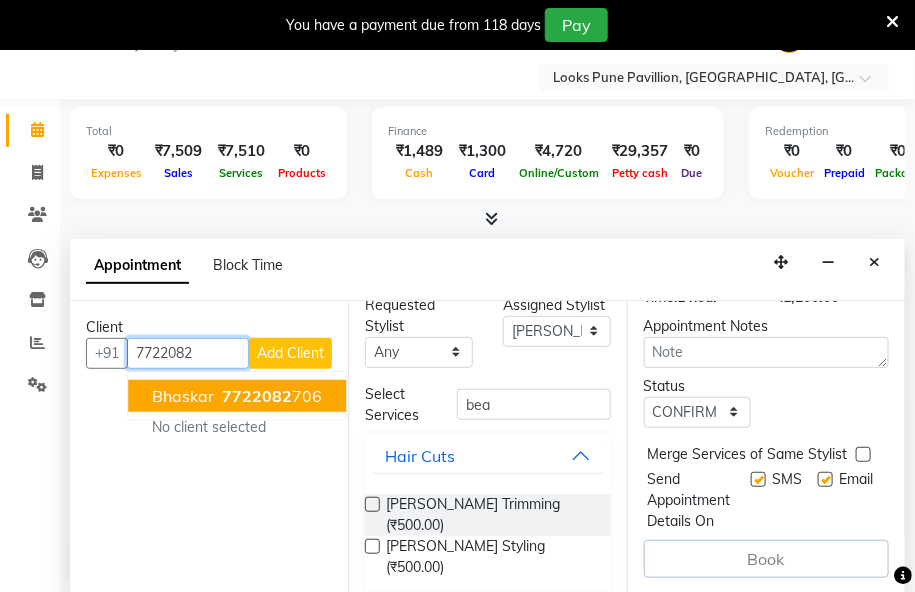 click on "7722082" at bounding box center [257, 396] 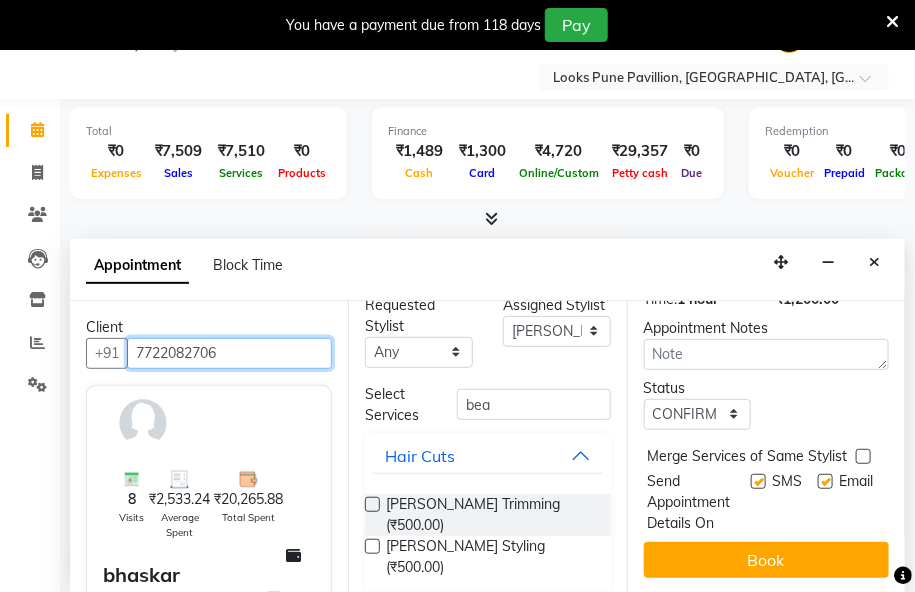 scroll, scrollTop: 460, scrollLeft: 0, axis: vertical 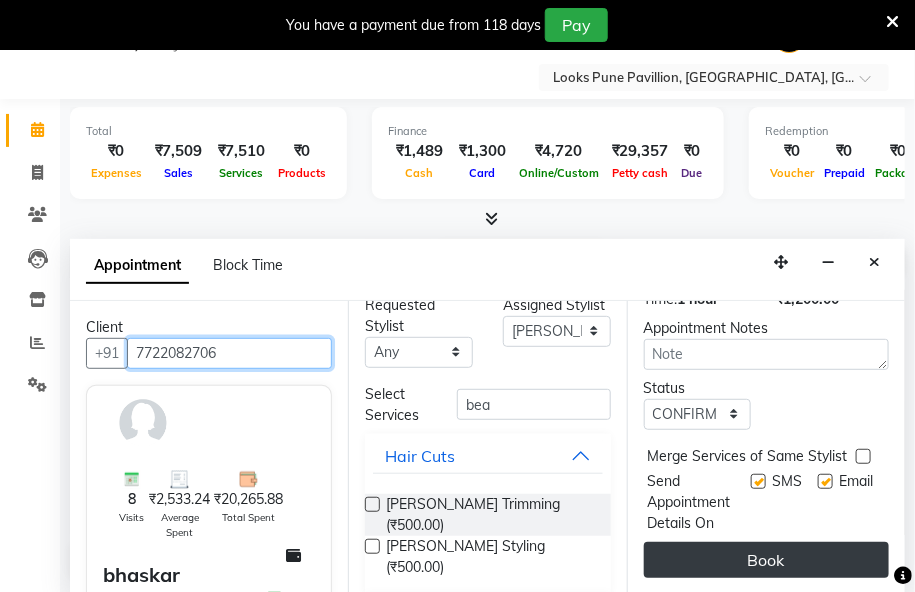 type on "7722082706" 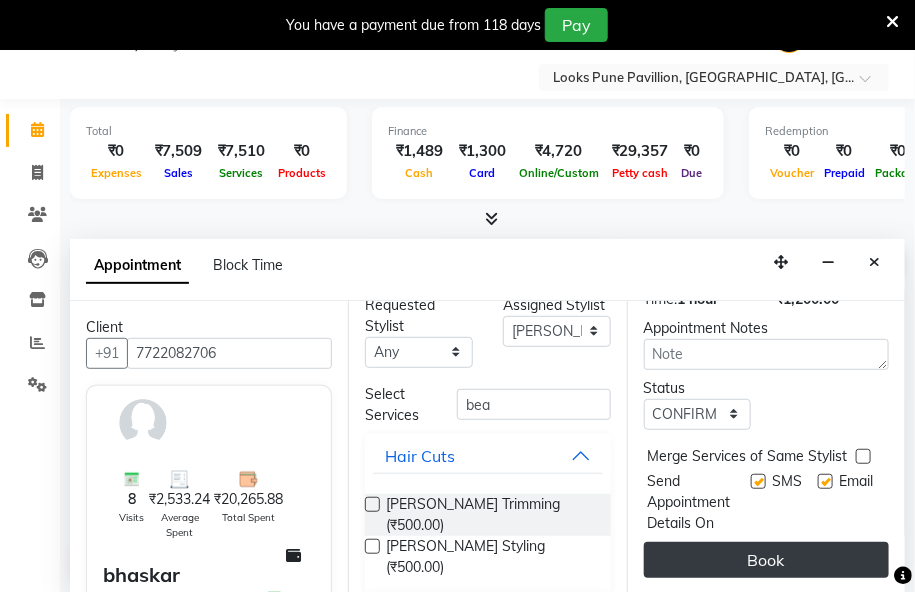 click on "Book" at bounding box center (766, 560) 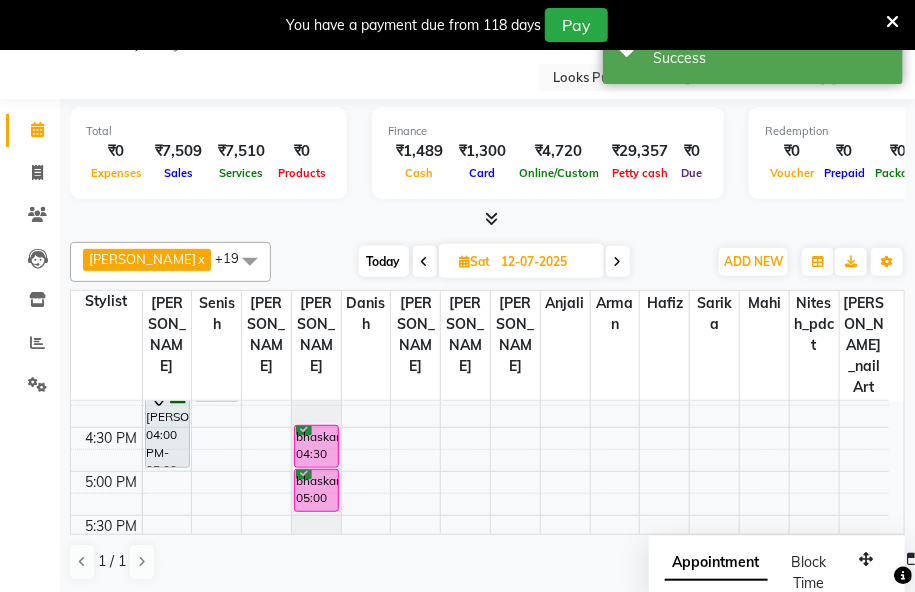 scroll, scrollTop: 0, scrollLeft: 0, axis: both 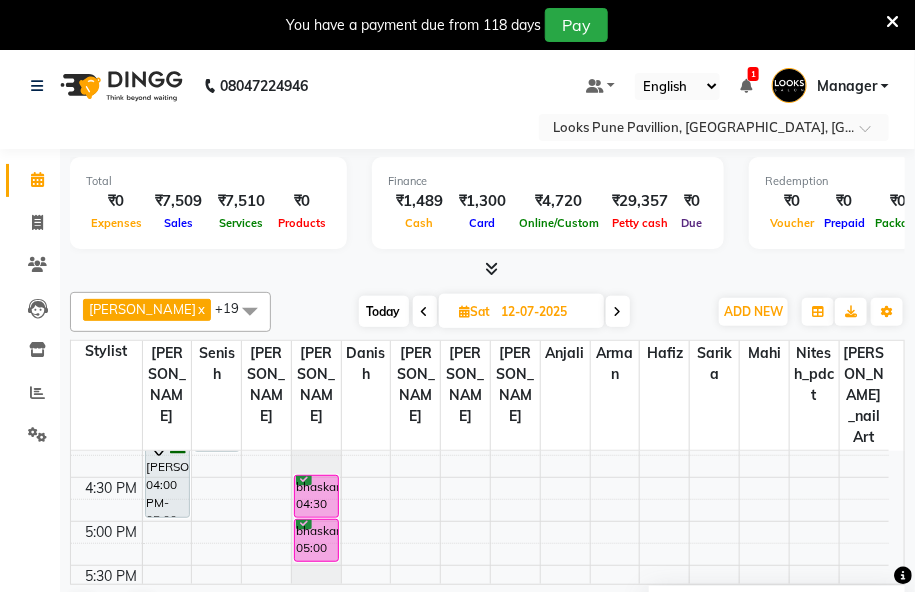 click on "Today" at bounding box center [384, 311] 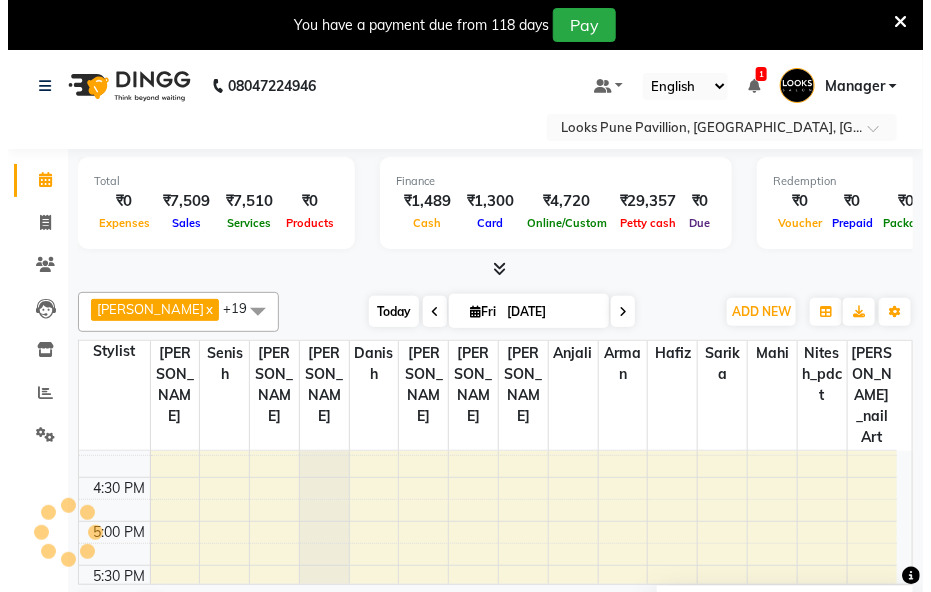 scroll, scrollTop: 263, scrollLeft: 0, axis: vertical 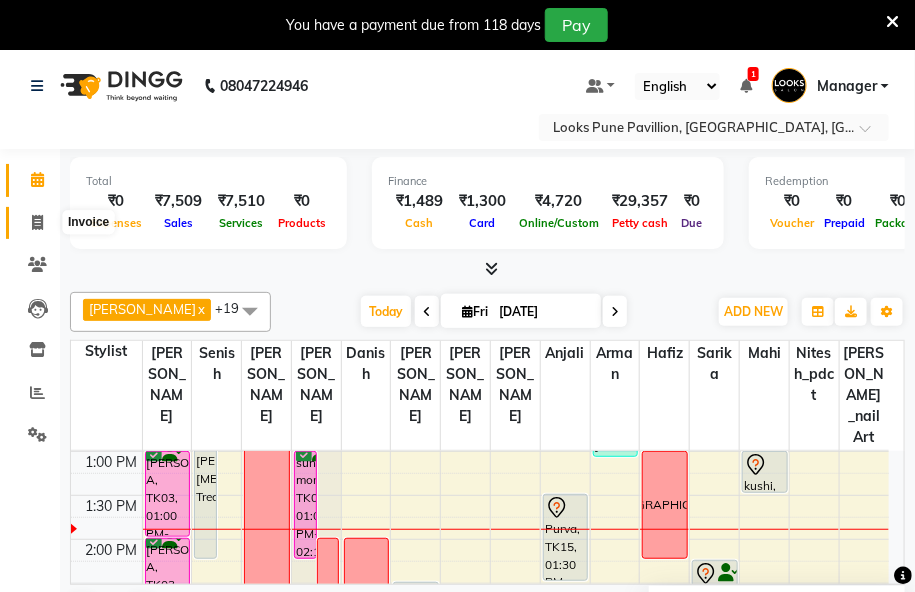 click 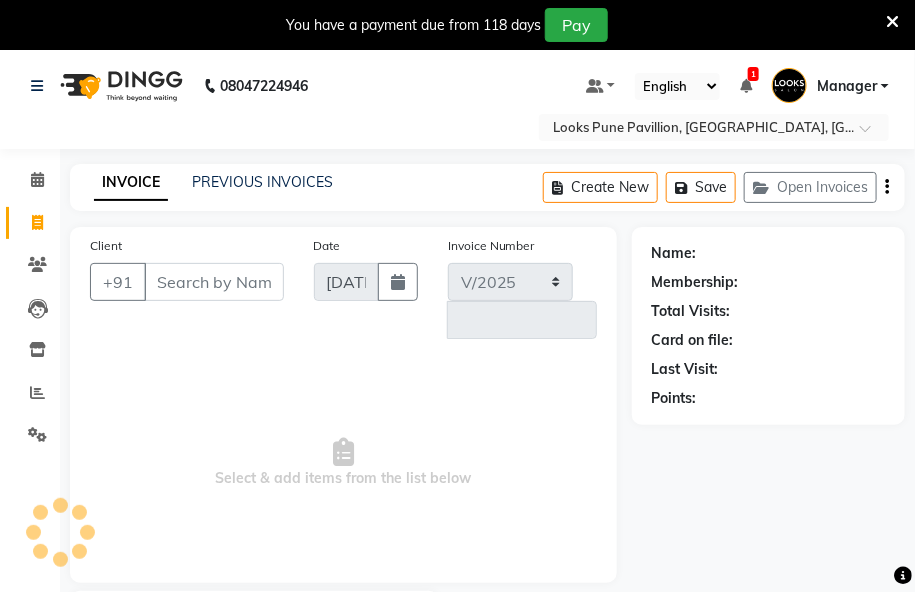select on "6002" 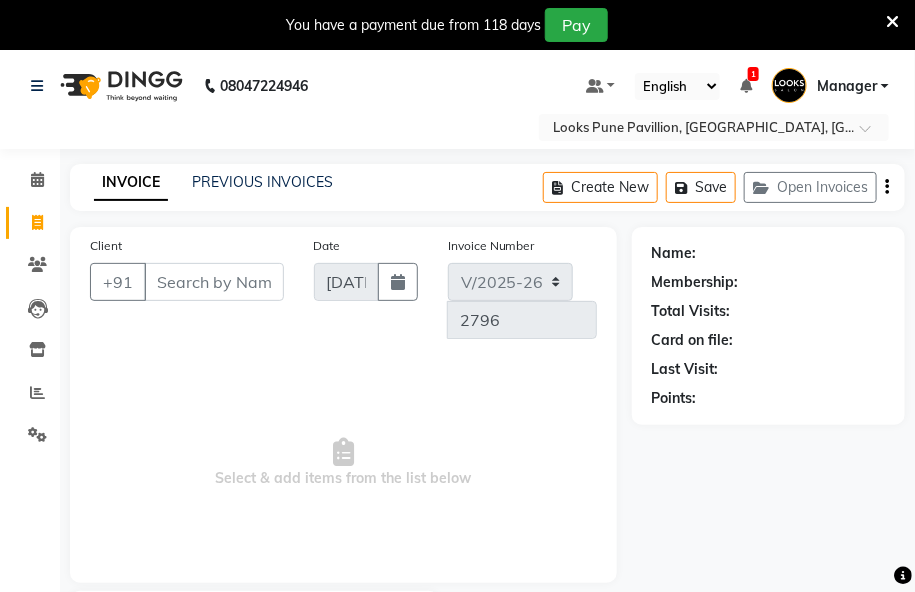 click on "Client" at bounding box center [214, 282] 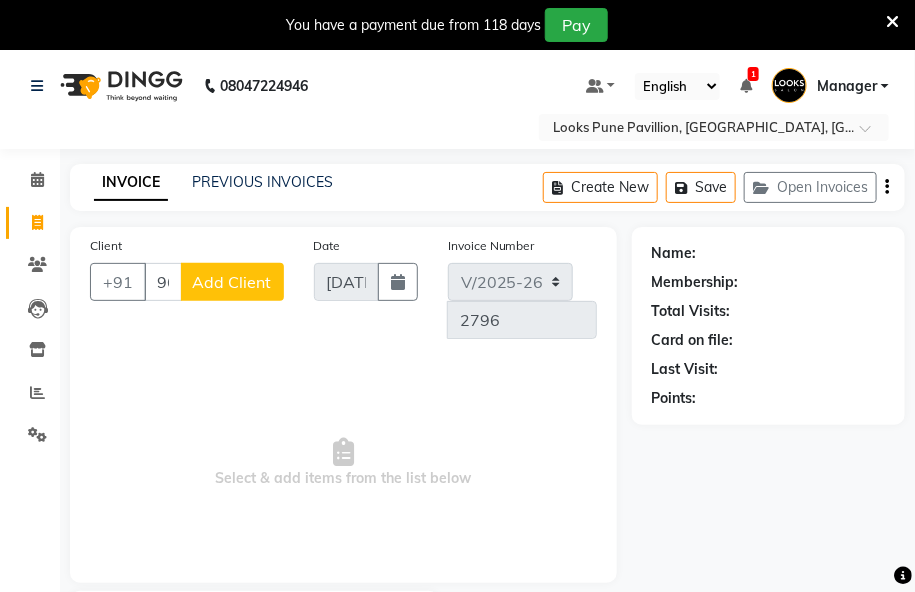 type on "9621617765" 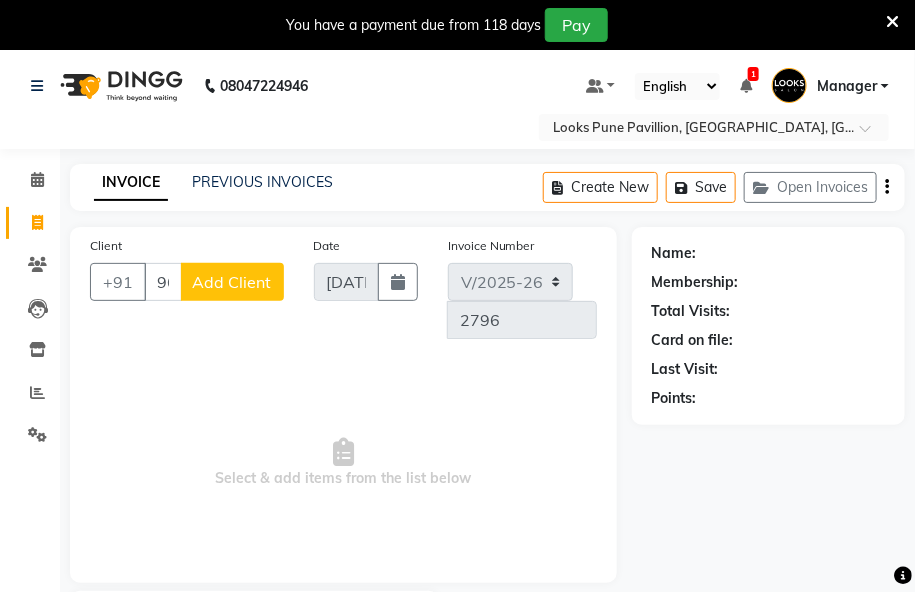 click on "Add Client" 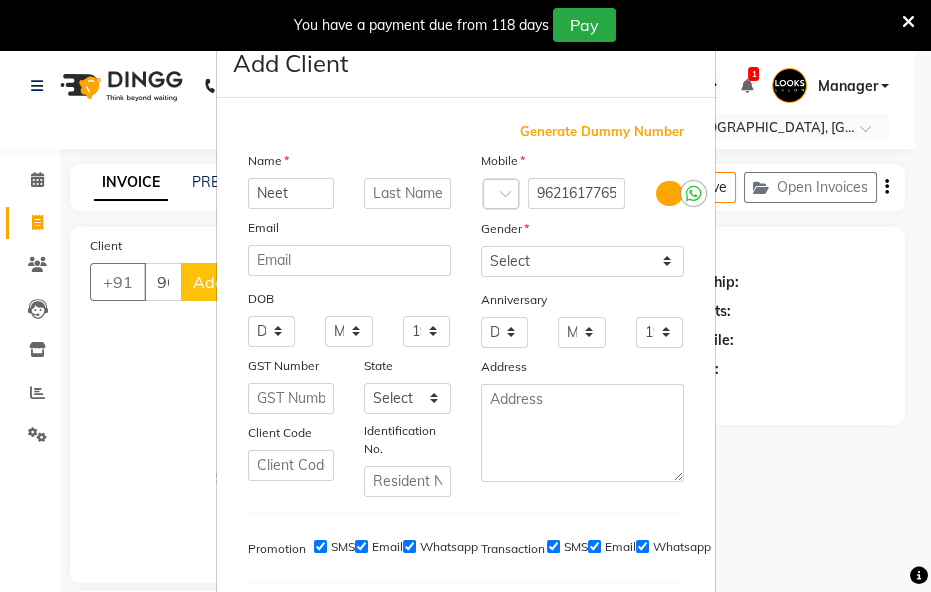 type on "Neet" 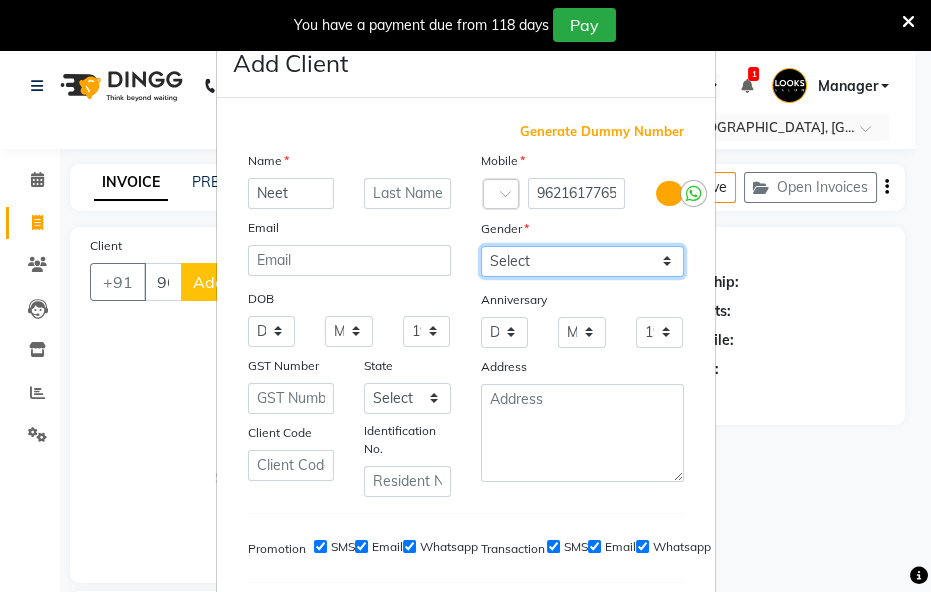 click on "Select [DEMOGRAPHIC_DATA] [DEMOGRAPHIC_DATA] Other Prefer Not To Say" at bounding box center (582, 261) 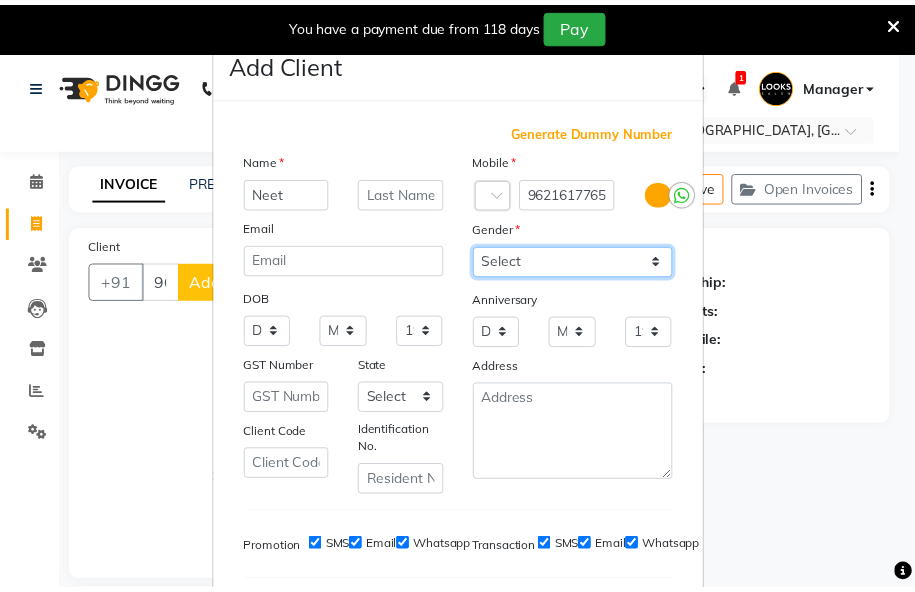 scroll, scrollTop: 291, scrollLeft: 0, axis: vertical 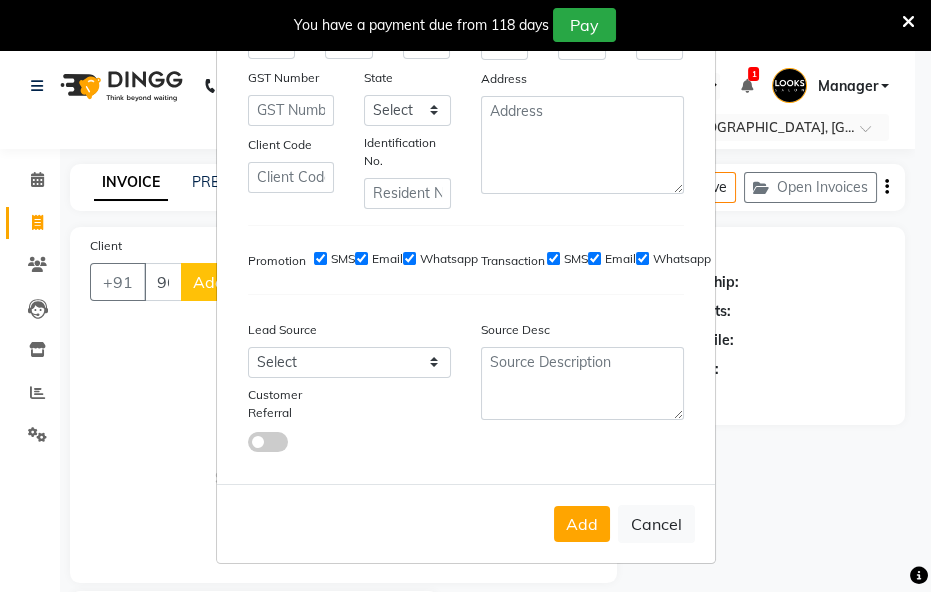 click on "Add" at bounding box center [582, 524] 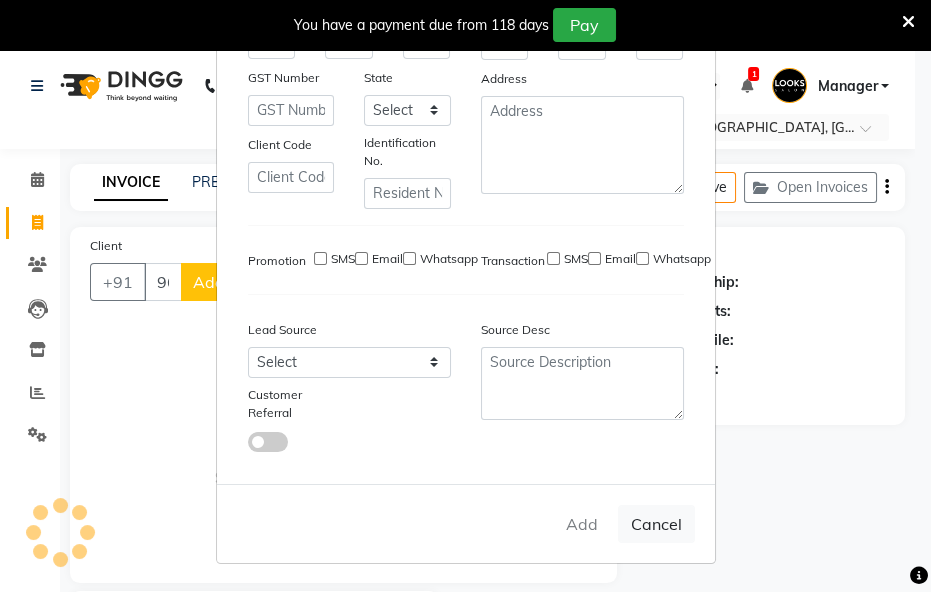 type 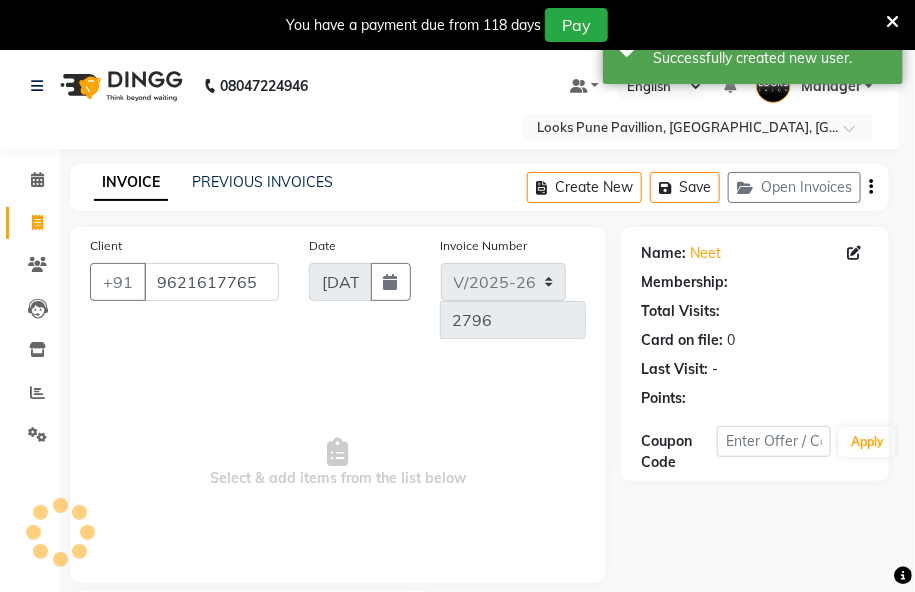 select on "1: Object" 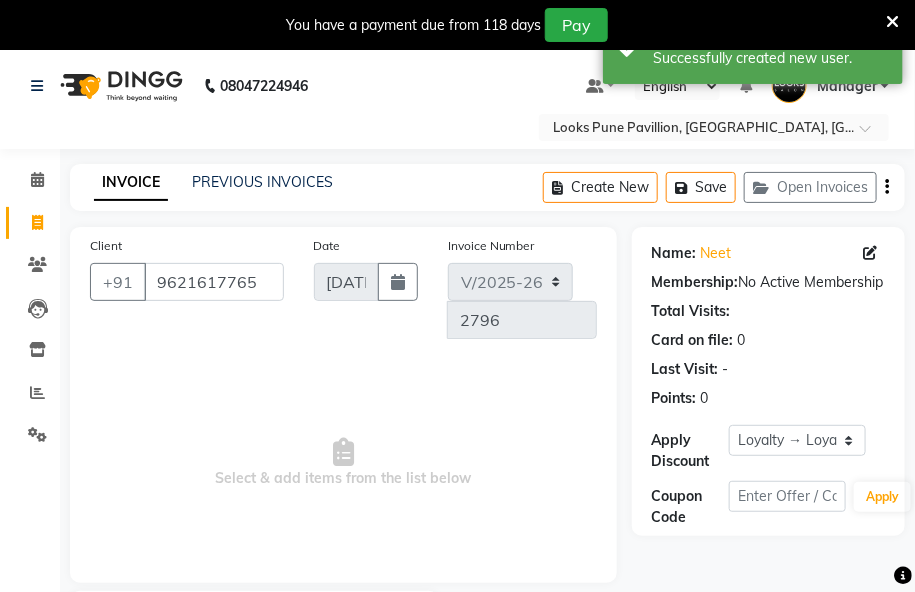 scroll, scrollTop: 86, scrollLeft: 0, axis: vertical 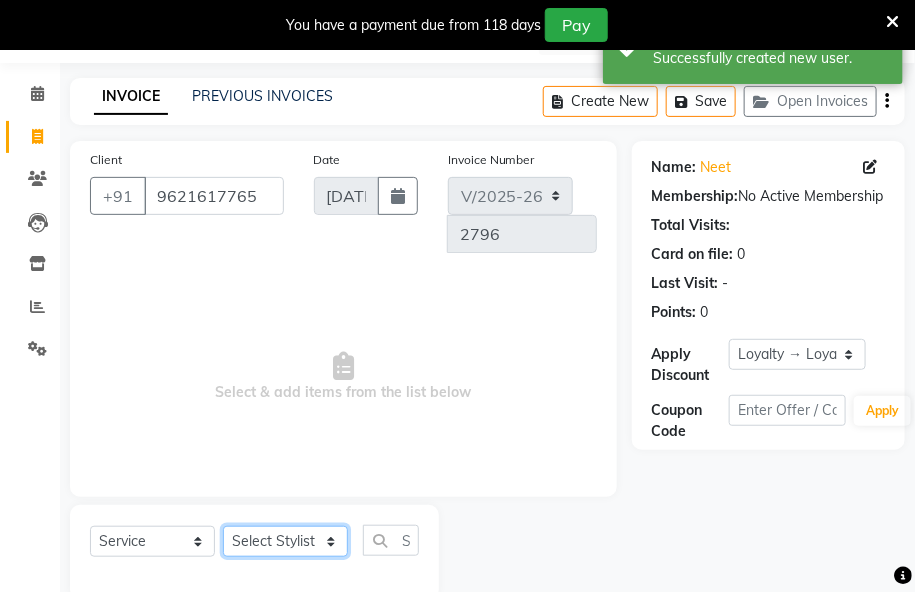 click on "Select Stylist Akshay [PERSON_NAME] [PERSON_NAME] [PERSON_NAME] Danish [PERSON_NAME] [PERSON_NAME] Hussain_pdct [PERSON_NAME] Manager [PERSON_NAME] Nitesh_pdct [PERSON_NAME] _nail art [PERSON_NAME] [PERSON_NAME] [PERSON_NAME] Sentei SR  [PERSON_NAME]" 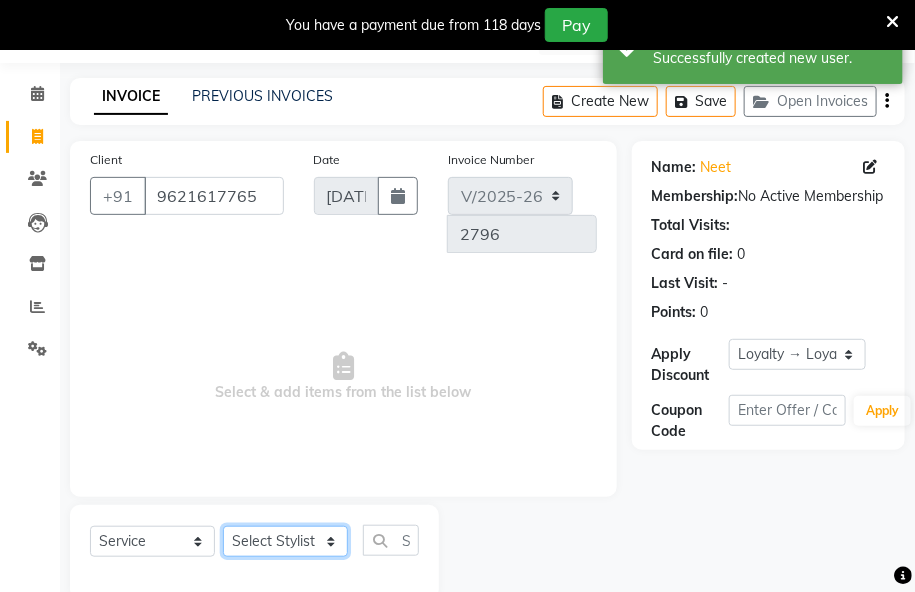 select on "64709" 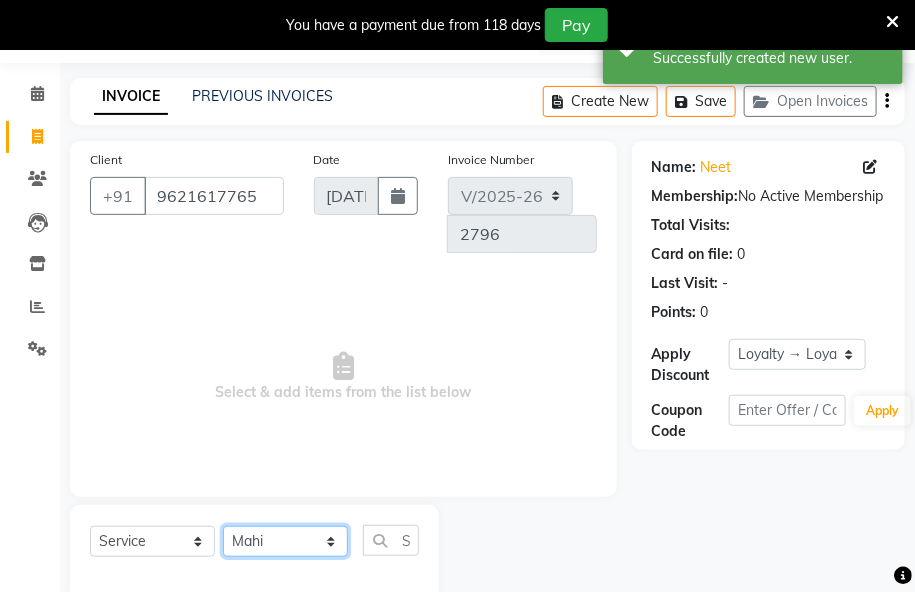 click on "Select Stylist Akshay [PERSON_NAME] [PERSON_NAME] [PERSON_NAME] Danish [PERSON_NAME] [PERSON_NAME] Hussain_pdct [PERSON_NAME] Manager [PERSON_NAME] Nitesh_pdct [PERSON_NAME] _nail art [PERSON_NAME] [PERSON_NAME] [PERSON_NAME] Sentei SR  [PERSON_NAME]" 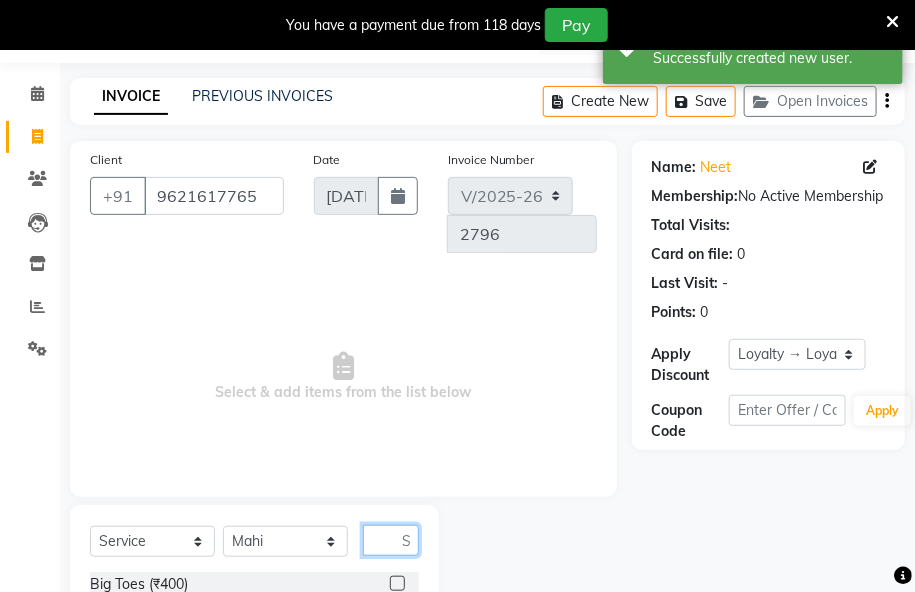 click 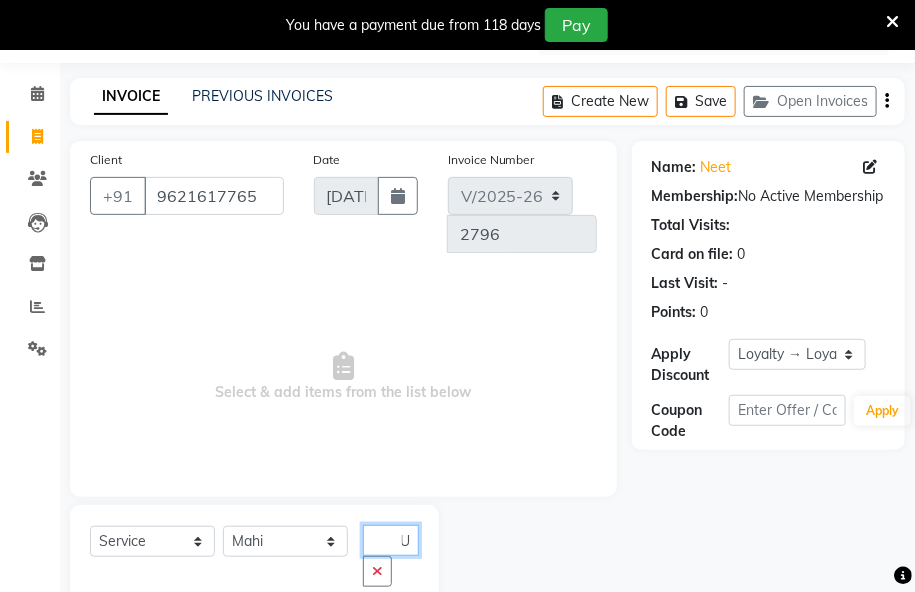 scroll, scrollTop: 0, scrollLeft: 10, axis: horizontal 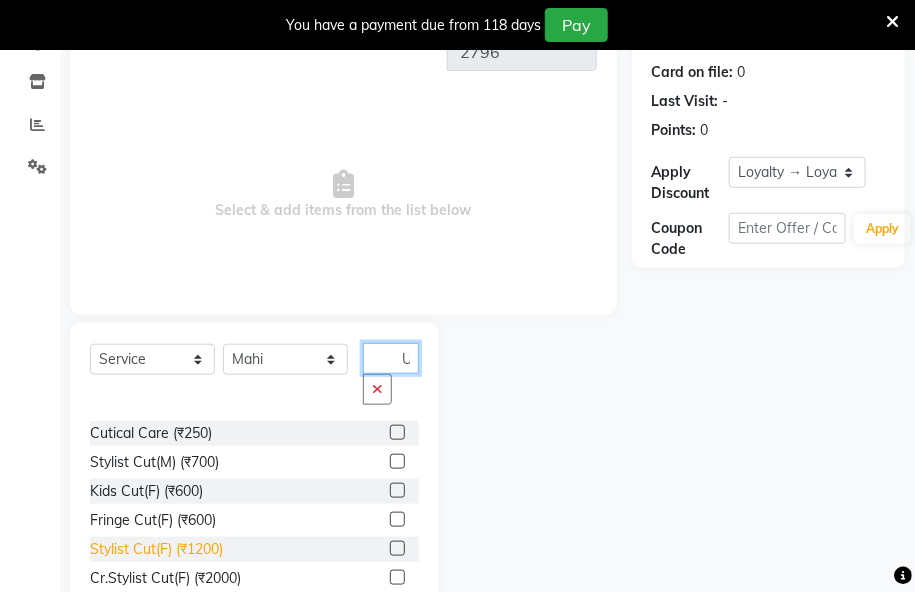 type on "CU" 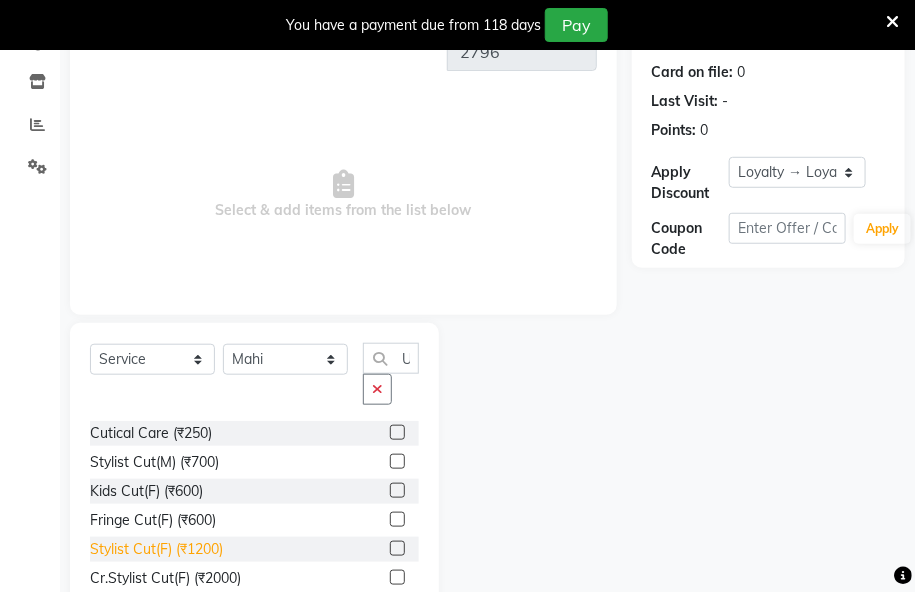 scroll, scrollTop: 0, scrollLeft: 0, axis: both 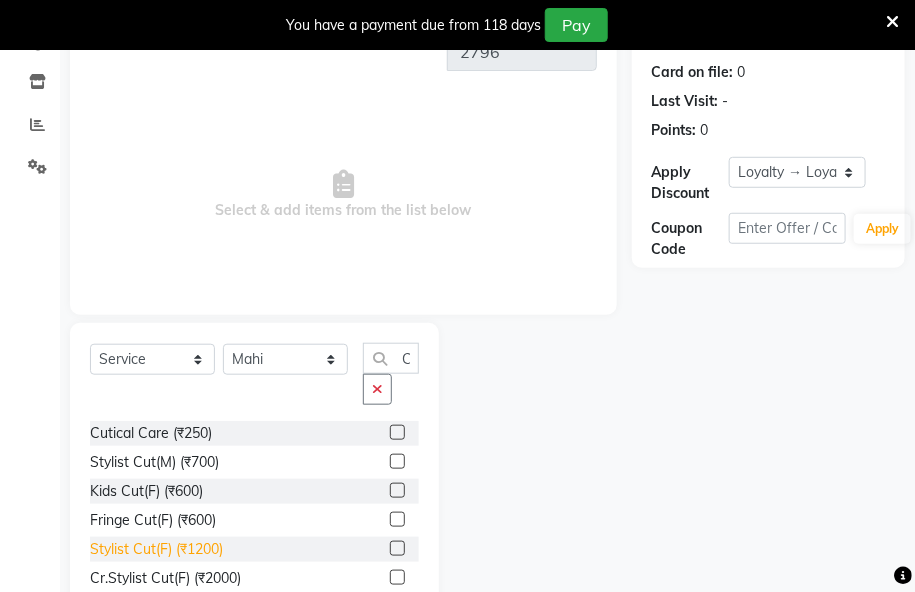 click on "Stylist Cut(F) (₹1200)" 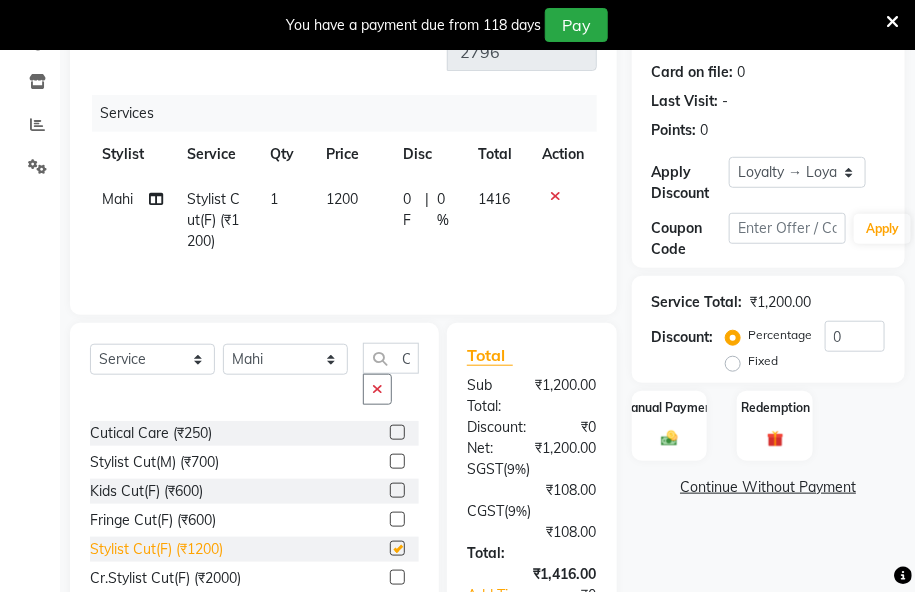 checkbox on "false" 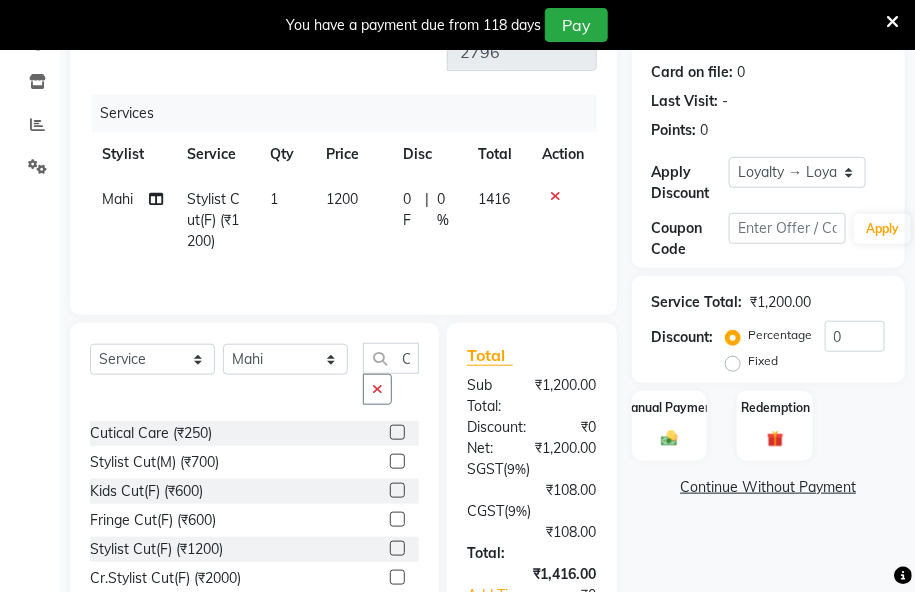 scroll, scrollTop: 86, scrollLeft: 0, axis: vertical 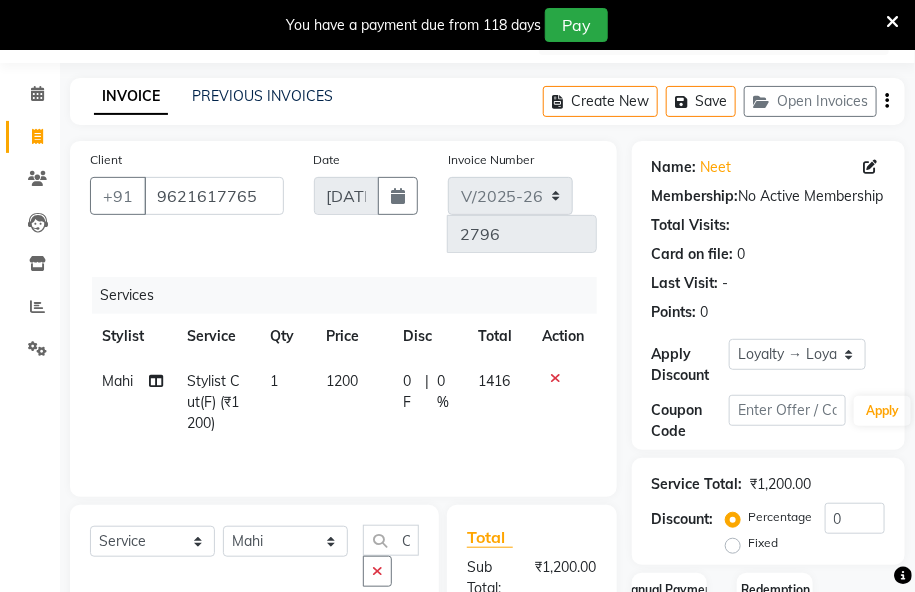 click on "1200" 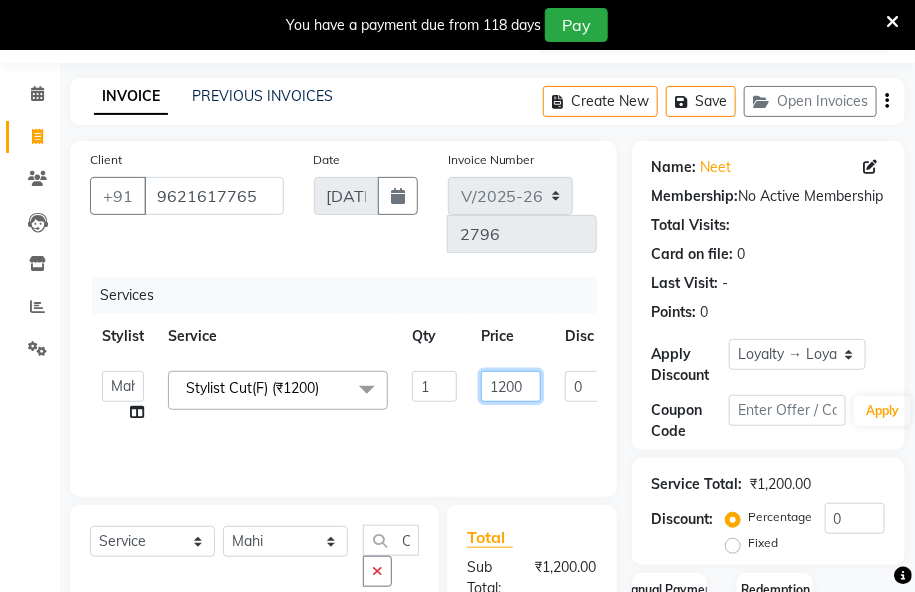 click on "1200" 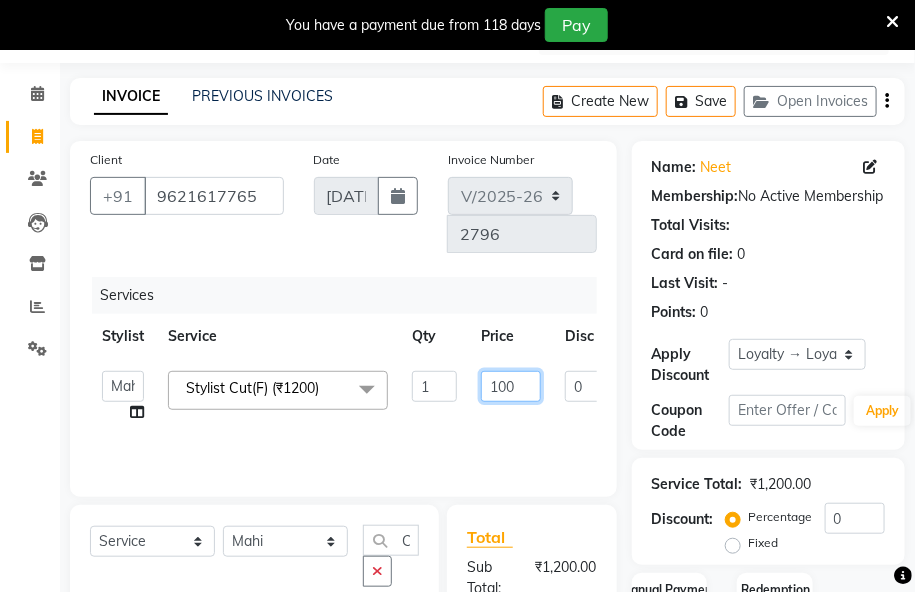 type on "1500" 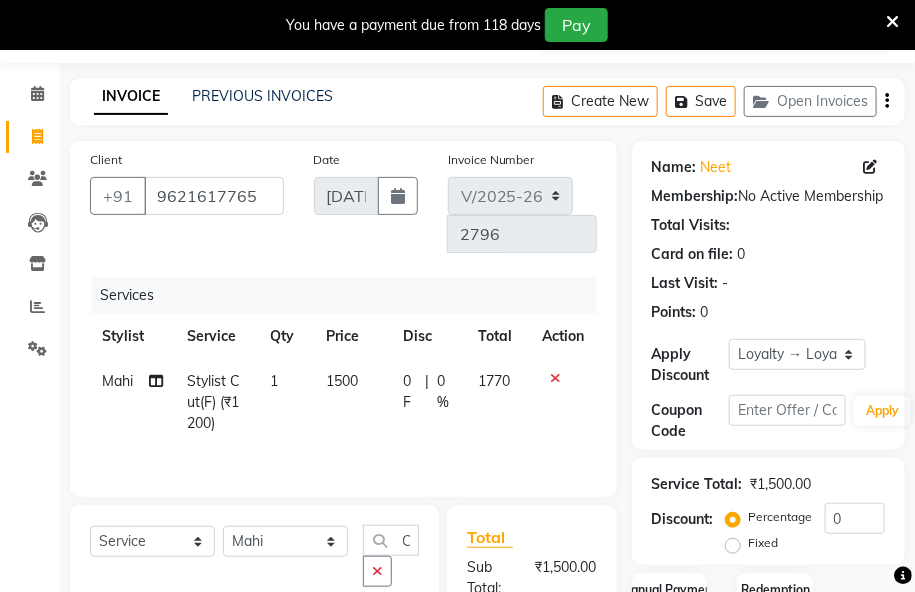 click on "Services Stylist Service Qty Price Disc Total Action Mahi Stylist Cut(F) (₹1200) 1 1500 0 F | 0 % 1770" 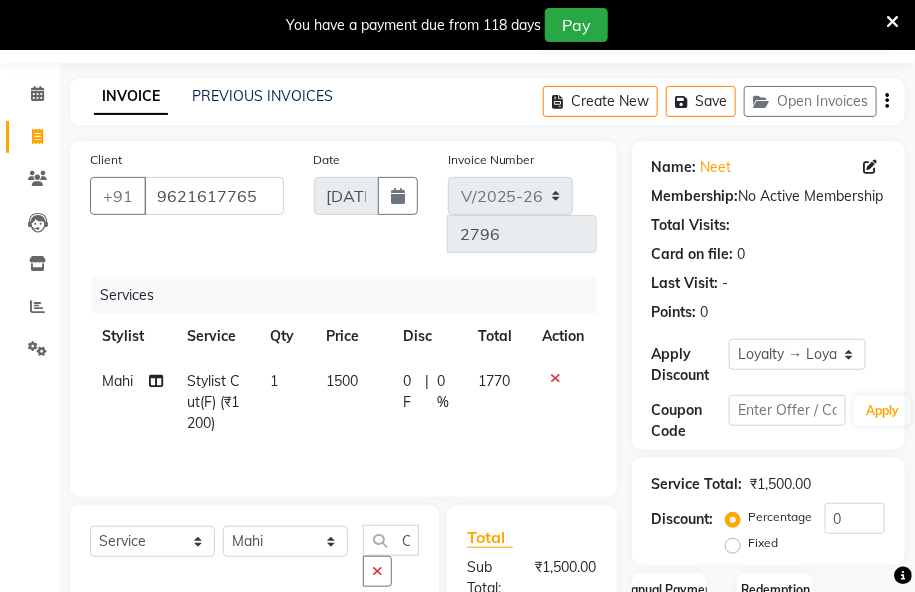 scroll, scrollTop: 415, scrollLeft: 0, axis: vertical 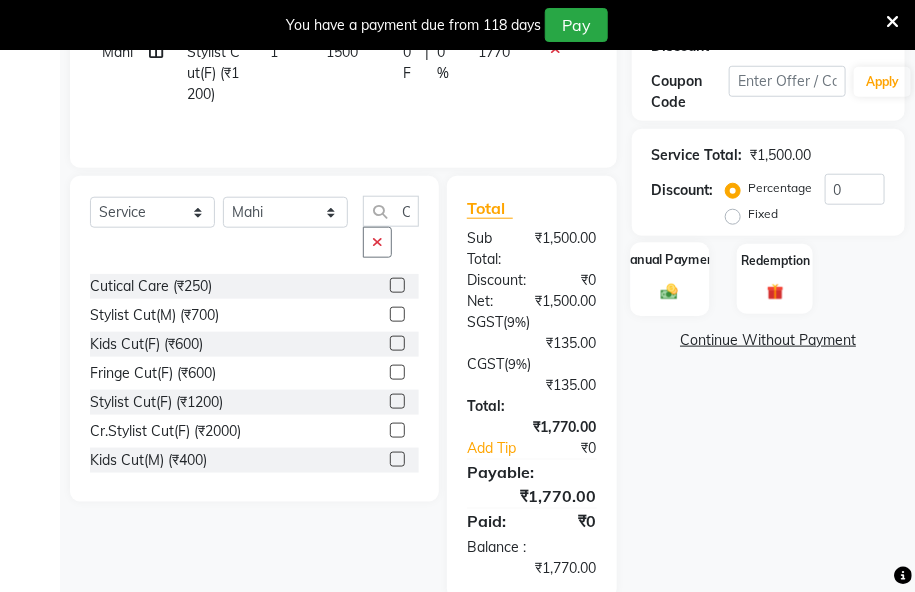click on "Manual Payment" 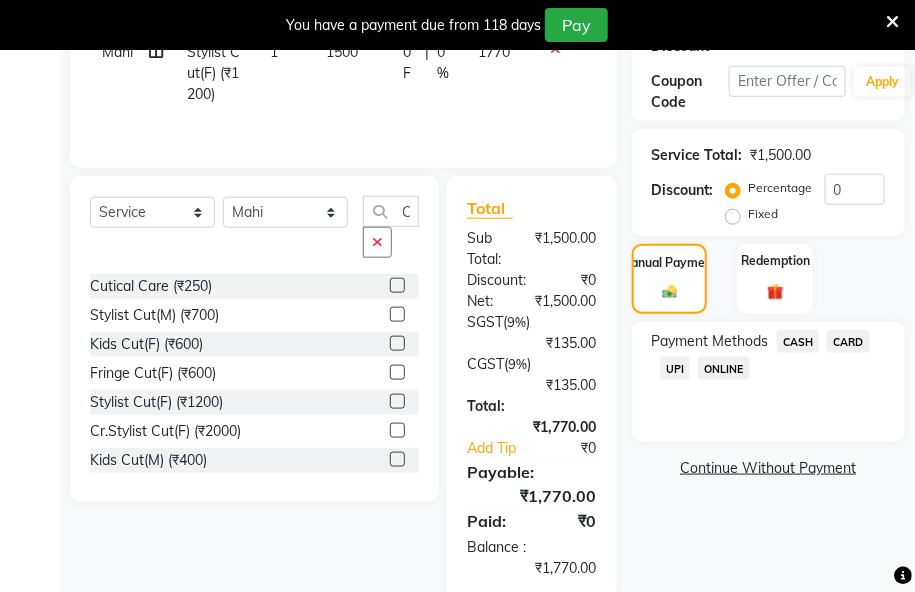 click on "UPI" 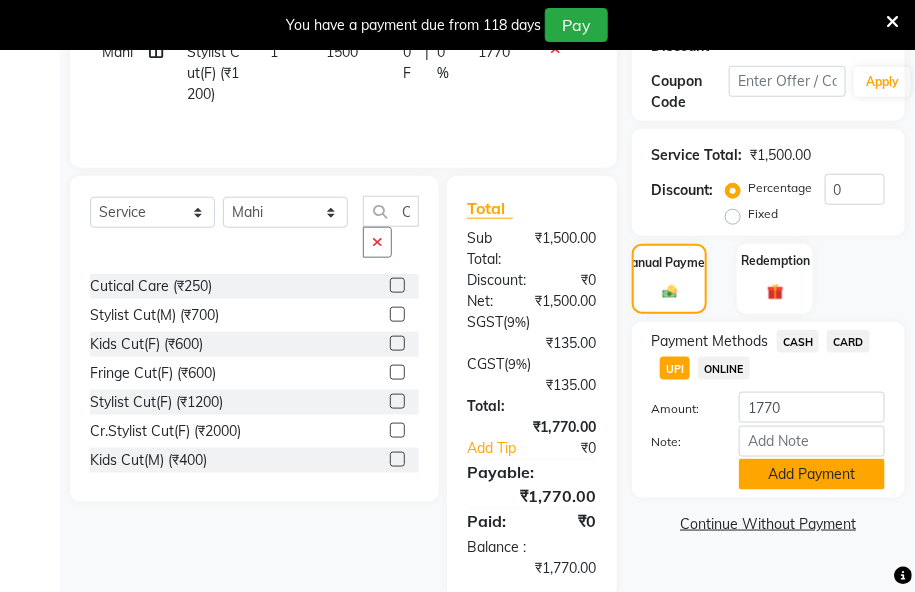 click on "Add Payment" 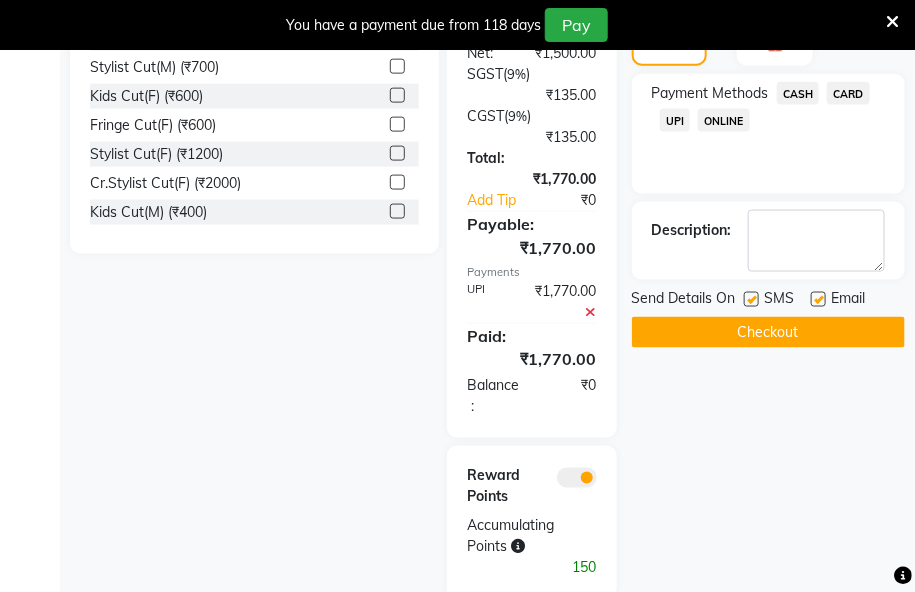 click on "Checkout" 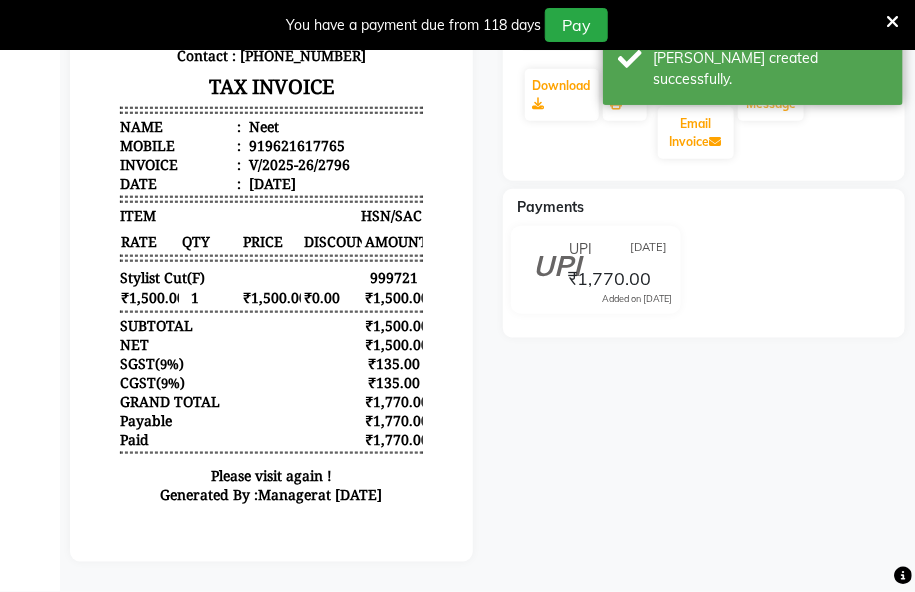 scroll, scrollTop: 0, scrollLeft: 0, axis: both 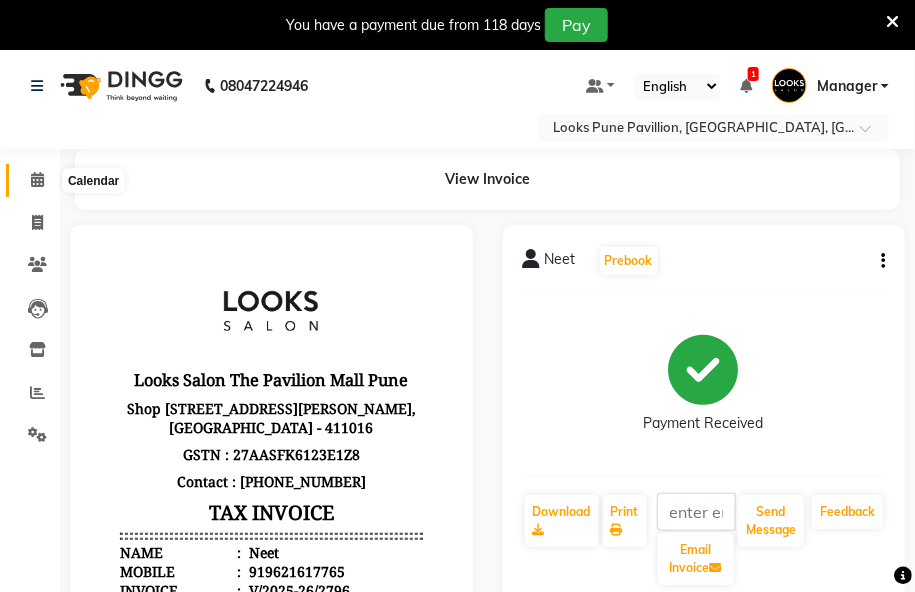 click 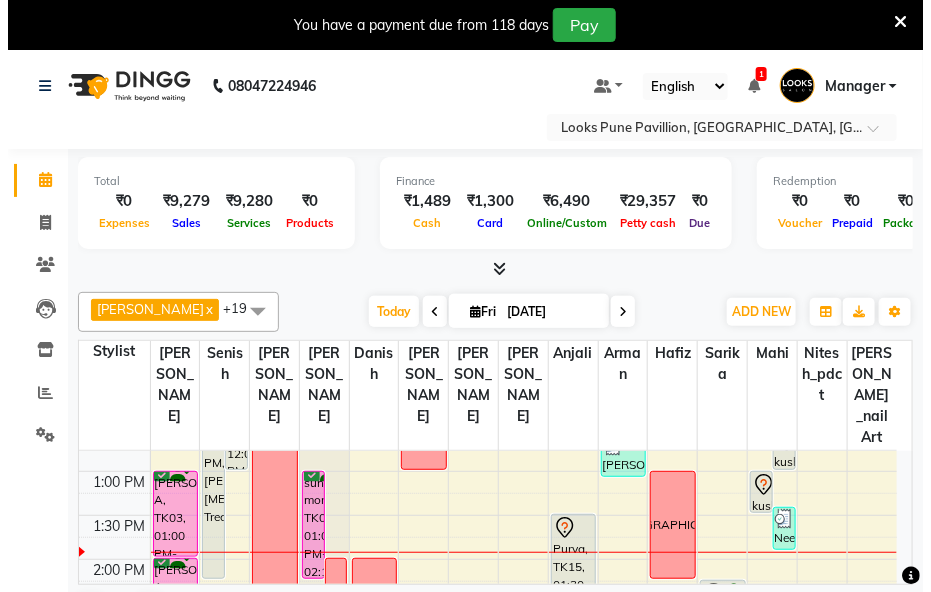 scroll, scrollTop: 172, scrollLeft: 0, axis: vertical 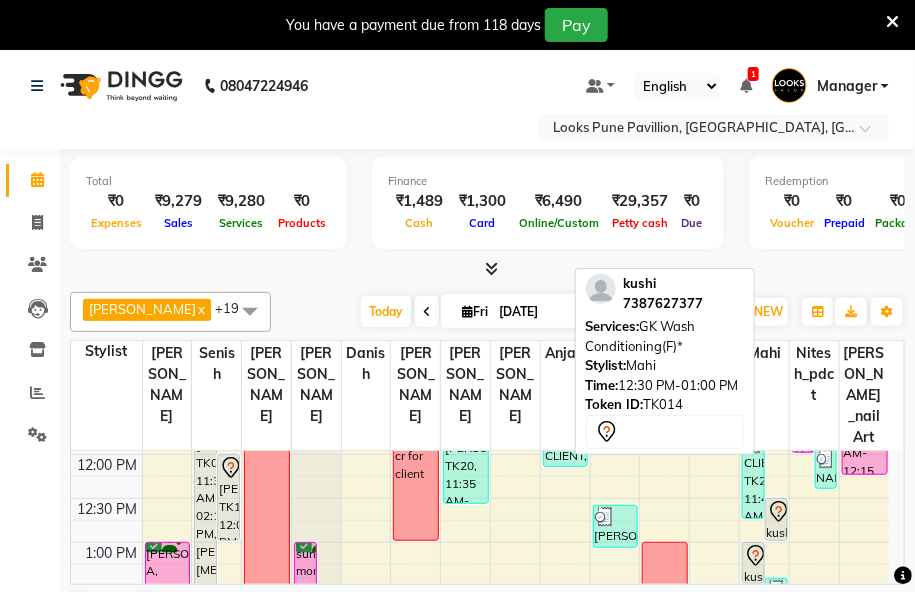 click 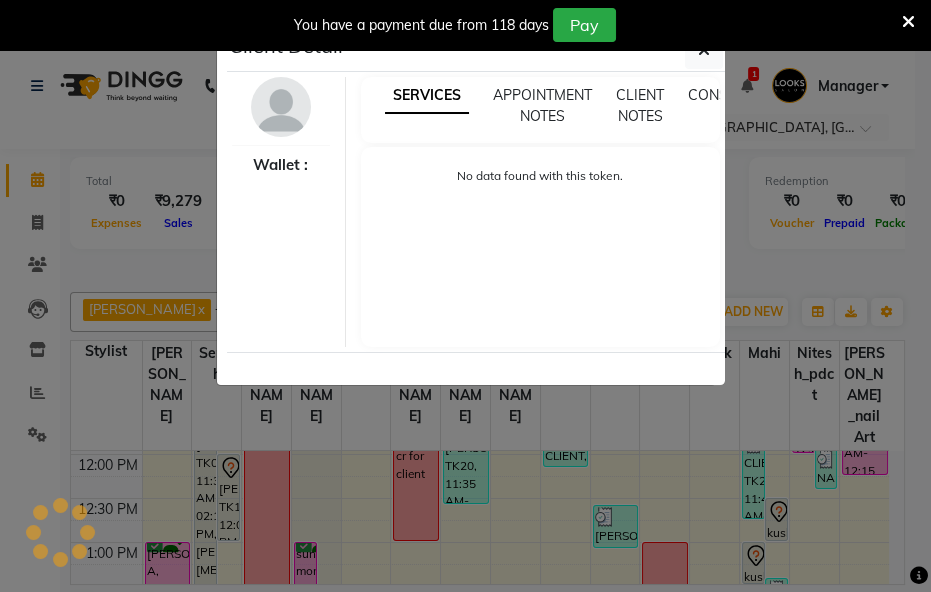 select on "7" 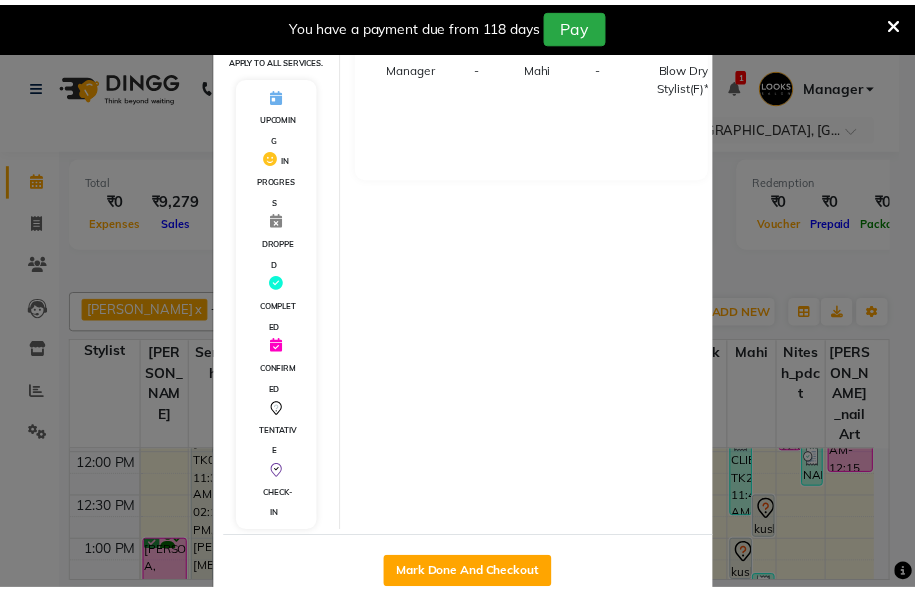 scroll, scrollTop: 347, scrollLeft: 0, axis: vertical 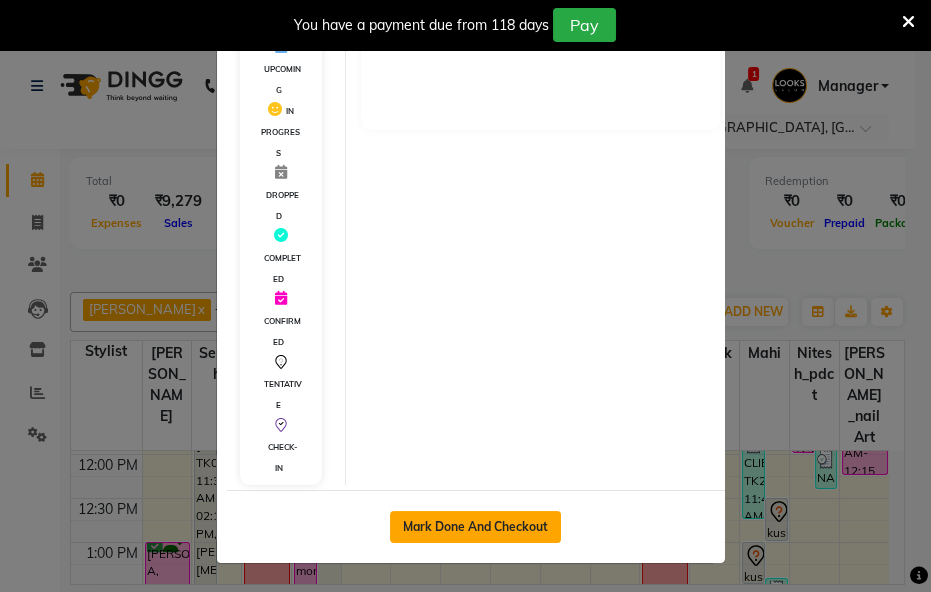 click on "Mark Done And Checkout" 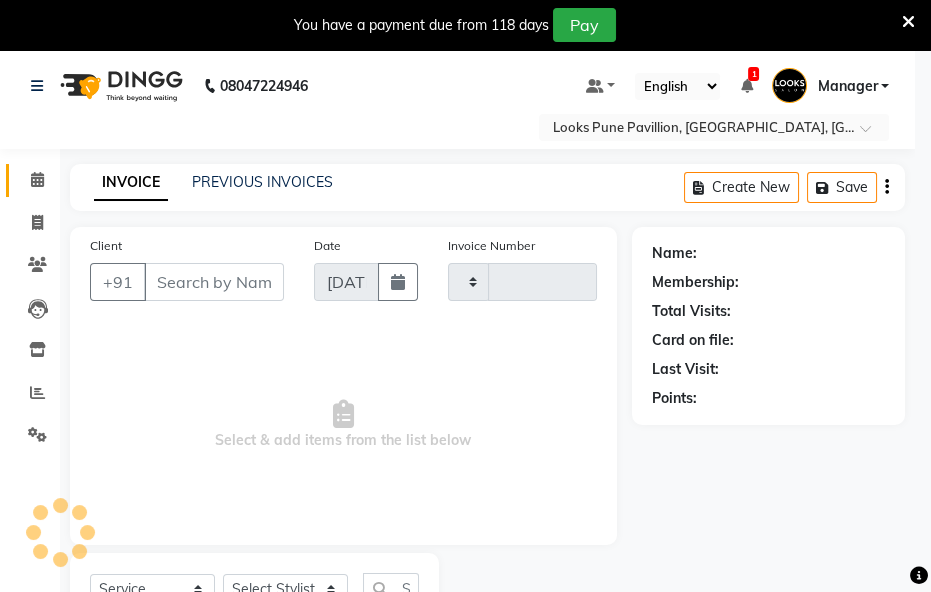 type on "2797" 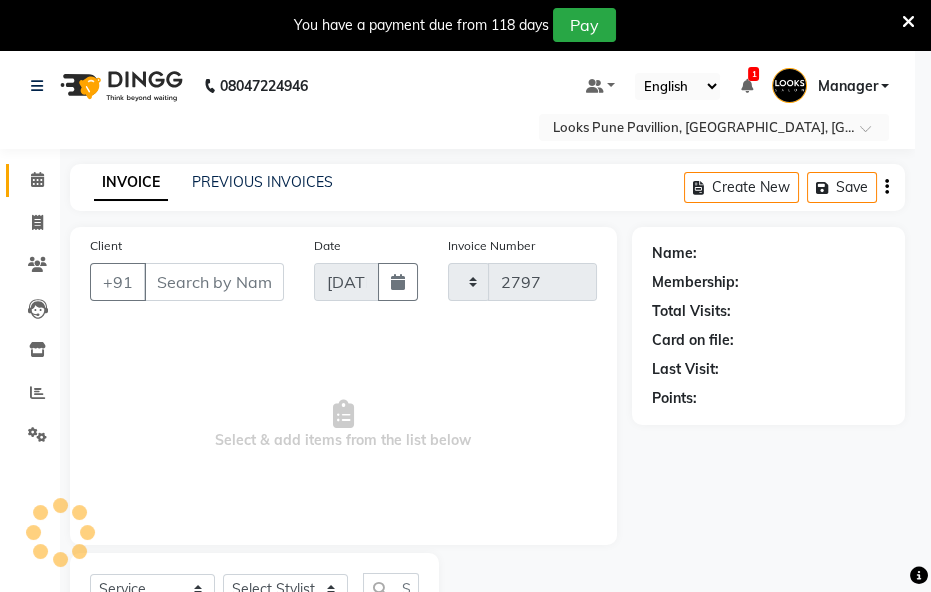 select on "6002" 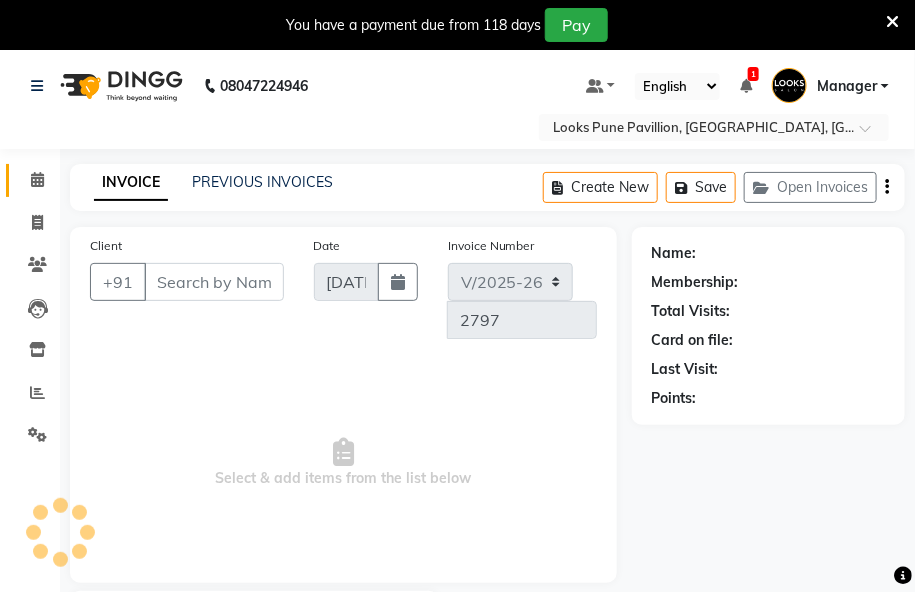type on "7387627377" 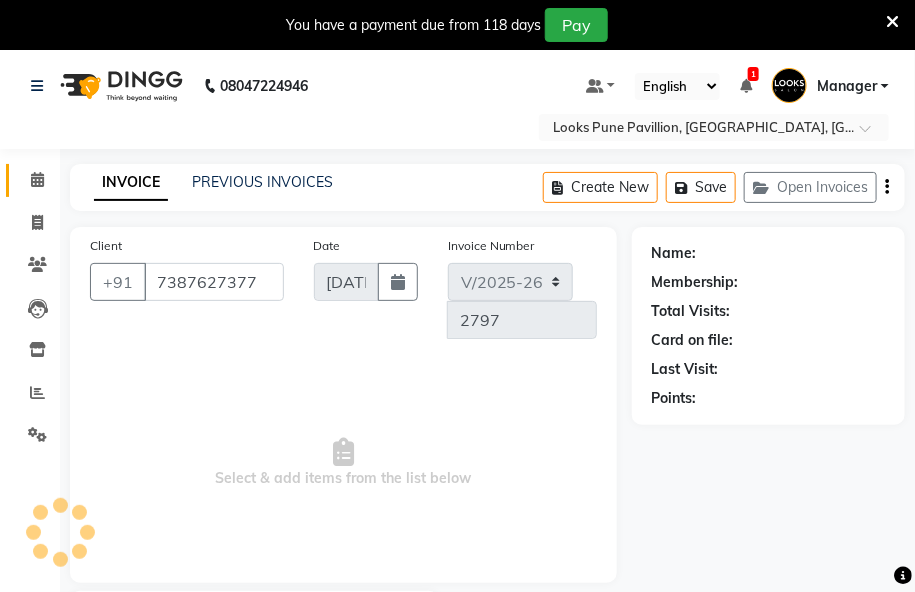 select on "64709" 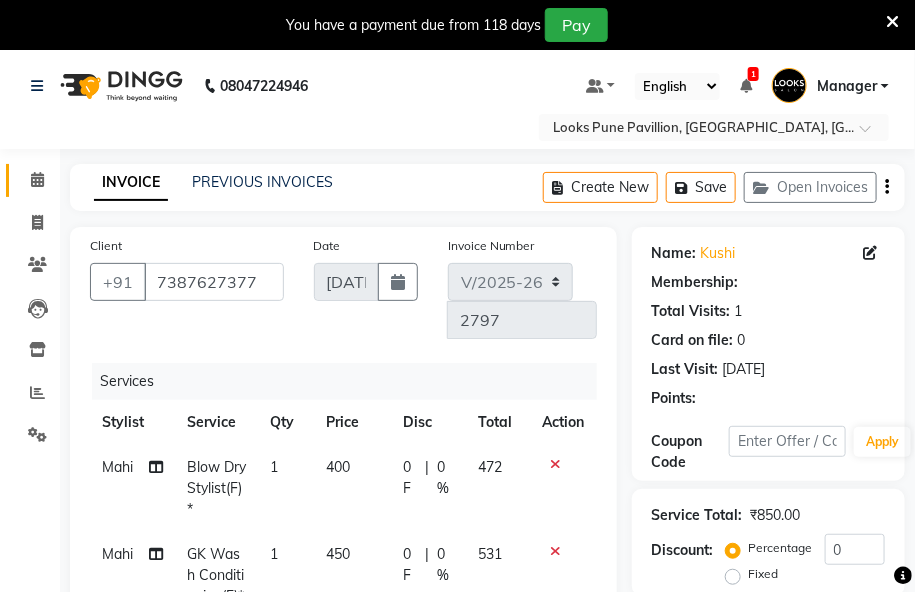 scroll, scrollTop: 272, scrollLeft: 0, axis: vertical 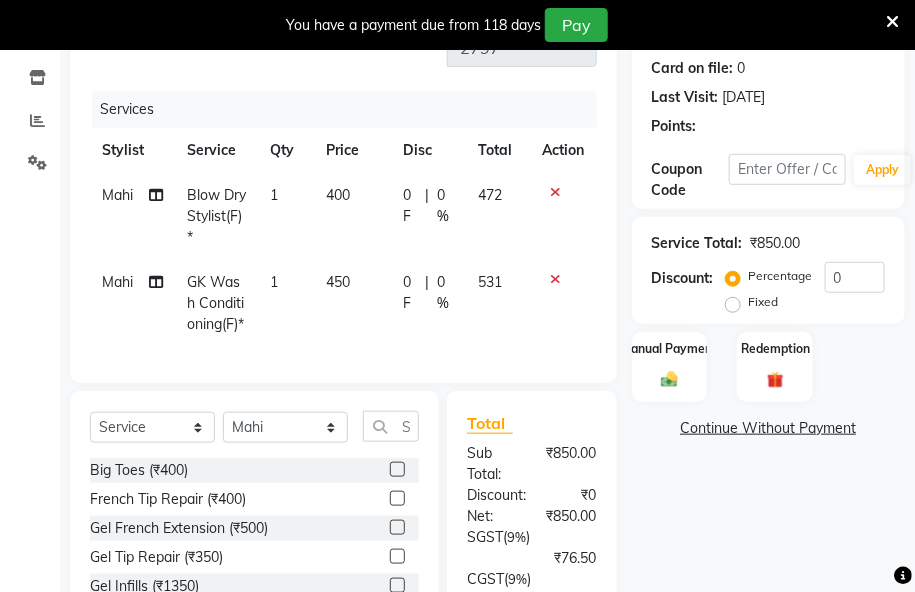 select on "1: Object" 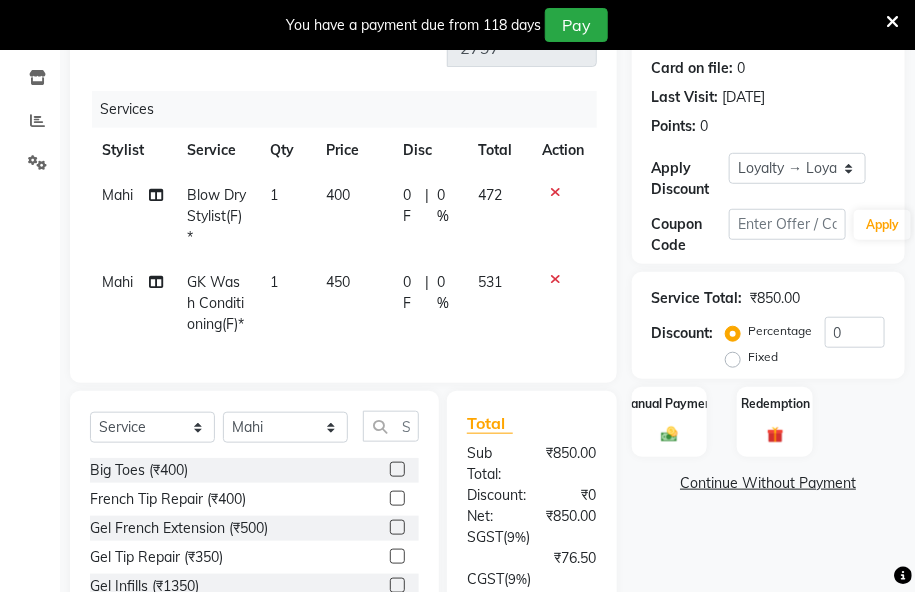 click on "Mahi" 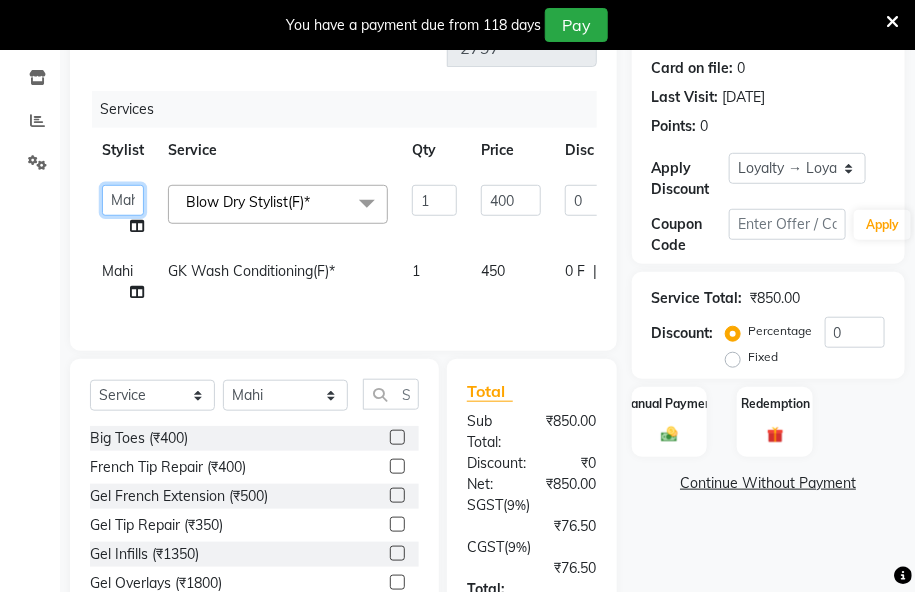click on "Akshay   [PERSON_NAME]   [PERSON_NAME]   [PERSON_NAME]   [DEMOGRAPHIC_DATA]   [PERSON_NAME]   [PERSON_NAME]   Hussain_pdct   [PERSON_NAME]   Manager   [PERSON_NAME]   Nitesh_pdct   [PERSON_NAME] _nail art   [PERSON_NAME]   [PERSON_NAME]   [PERSON_NAME]   Sentei   SR    [PERSON_NAME]" 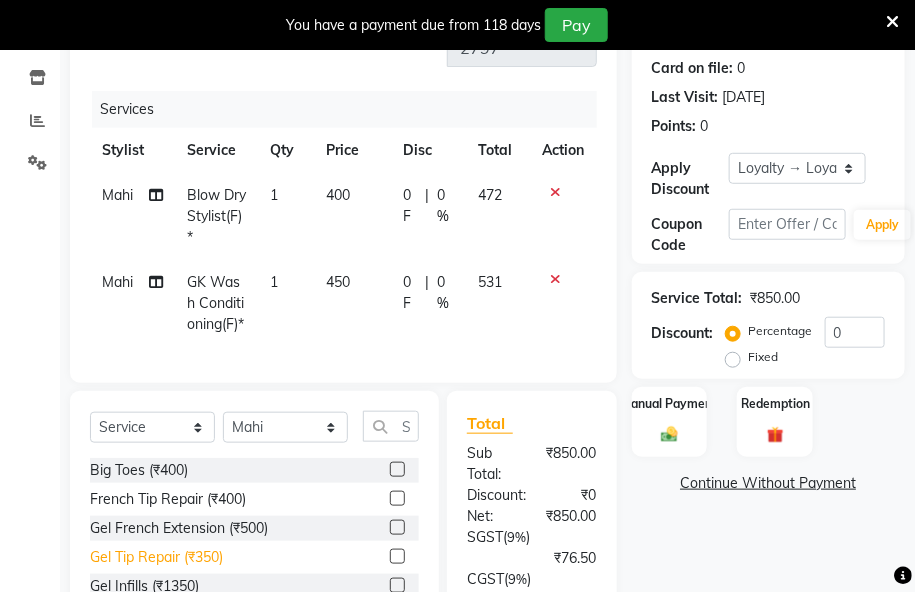 click on "Big Toes (₹400)  French Tip Repair (₹400)  Gel French Extension (₹500)  Gel Tip Repair (₹350)  Gel Infills (₹1350)  Gel Overlays (₹1800)  Gel Extension (₹500)  Gel [MEDICAL_DATA] (₹150)  Natural Nail Extensions (₹3300)  French Nail Extensions (₹3500)  Gel Polish Removal (₹600)  Extension Removal (₹1000)  Nail Art Recruiter (₹500)  French Ombre Gel Polish (₹2500)  Nail Art Nedle (₹600)  Cutical Care (₹250)  Nail Art Brush (₹500)  French Gel Polish (₹2000)  French Glitter Gel Polish (₹2500)  Gel Polish Touchup                                   (₹1200)  Nail Art Per Finger(F)* (₹400)  3D Nail Art Recruiter (₹600)  Nail Art with Stones/Foil/Stickers per Finger (₹500)  Acrylic Overlays (₹1000)  Nail Extension Refill (₹1498)  Finger Tip Repair (₹400)  Acrylic Removal (₹900)  Gel Polish Application (₹1650)  Gel Overlays (₹3300)  Refills  (₹2750)  Stick on Nails (₹2500)  Full Arms Bleach (₹1000)  Face Bleach(F) (₹500)  Bleach Full Back/Front (₹1000)" 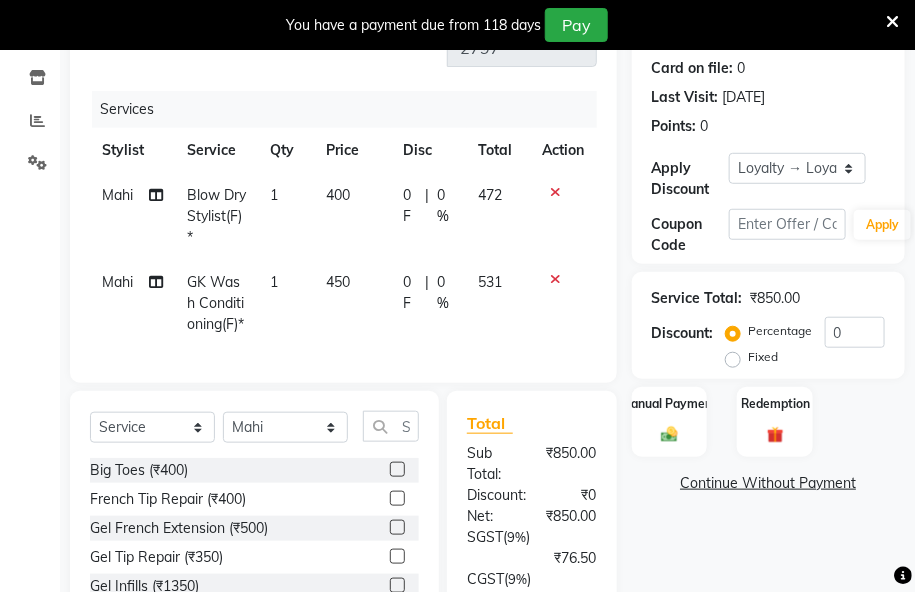 click on "Mahi" 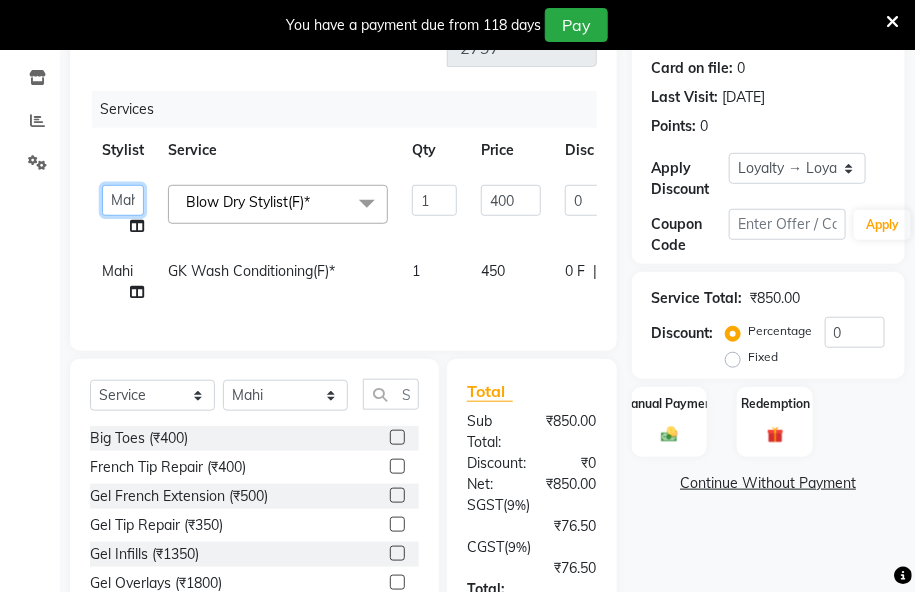 click on "Akshay   [PERSON_NAME]   [PERSON_NAME]   [PERSON_NAME]   [DEMOGRAPHIC_DATA]   [PERSON_NAME]   [PERSON_NAME]   Hussain_pdct   [PERSON_NAME]   Manager   [PERSON_NAME]   Nitesh_pdct   [PERSON_NAME] _nail art   [PERSON_NAME]   [PERSON_NAME]   [PERSON_NAME]   Sentei   SR    [PERSON_NAME]" 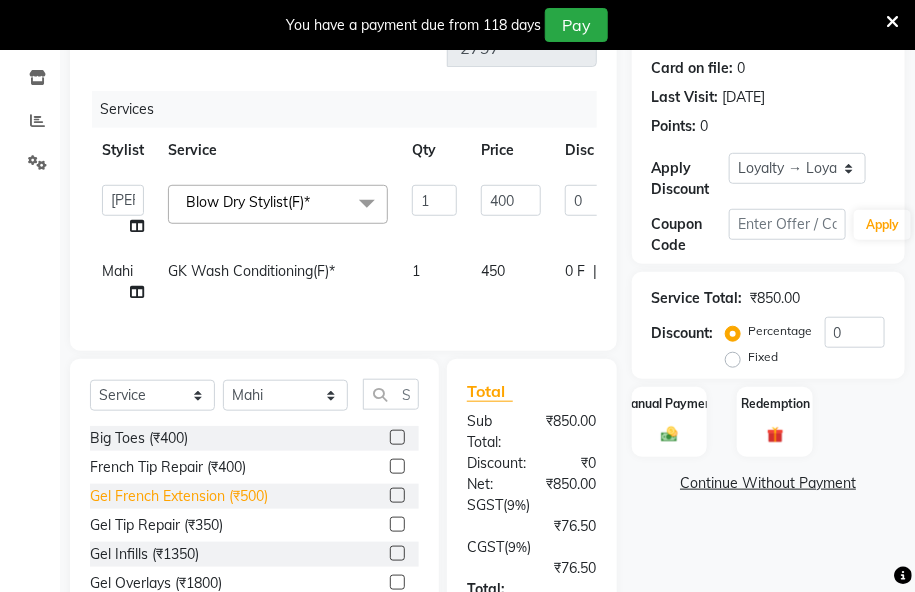 select on "43078" 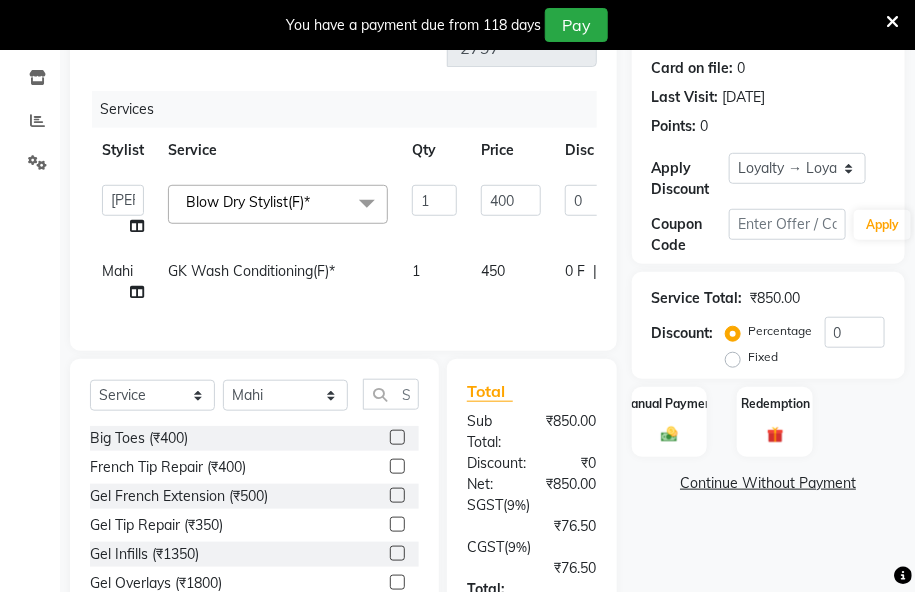 click on "Mahi" 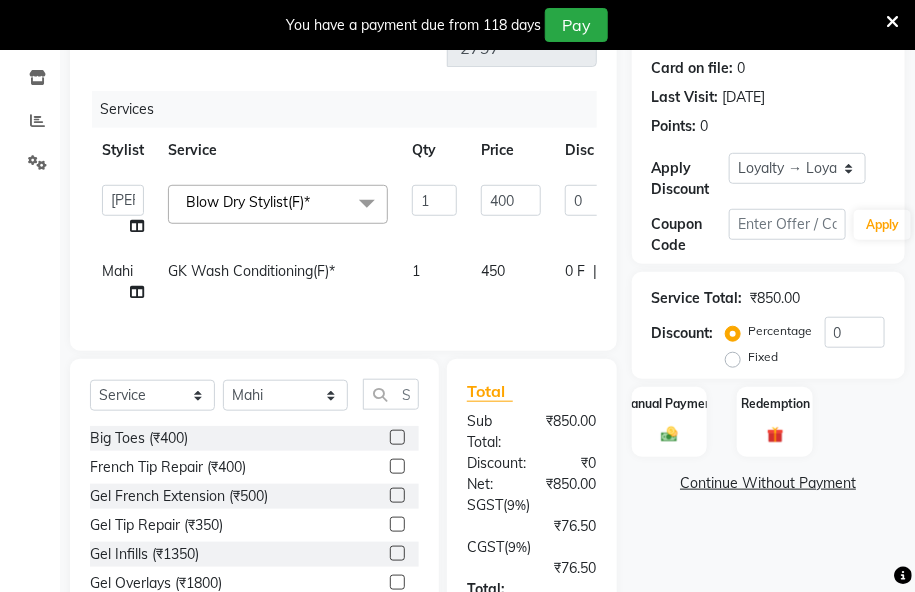 select on "64709" 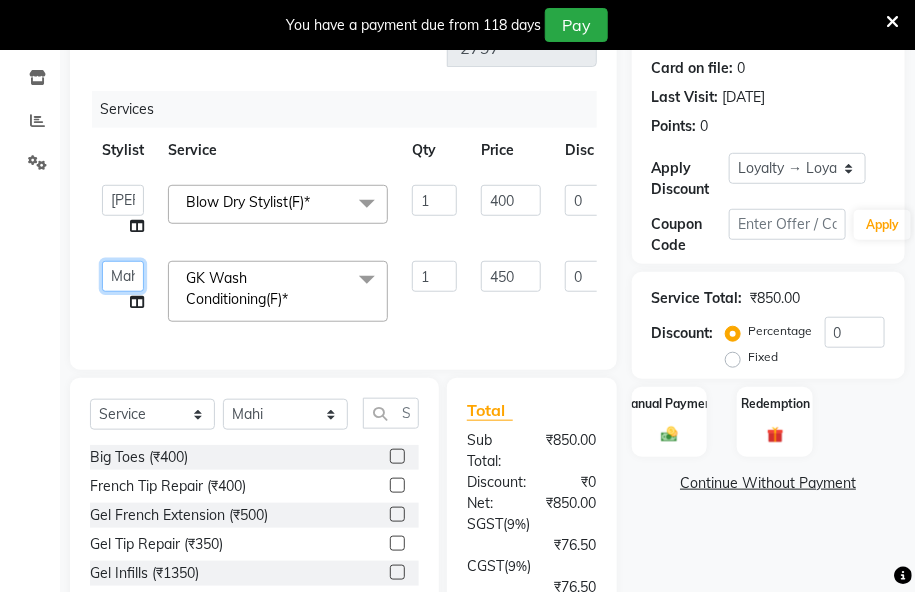 click on "Akshay   [PERSON_NAME]   [PERSON_NAME]   [PERSON_NAME]   [DEMOGRAPHIC_DATA]   [PERSON_NAME]   [PERSON_NAME]   Hussain_pdct   [PERSON_NAME]   Manager   [PERSON_NAME]   Nitesh_pdct   [PERSON_NAME] _nail art   [PERSON_NAME]   [PERSON_NAME]   [PERSON_NAME]   Sentei   SR    [PERSON_NAME]" 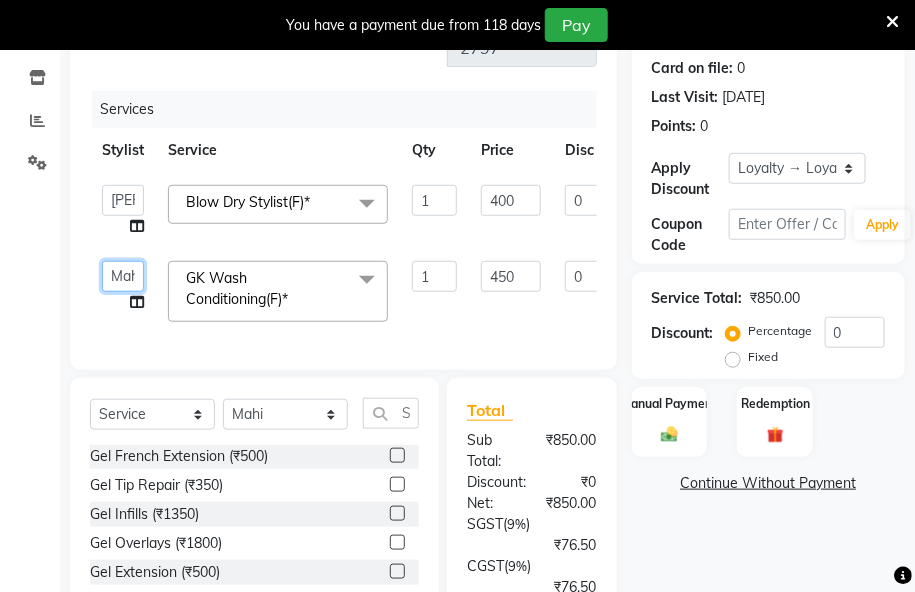 scroll, scrollTop: 90, scrollLeft: 0, axis: vertical 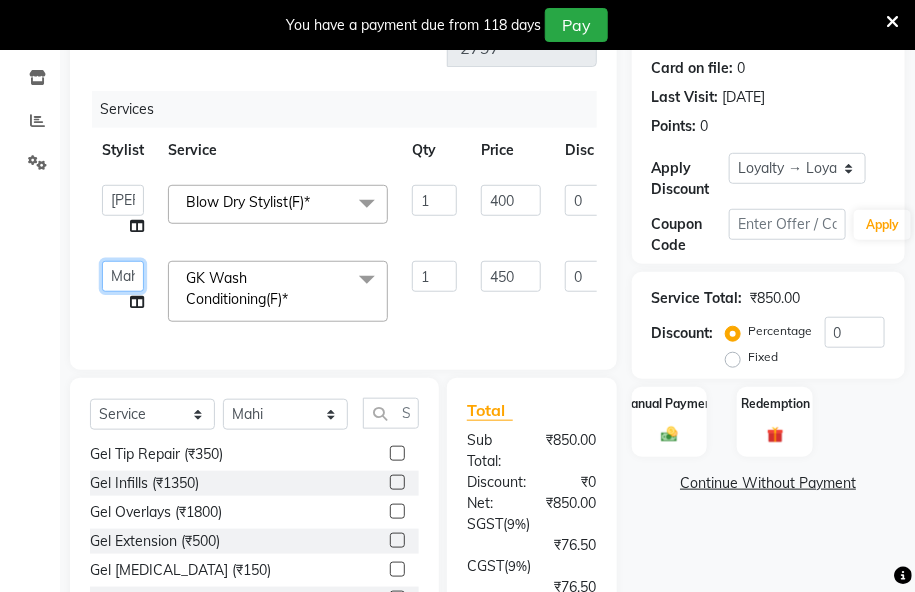 click on "Akshay   [PERSON_NAME]   [PERSON_NAME]   [PERSON_NAME]   [DEMOGRAPHIC_DATA]   [PERSON_NAME]   [PERSON_NAME]   Hussain_pdct   [PERSON_NAME]   Manager   [PERSON_NAME]   Nitesh_pdct   [PERSON_NAME] _nail art   [PERSON_NAME]   [PERSON_NAME]   [PERSON_NAME]   Sentei   SR    [PERSON_NAME]" 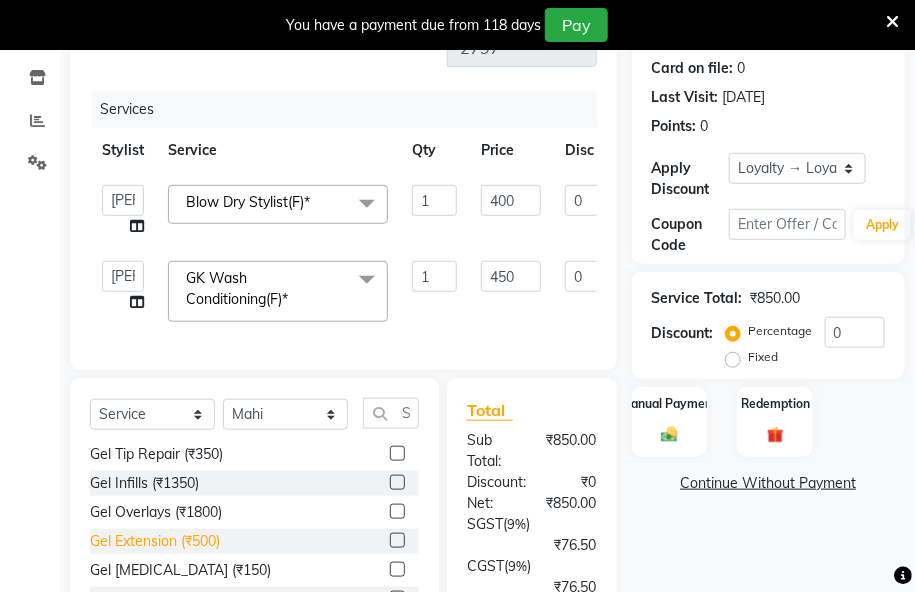 select on "43078" 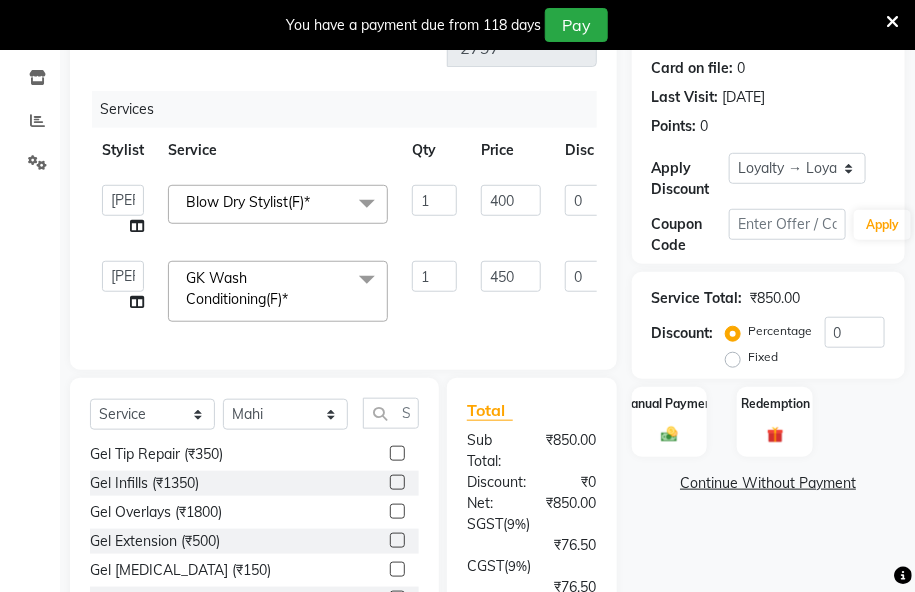 click on "GK Wash Conditioning(F)*  x" 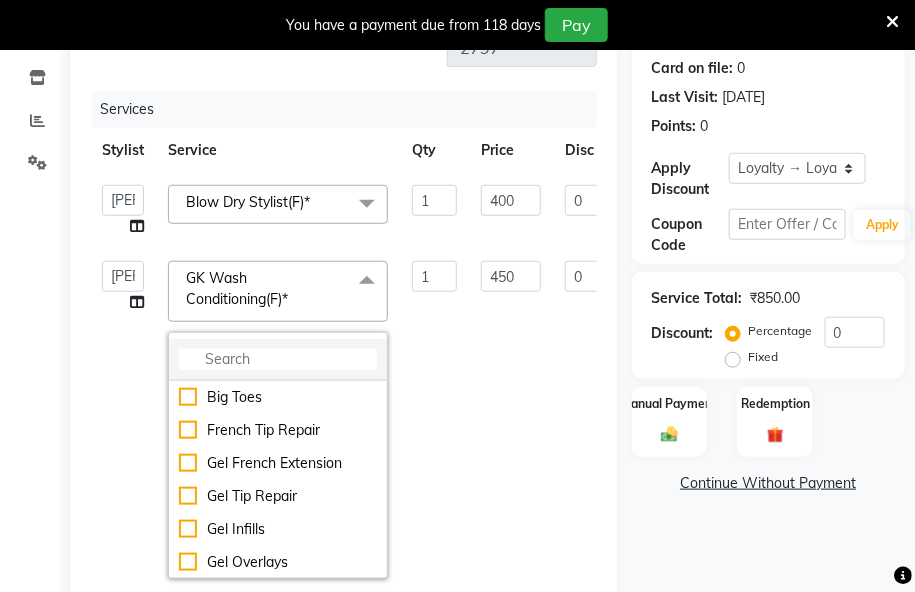 click 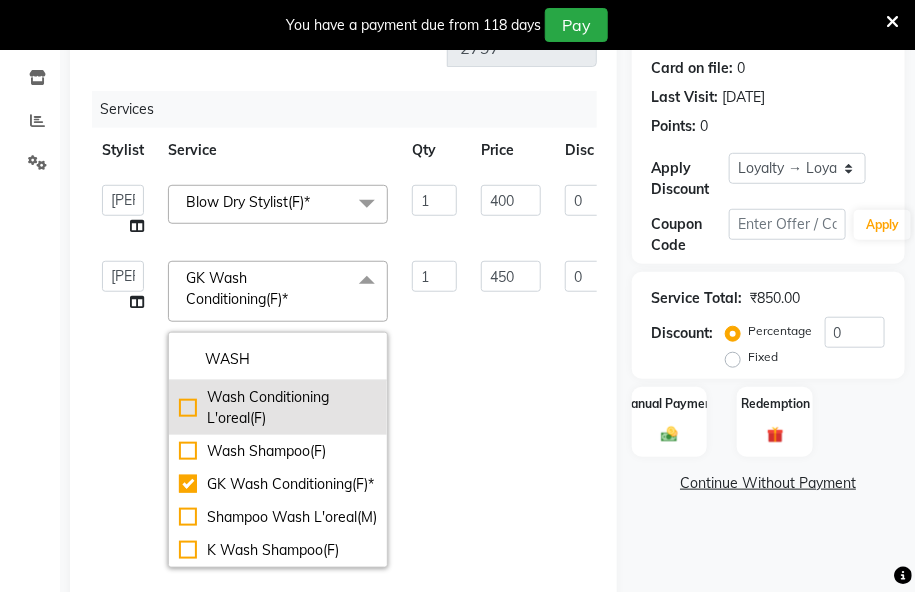 type on "WASH" 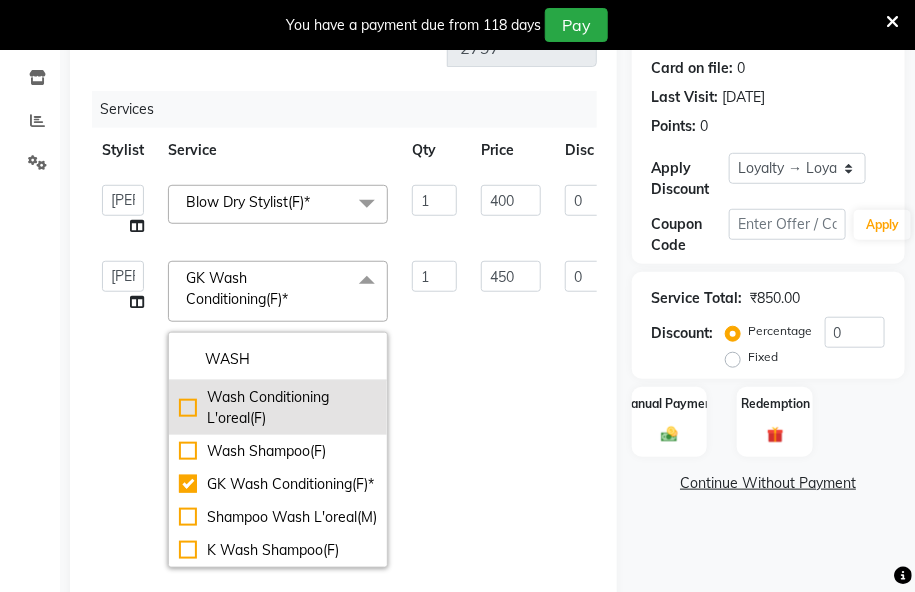 click on "Wash Conditioning L'oreal(F)" 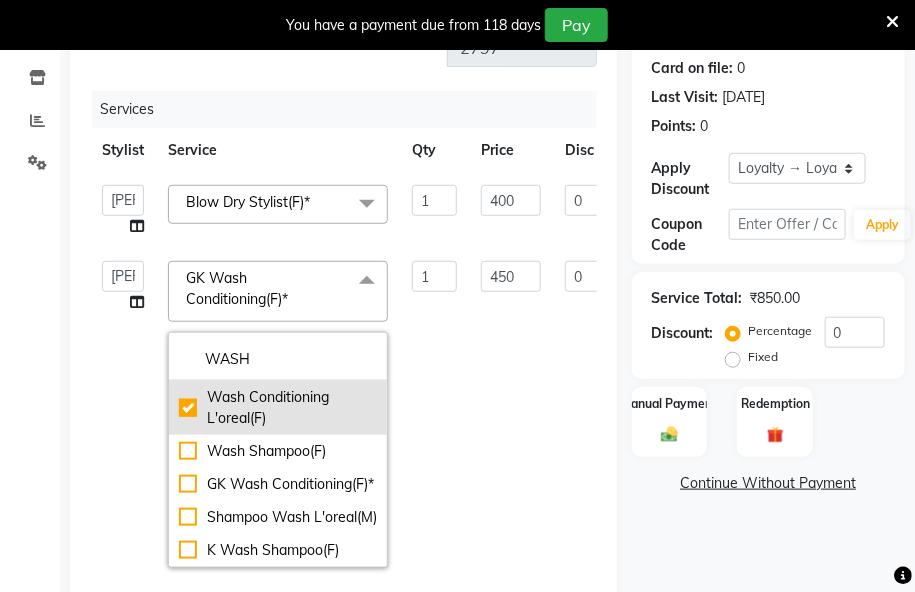 checkbox on "true" 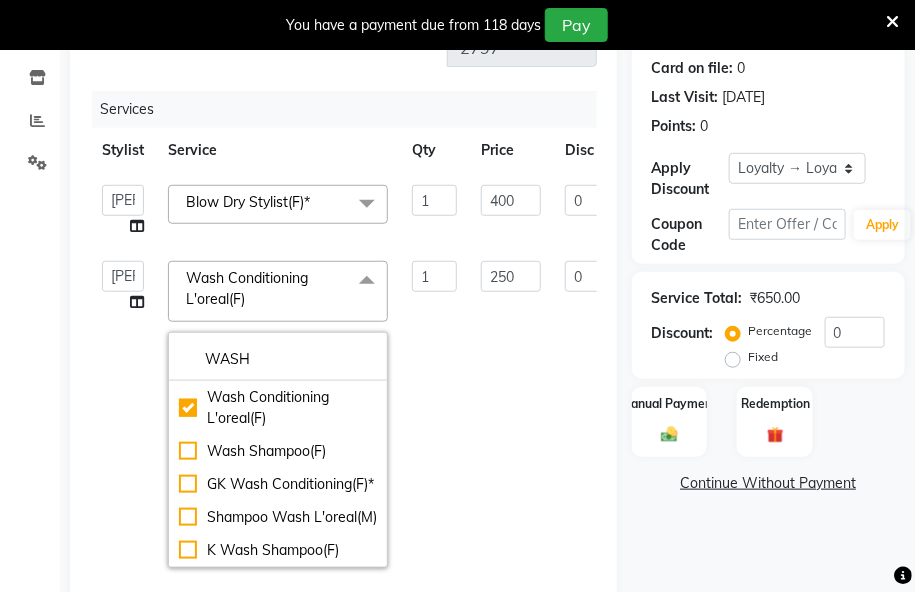 click on "250" 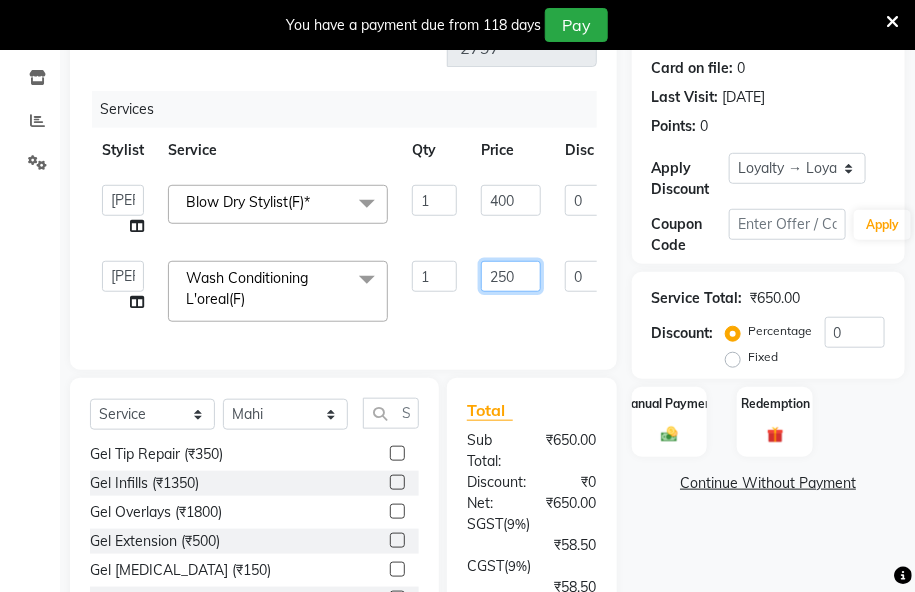 drag, startPoint x: 492, startPoint y: 241, endPoint x: 499, endPoint y: 230, distance: 13.038404 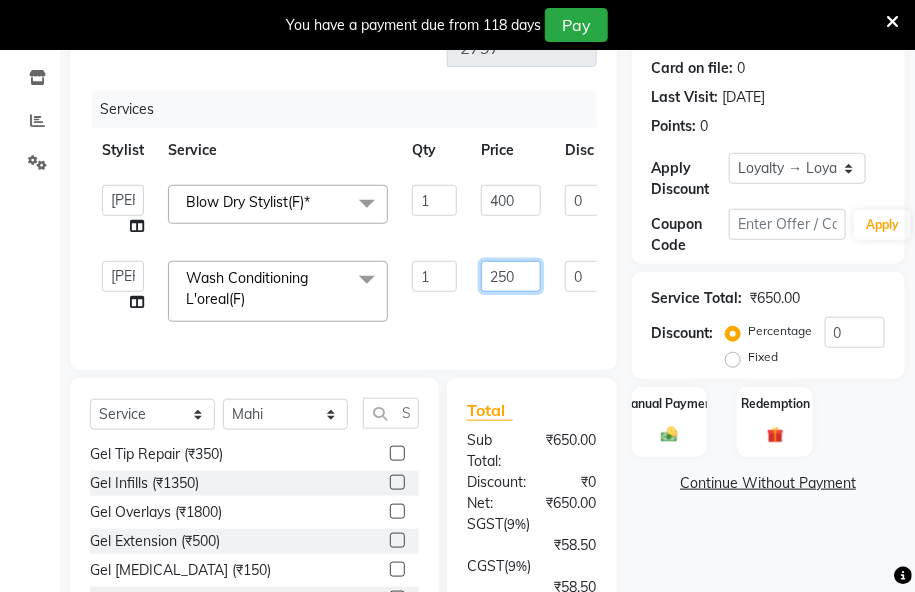 click on "250" 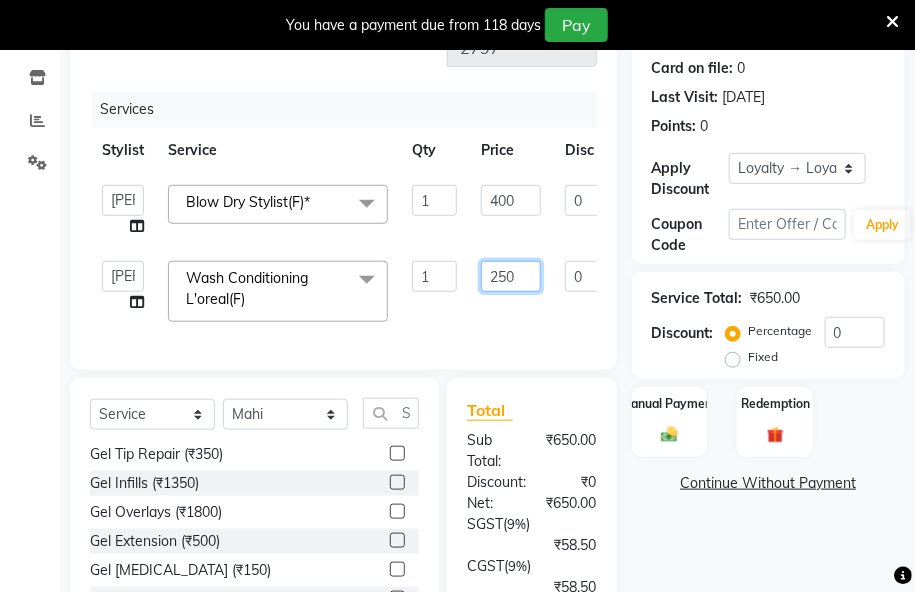 type on "450" 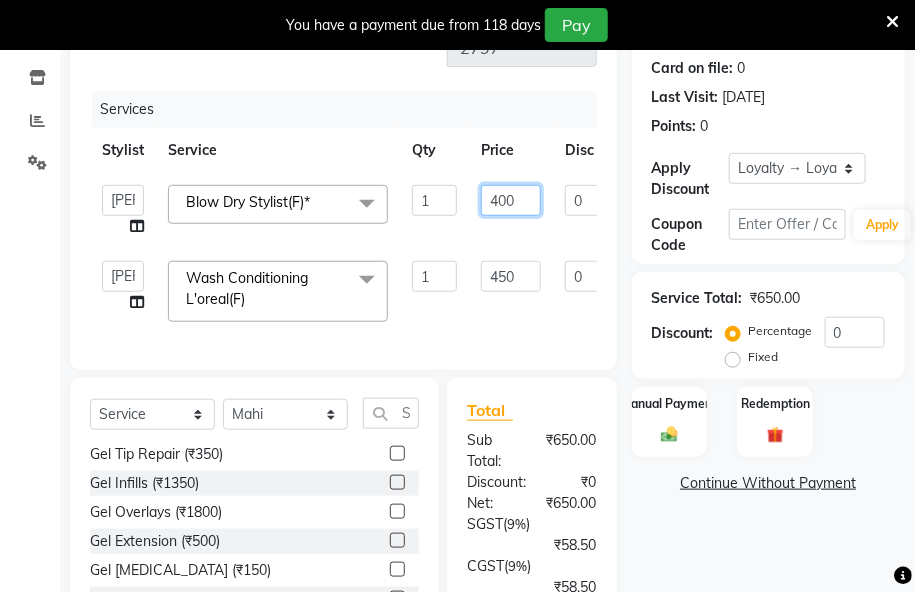 click on "400" 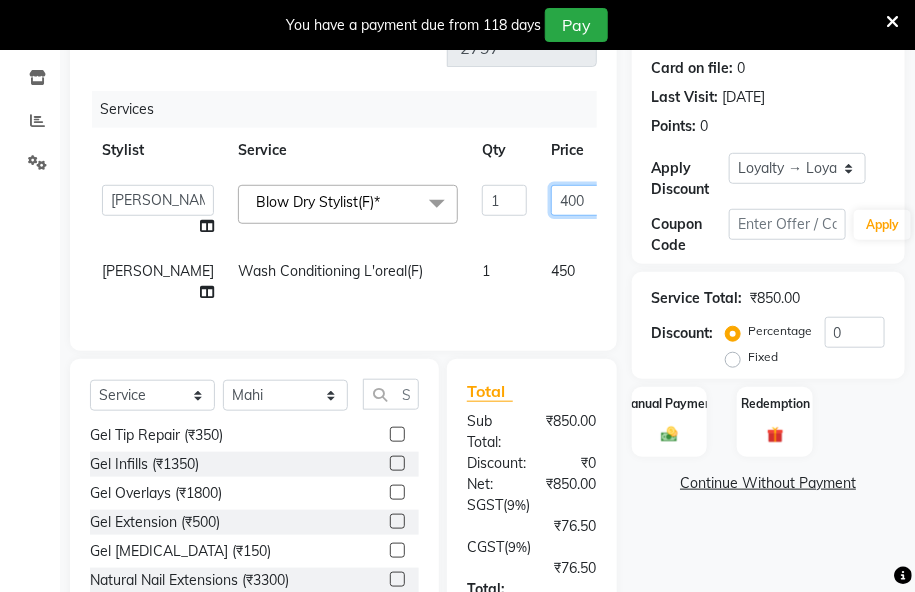 drag, startPoint x: 535, startPoint y: 157, endPoint x: 474, endPoint y: 175, distance: 63.600315 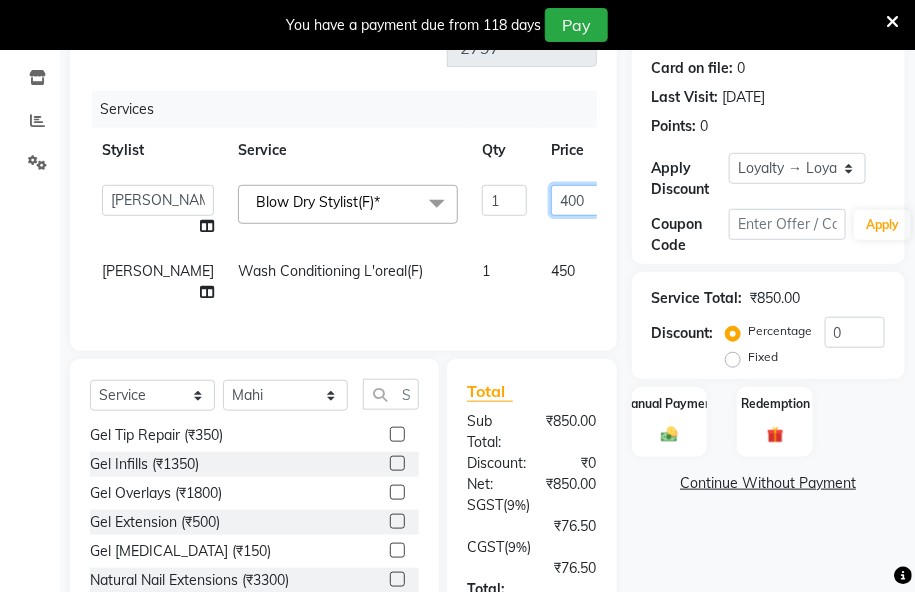click on "Akshay   [PERSON_NAME]   [PERSON_NAME]   [PERSON_NAME]   Danish   [PERSON_NAME]   [PERSON_NAME]   Hussain_pdct   [PERSON_NAME]   Mamta   Manager   [PERSON_NAME]   Nitesh_pdct   [PERSON_NAME] _nail art   [PERSON_NAME]   [PERSON_NAME]   [PERSON_NAME]   Sentei   SR    [PERSON_NAME]  Blow Dry Stylist(F)*  x Big Toes French Tip Repair Gel French Extension Gel Tip Repair Gel Infills Gel Overlays Gel Extension Gel [MEDICAL_DATA] Natural Nail Extensions French Nail Extensions Gel Polish Removal Extension Removal Nail Art Recruiter French Ombre Gel Polish Nail Art Nedle Cutical Care Nail Art Brush French Gel Polish French Glitter Gel Polish Gel Polish Touchup                                   Nail Art Per Finger(F)* 3D Nail Art Recruiter Nail Art with Stones/Foil/Stickers per Finger Acrylic Overlays Nail Extension Refill Finger Tip Repair Acrylic Removal Gel Polish Application Gel Overlays Refills  Stick on Nails Full Arms Bleach Face Bleach(F) Bleach Full Back/Front Full Body Bleach Half Front/Back Full Legs Bleach Detan(F) Detan(M) Liner 1" 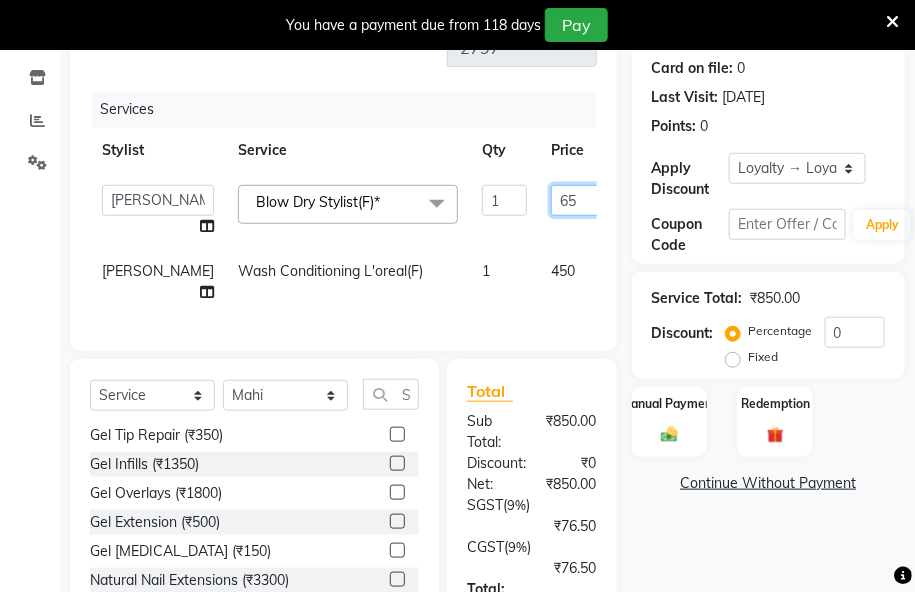 type on "650" 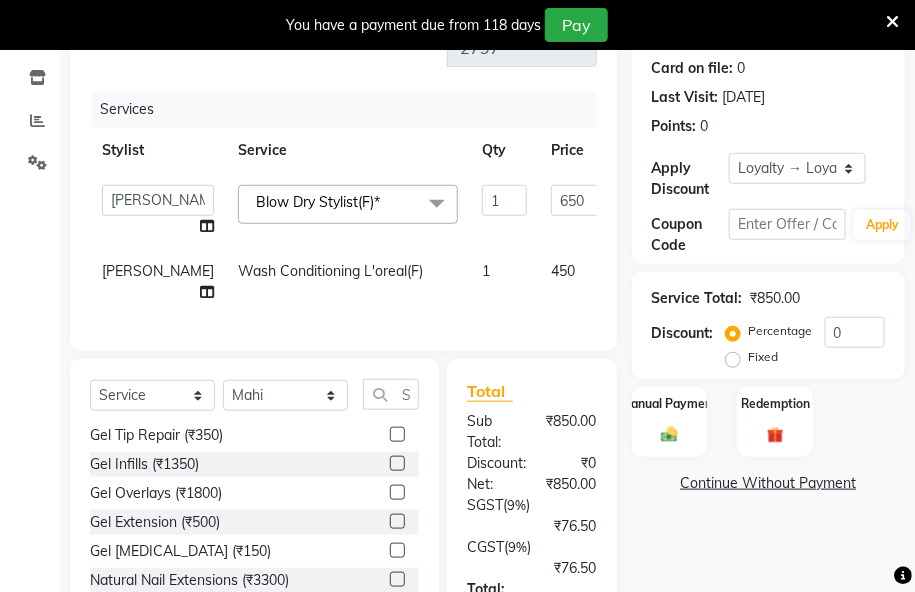 click on "[PERSON_NAME] Wash Conditioning L'oreal(F) 1 450 0 F | 0 % 531" 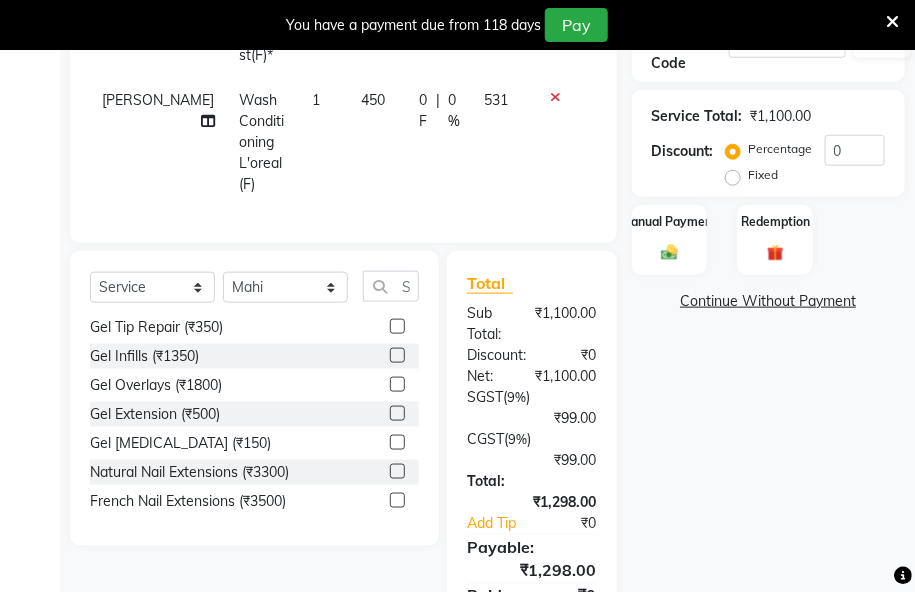 scroll, scrollTop: 160, scrollLeft: 0, axis: vertical 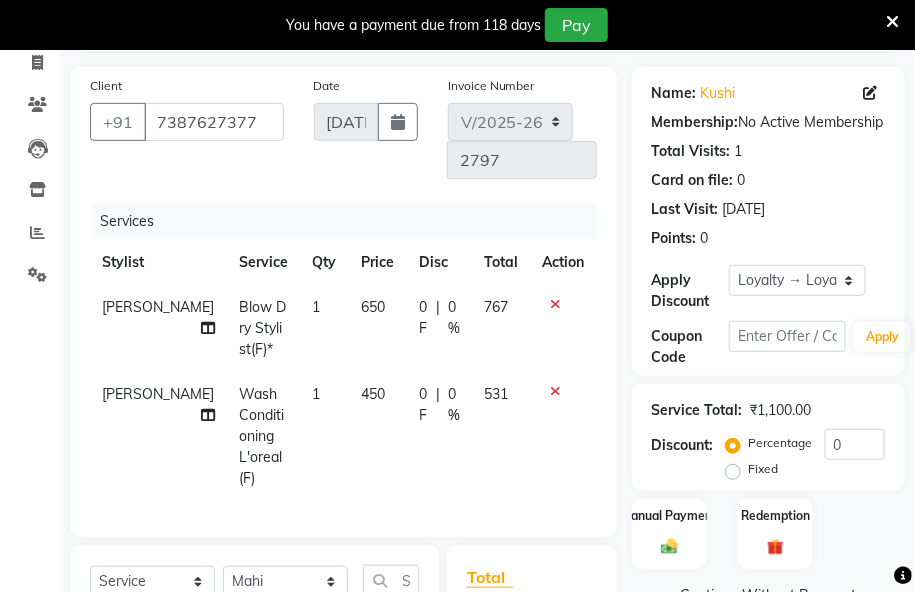 click on "531" 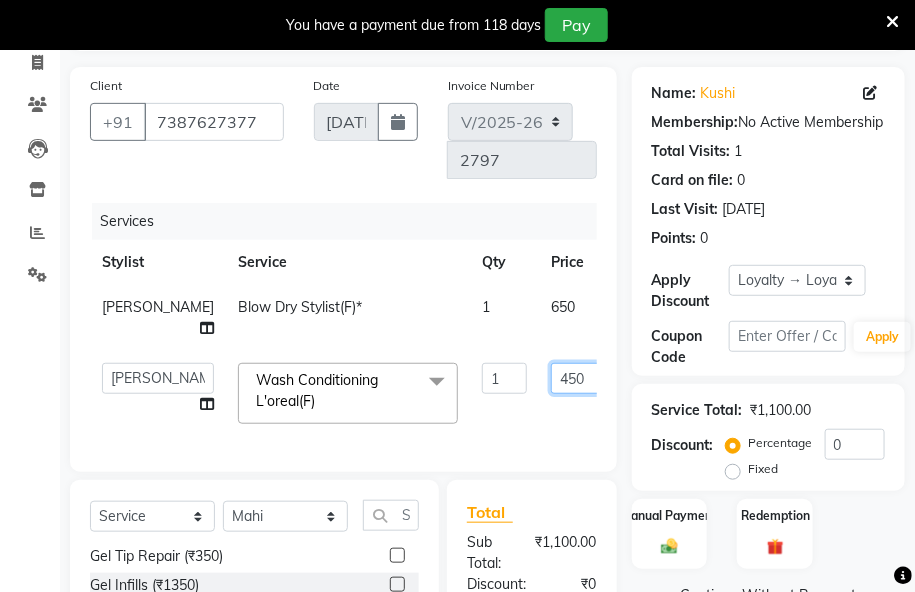 click on "450" 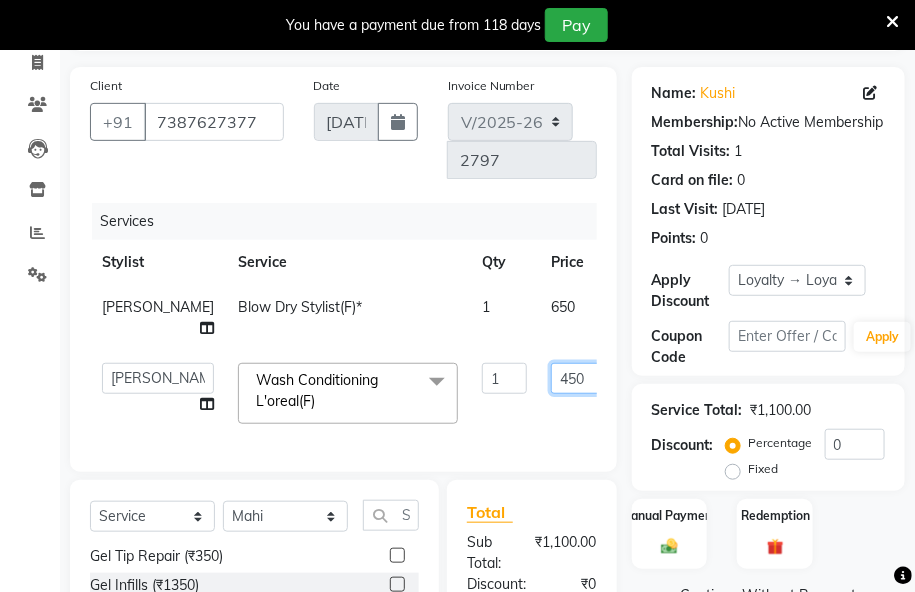 type on "453" 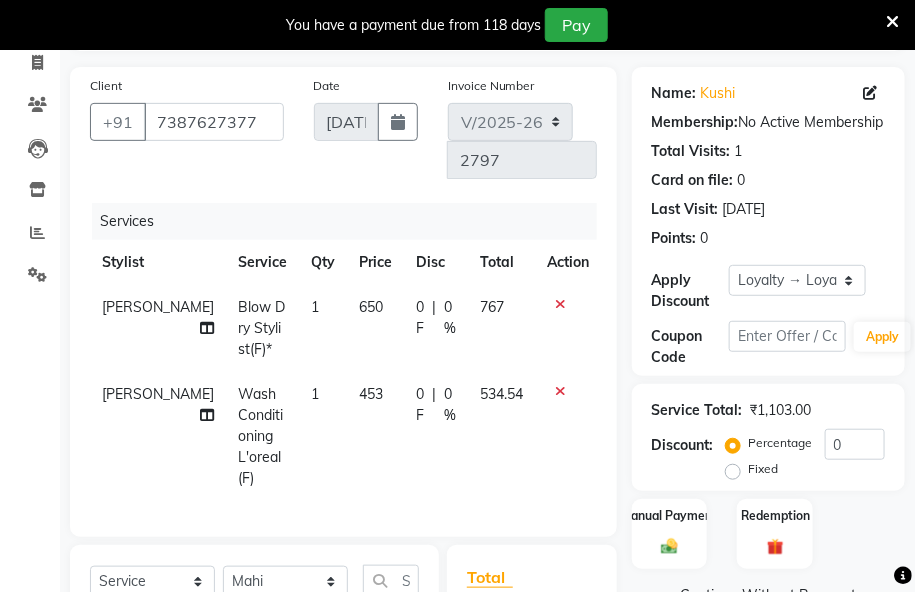 click on "Services Stylist Service Qty Price Disc Total Action [PERSON_NAME] Blow Dry Stylist(F)* 1 650 0 F | 0 % 767 [PERSON_NAME] Wash Conditioning L'oreal(F) 1 453 0 F | 0 % 534.54" 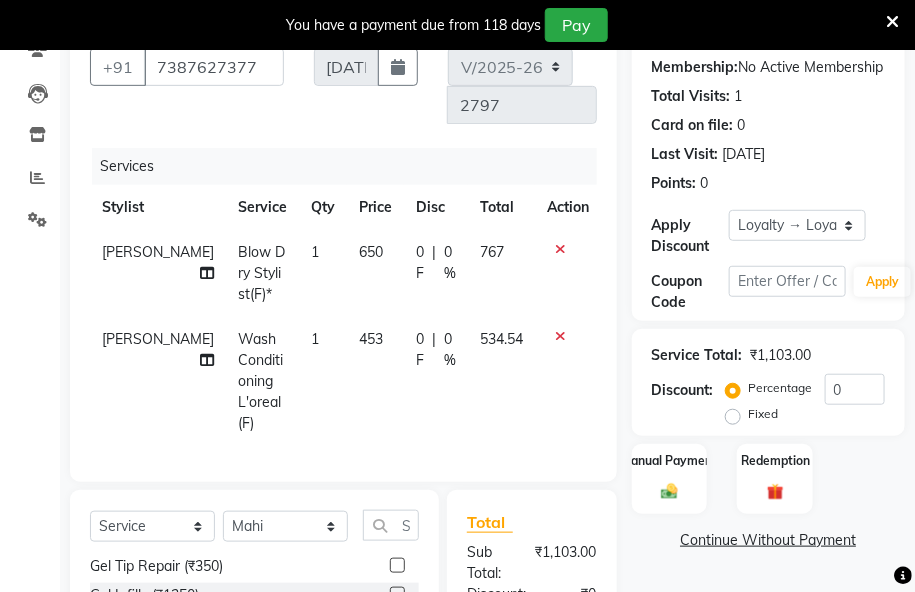 scroll, scrollTop: 201, scrollLeft: 0, axis: vertical 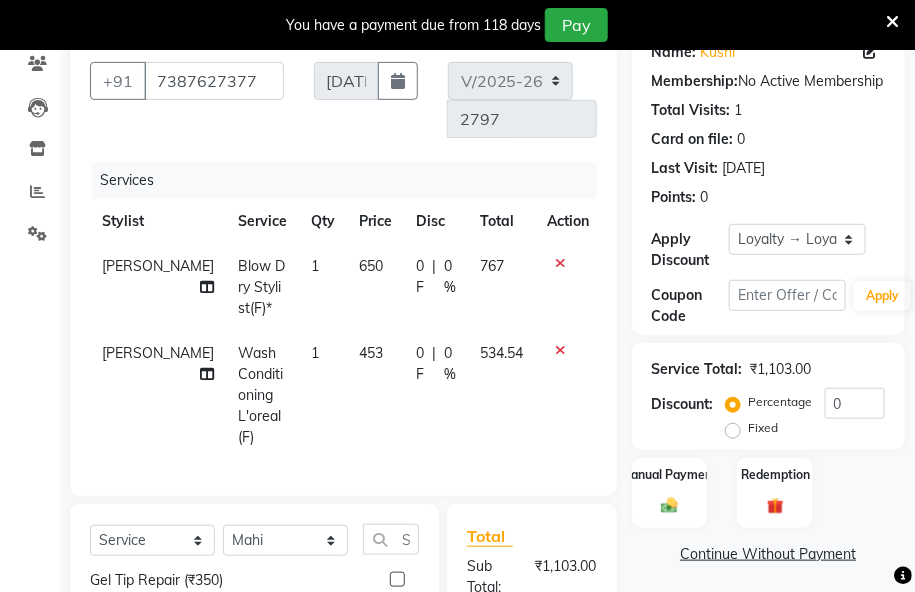 click on "534.54" 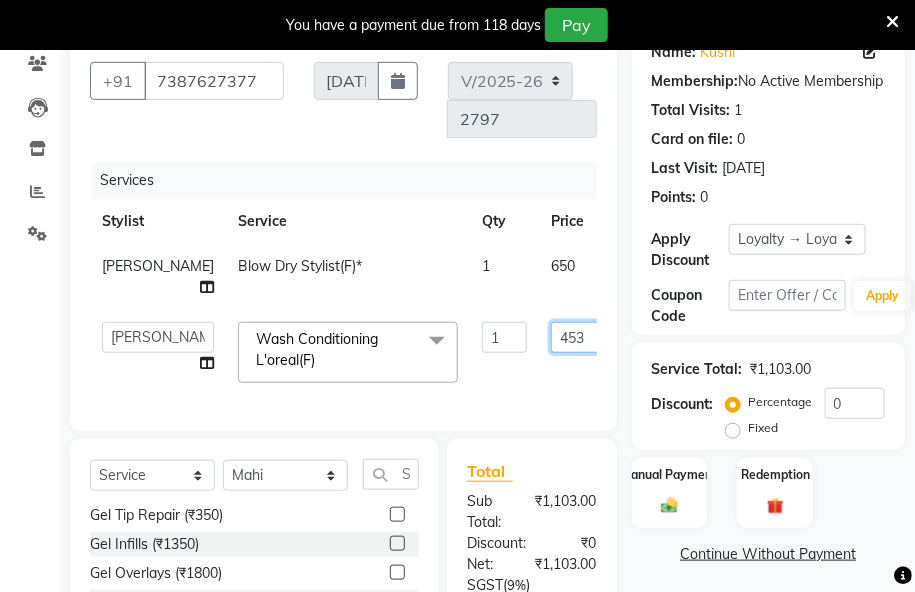 click on "453" 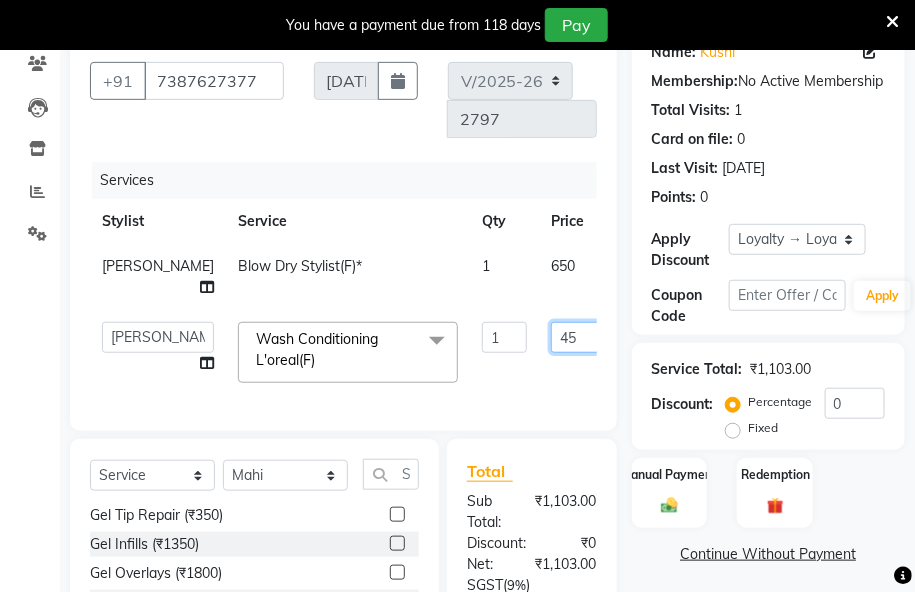 type on "451" 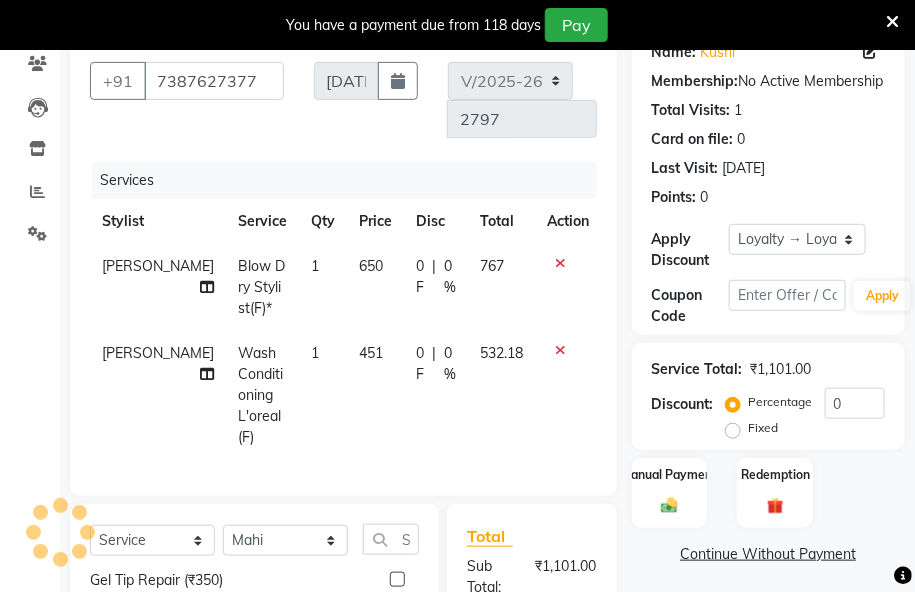 click on "[PERSON_NAME] Wash Conditioning L'oreal(F) 1 451 0 F | 0 % 532.18" 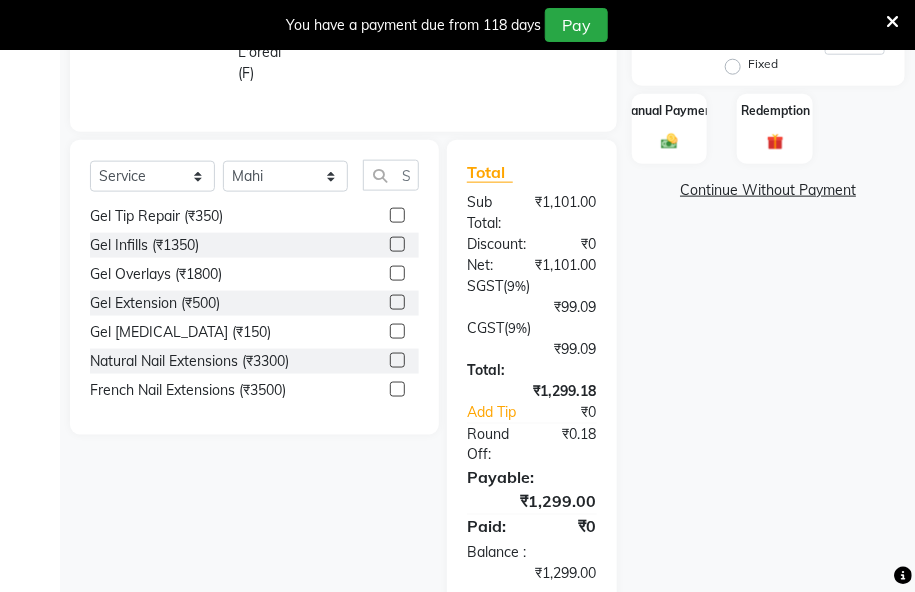 scroll, scrollTop: 383, scrollLeft: 0, axis: vertical 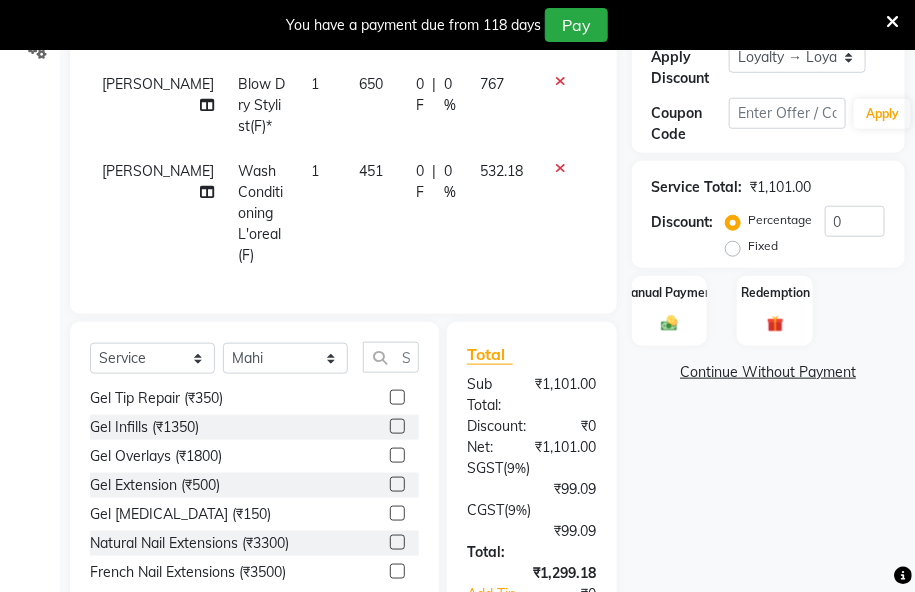 click on "532.18" 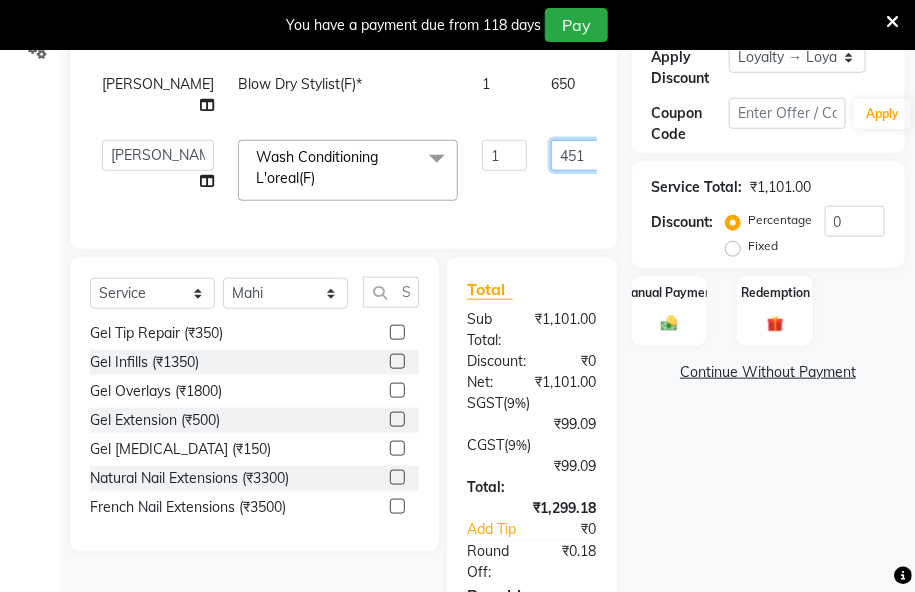 click on "451" 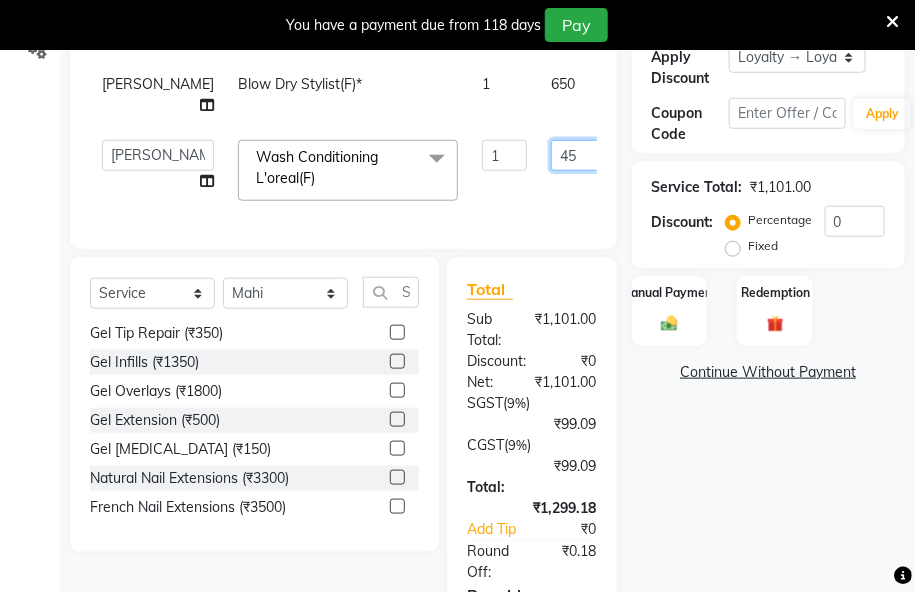 type on "452" 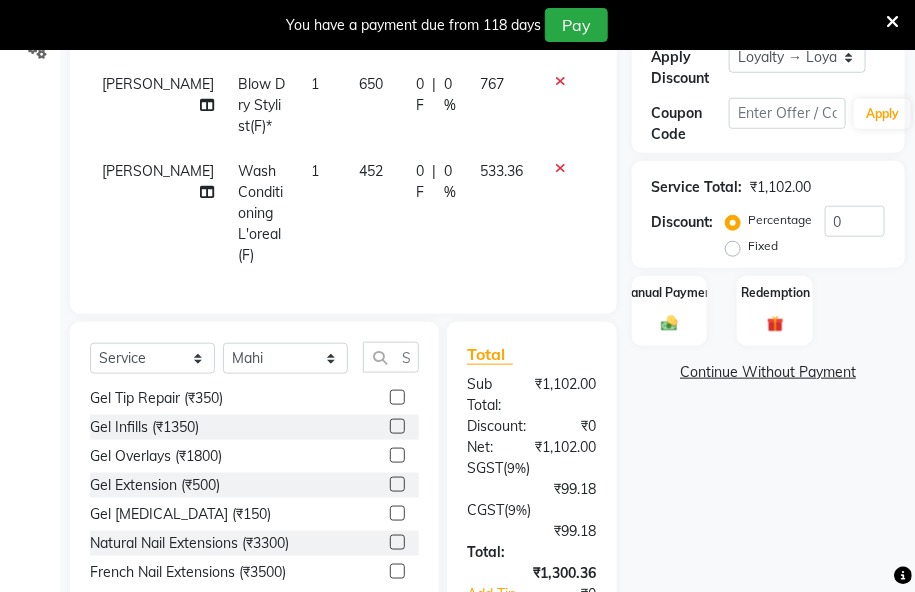 click on "[PERSON_NAME] Wash Conditioning L'oreal(F) 1 452 0 F | 0 % 533.36" 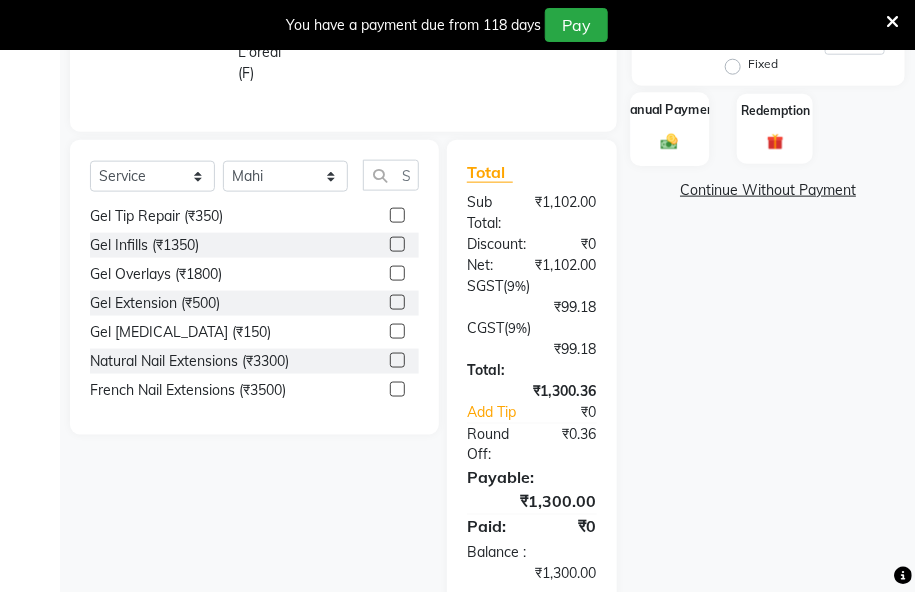 click 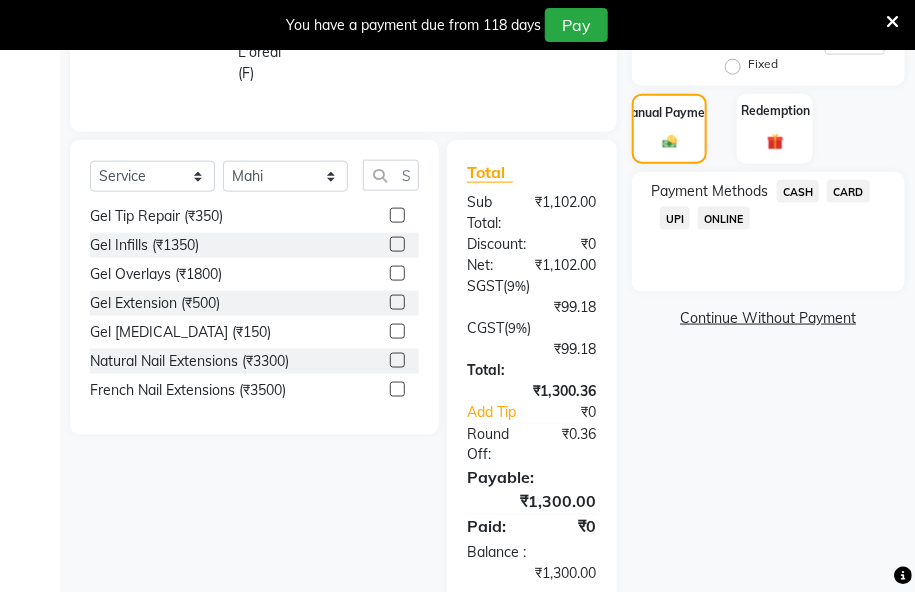 click on "CASH" 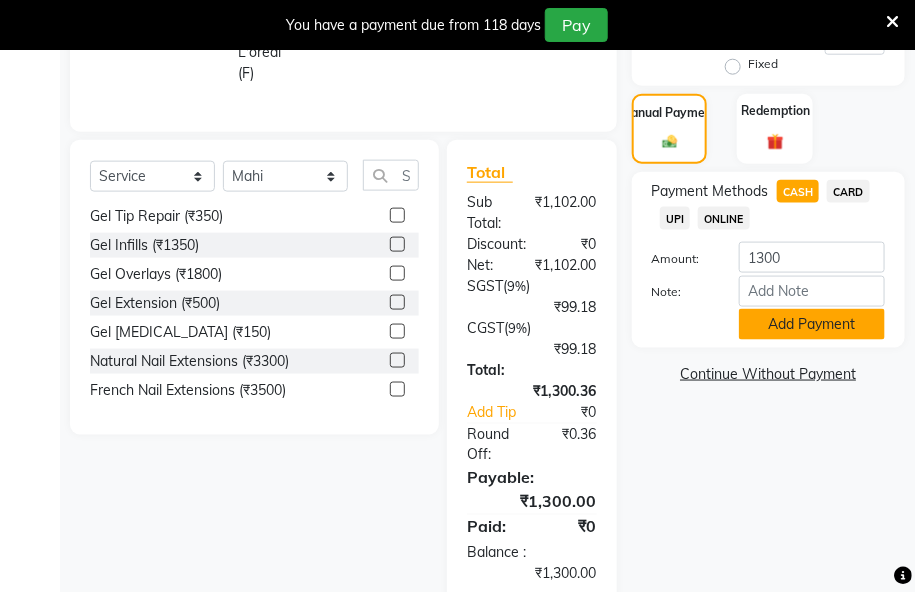 click on "Add Payment" 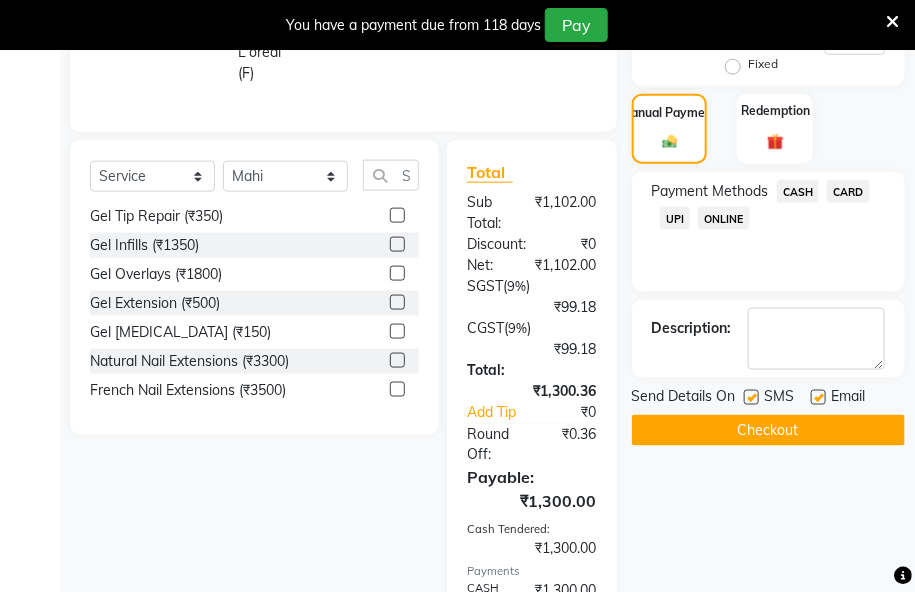 click on "Checkout" 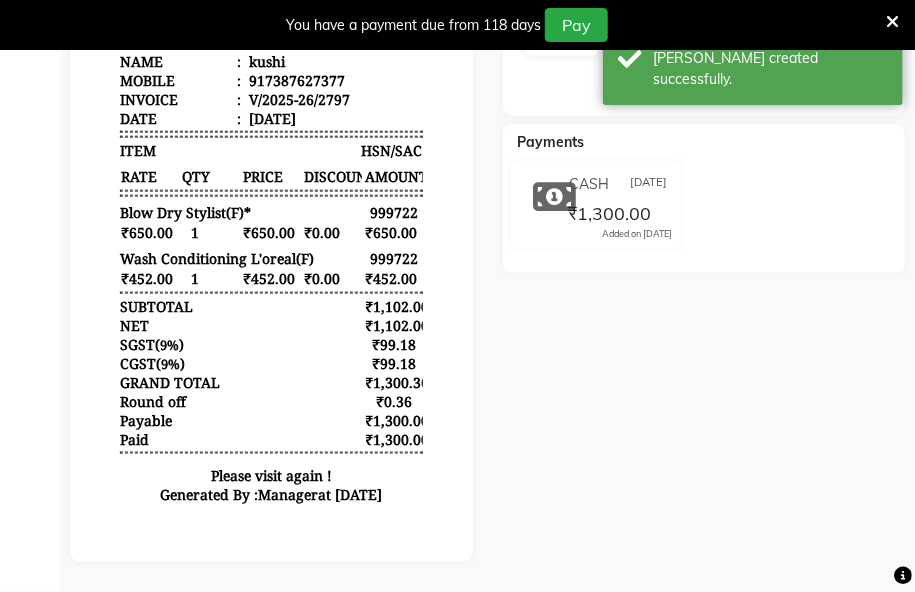 scroll, scrollTop: 0, scrollLeft: 0, axis: both 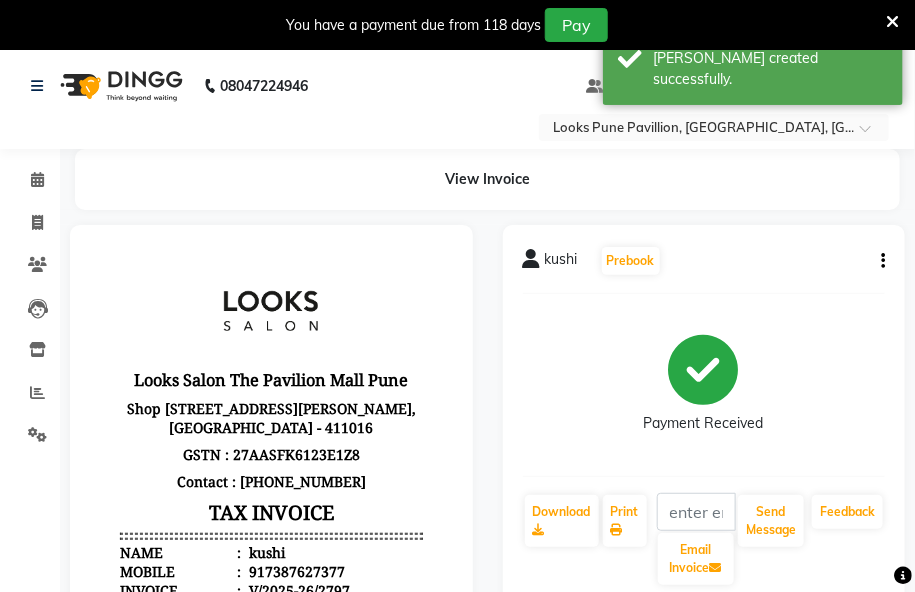 click 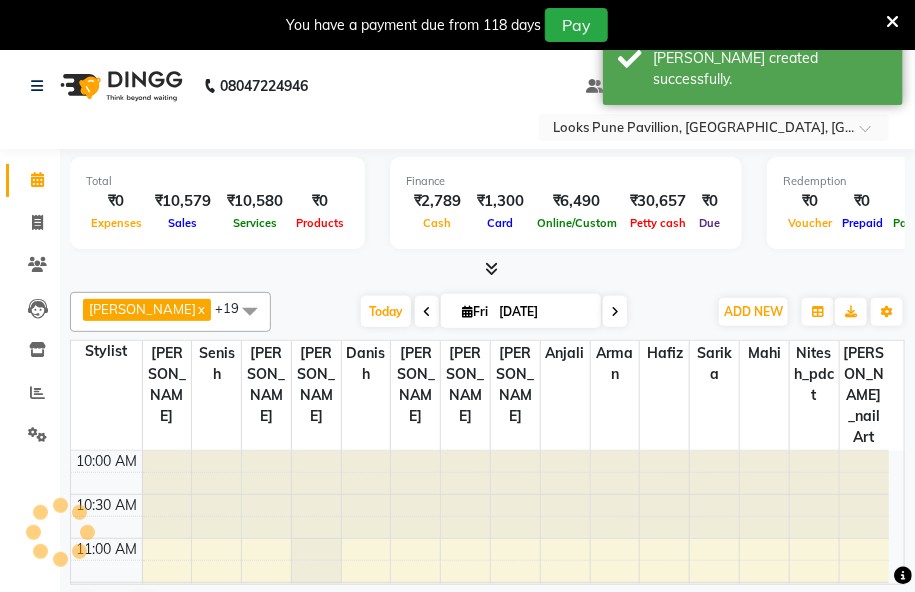scroll, scrollTop: 0, scrollLeft: 0, axis: both 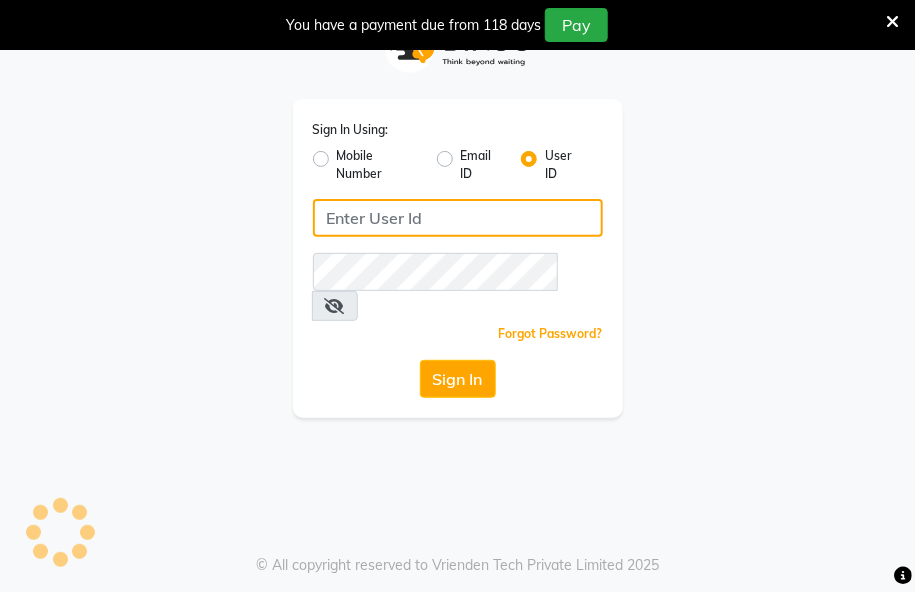 type on "e2596-01" 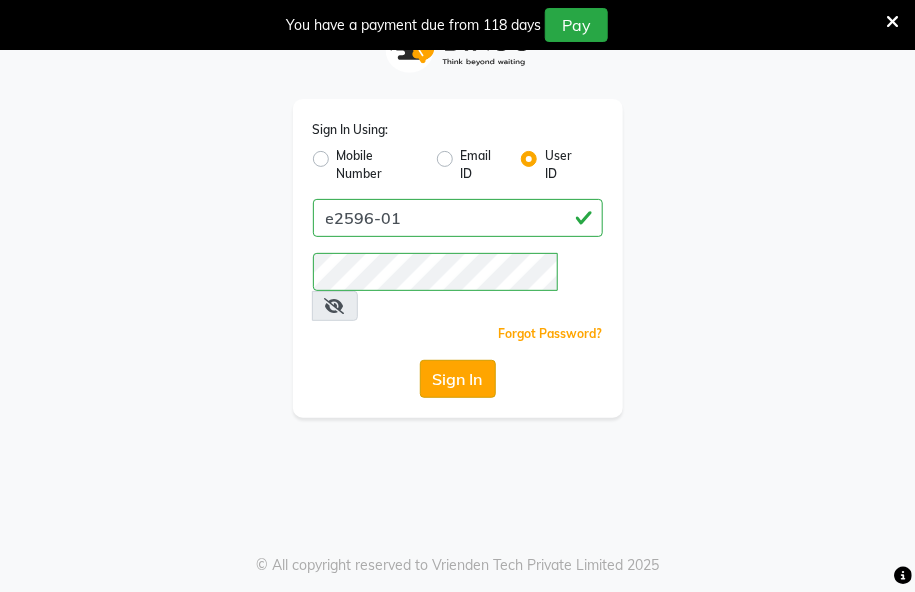 click on "Sign In" 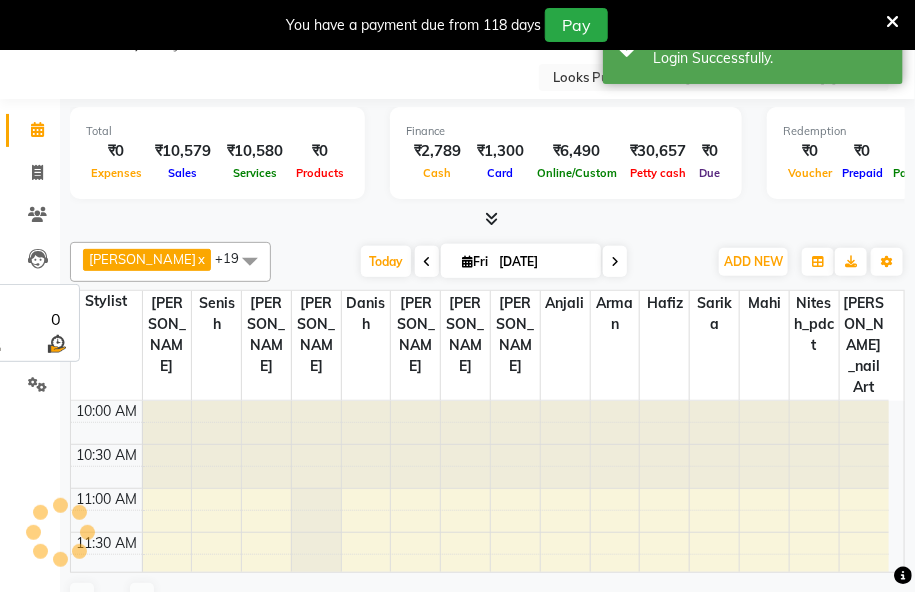 select on "en" 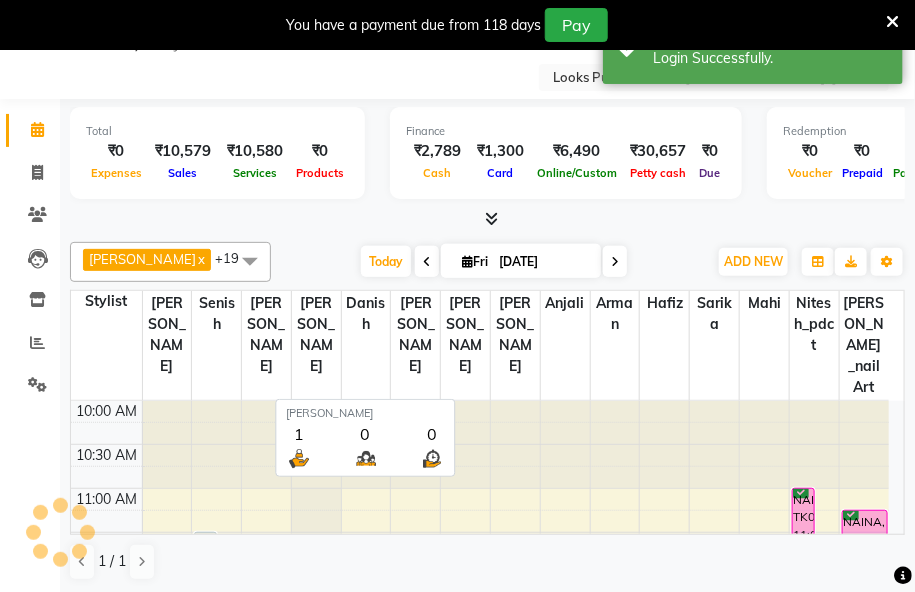 scroll, scrollTop: 0, scrollLeft: 0, axis: both 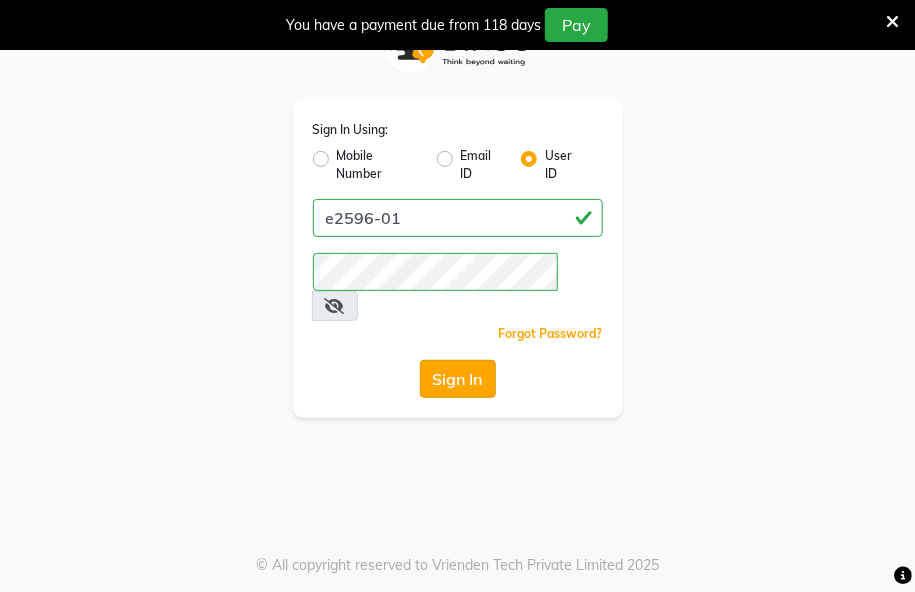click on "Sign In" 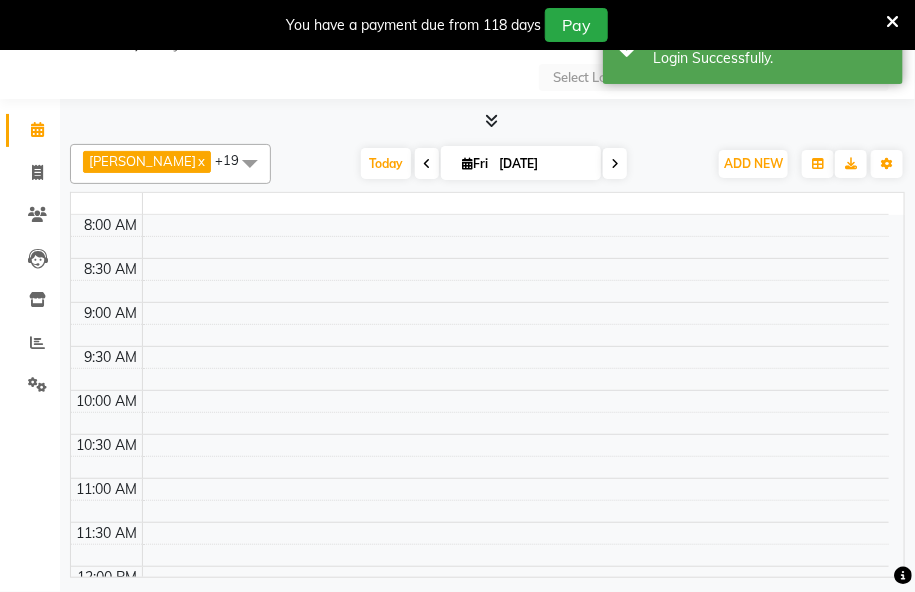 select on "en" 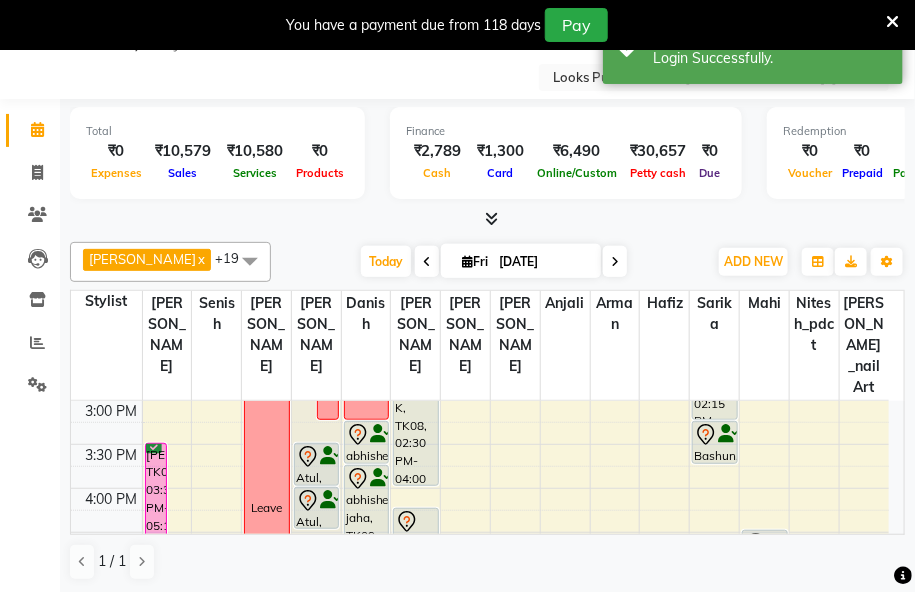 scroll, scrollTop: 545, scrollLeft: 0, axis: vertical 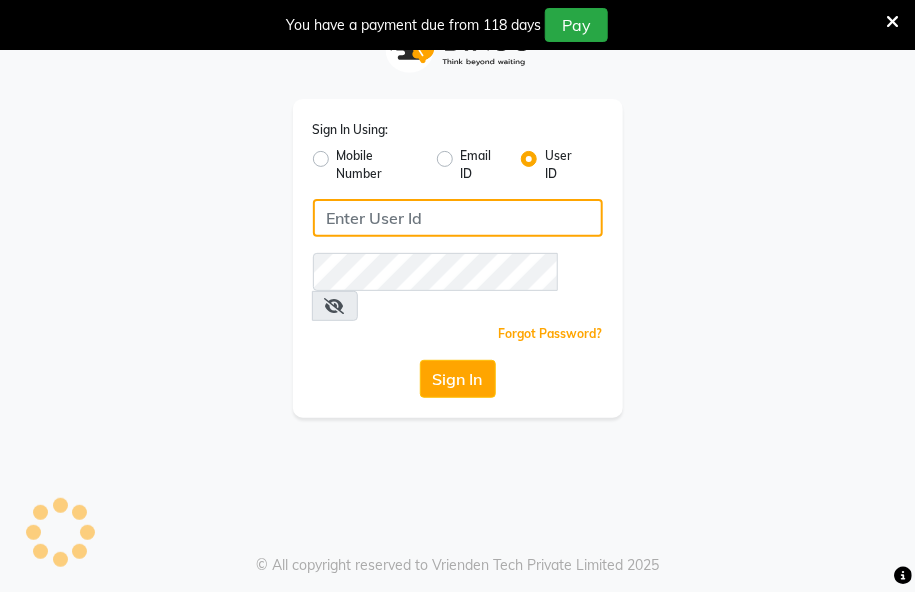 type on "e2596-01" 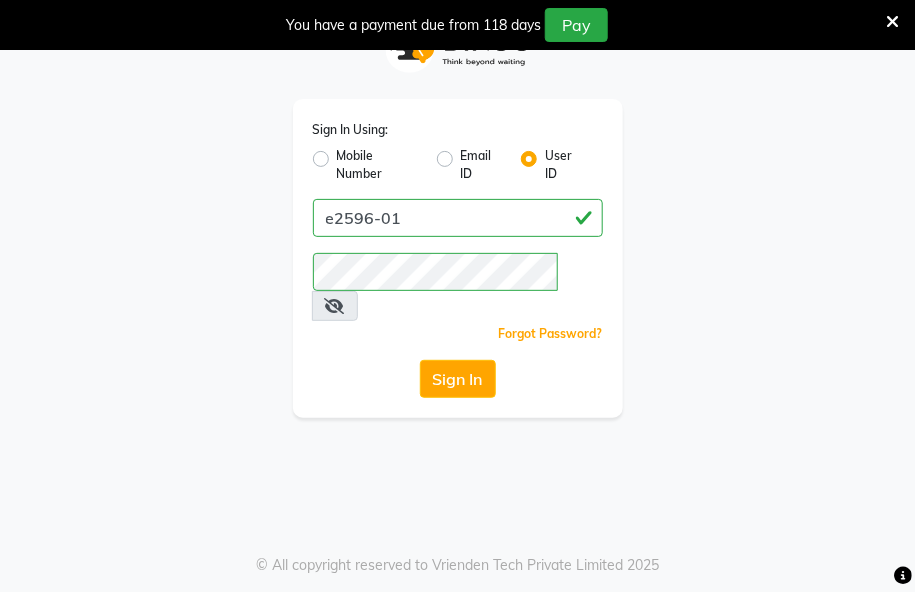click on "Sign In Using: Mobile Number Email ID User ID e2596-01  Remember me Forgot Password?  Sign In   © All copyright reserved to Vrienden Tech Private Limited 2025" 